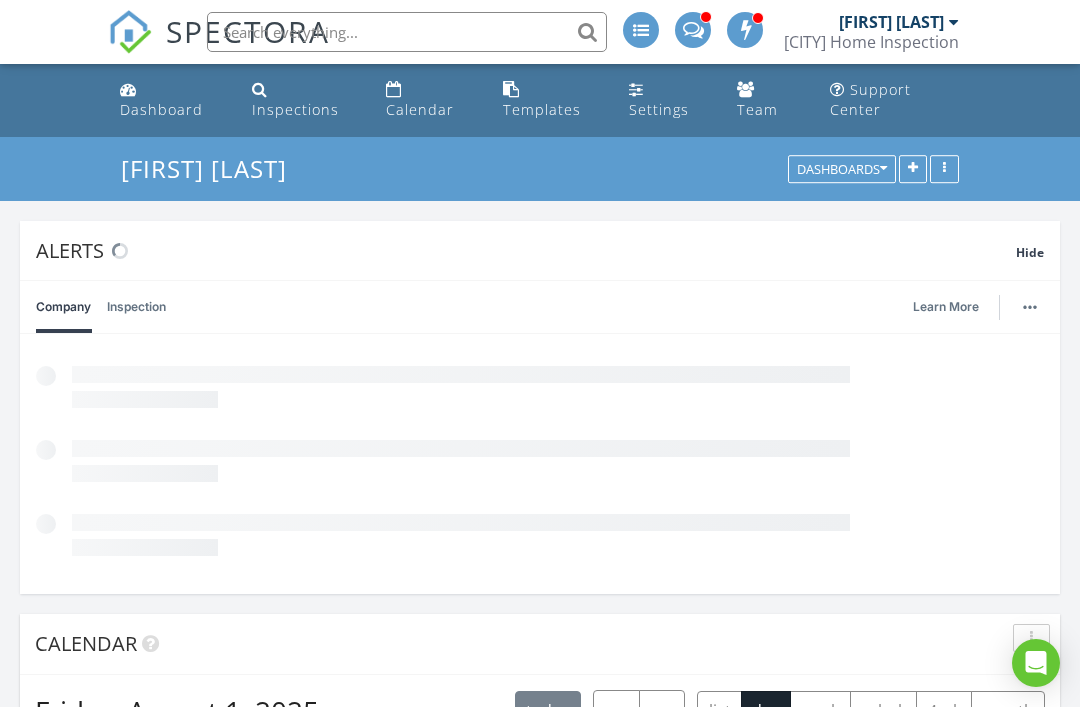 scroll, scrollTop: 1493, scrollLeft: 0, axis: vertical 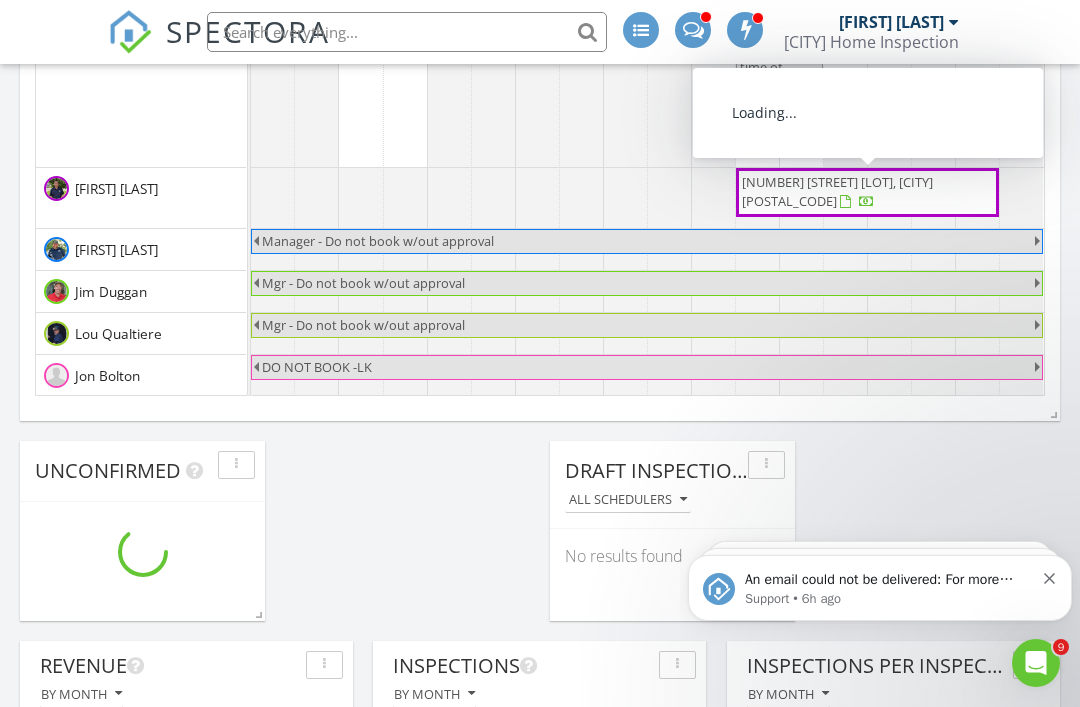 click on "604 Rabbit Branch Rd Lot 157, Shelbyville 37160" at bounding box center [837, 191] 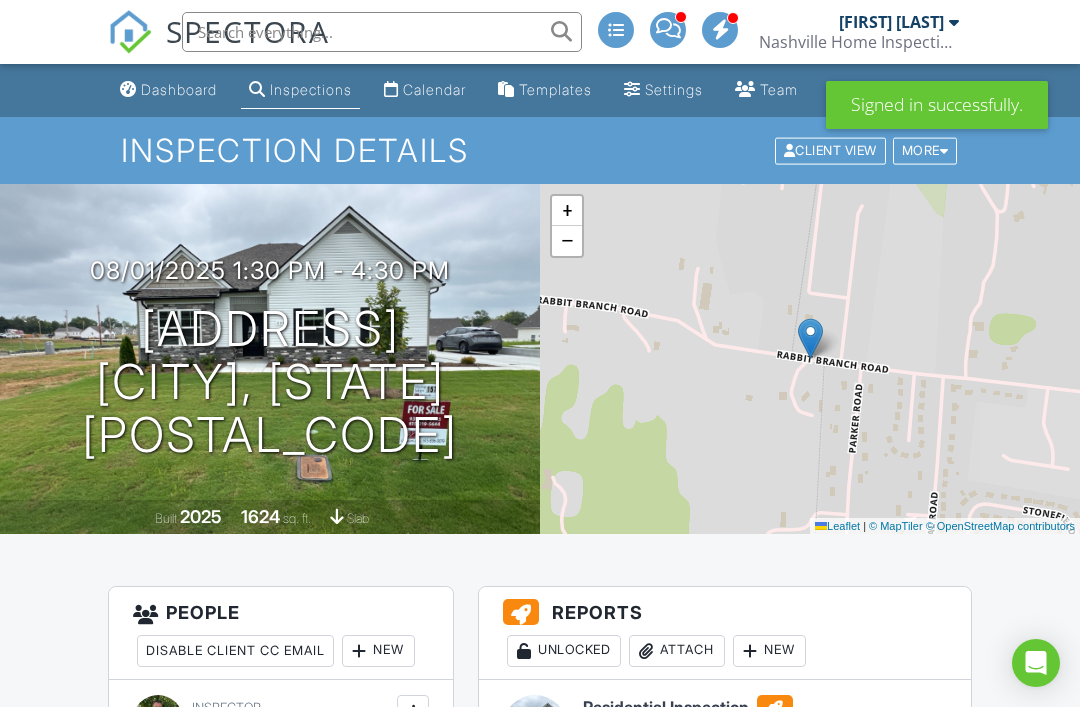 scroll, scrollTop: 0, scrollLeft: 0, axis: both 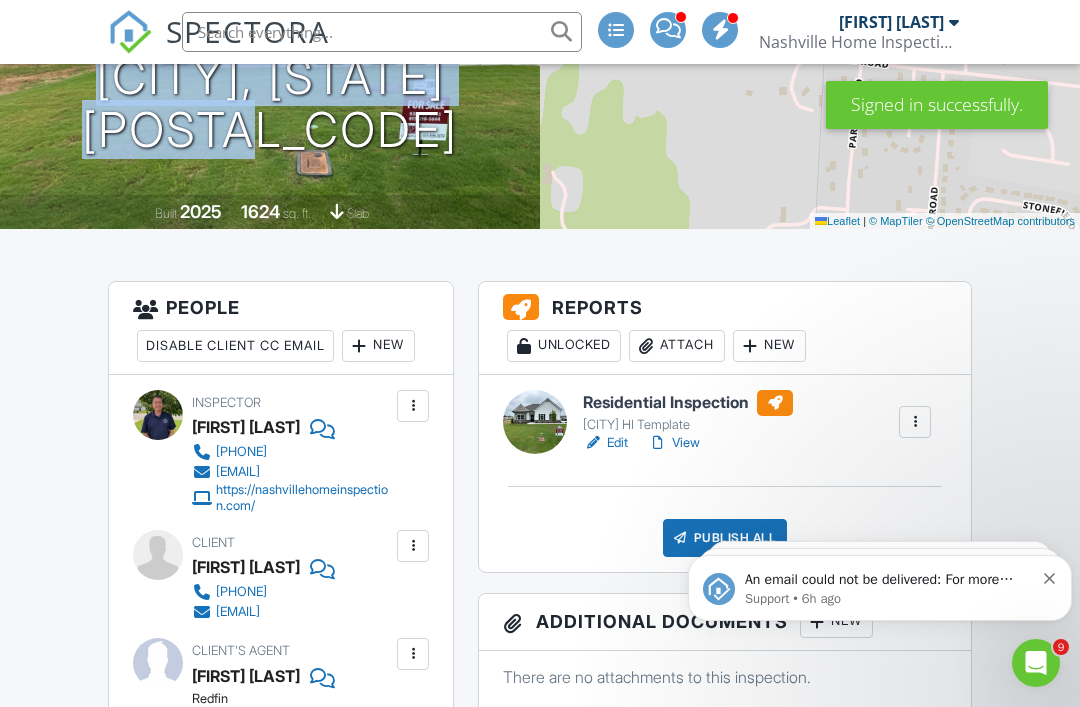 click on "Nashville HI Template" at bounding box center [688, 425] 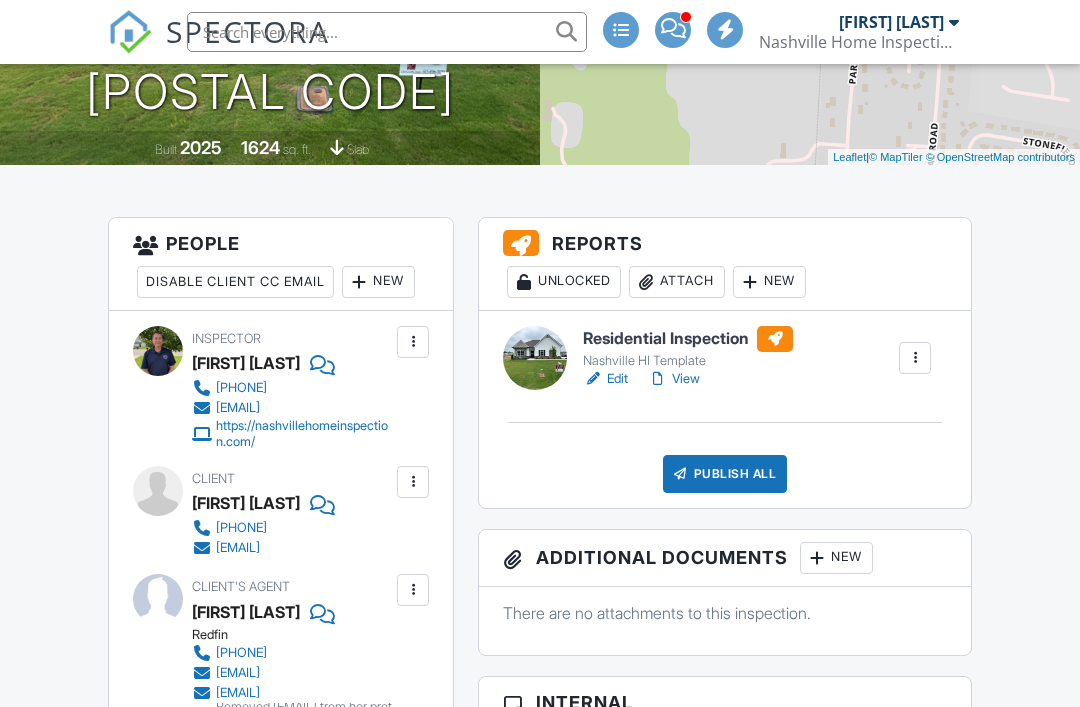click on "View" at bounding box center (674, 379) 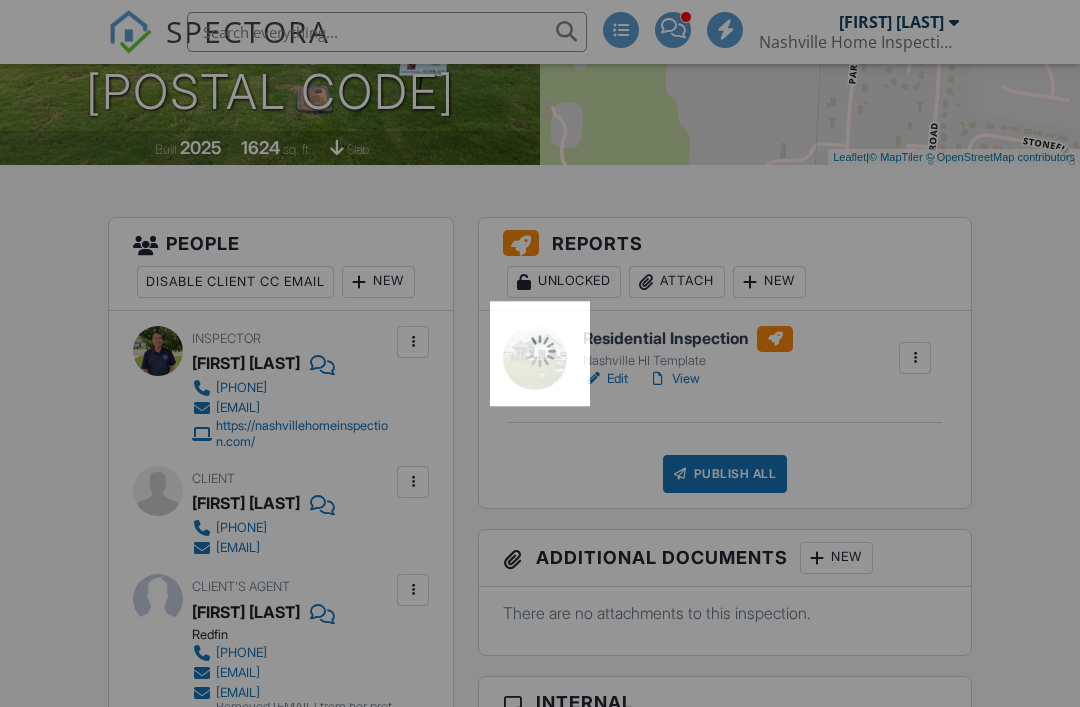 scroll, scrollTop: 0, scrollLeft: 0, axis: both 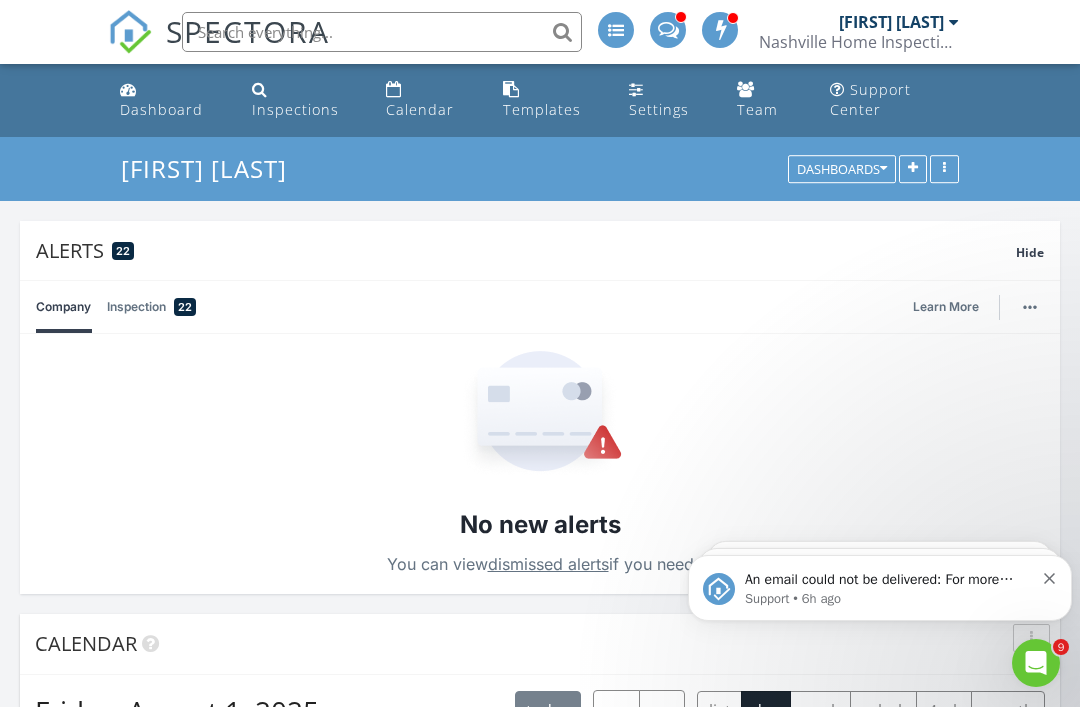 click on "Calendar" at bounding box center (420, 109) 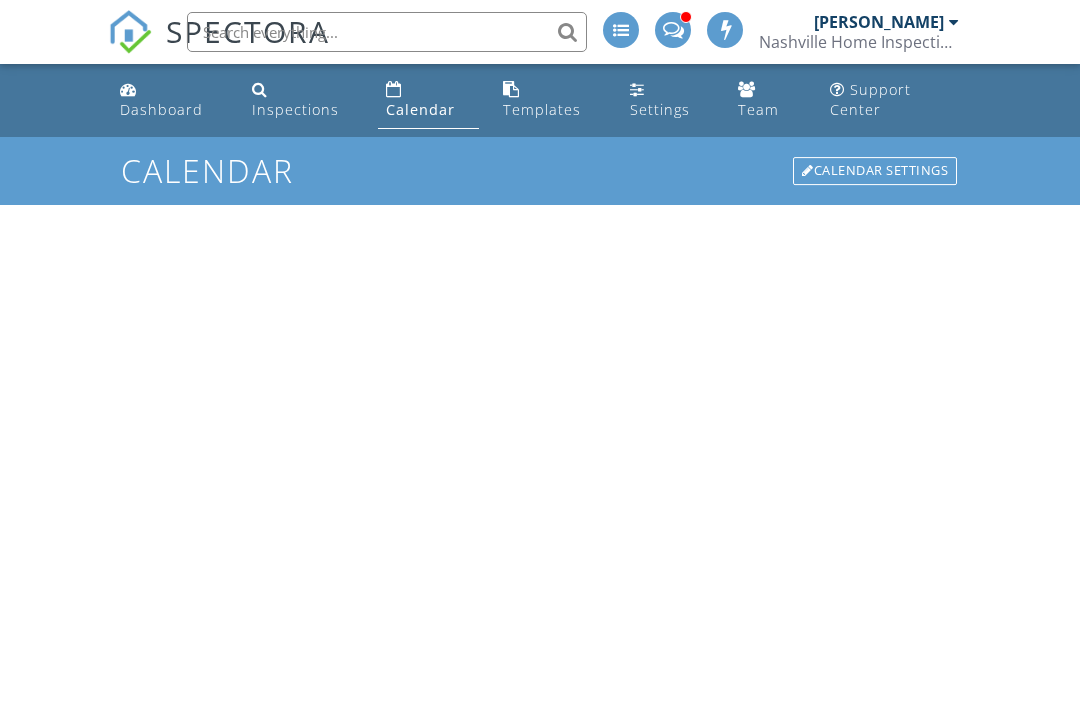 scroll, scrollTop: 0, scrollLeft: 0, axis: both 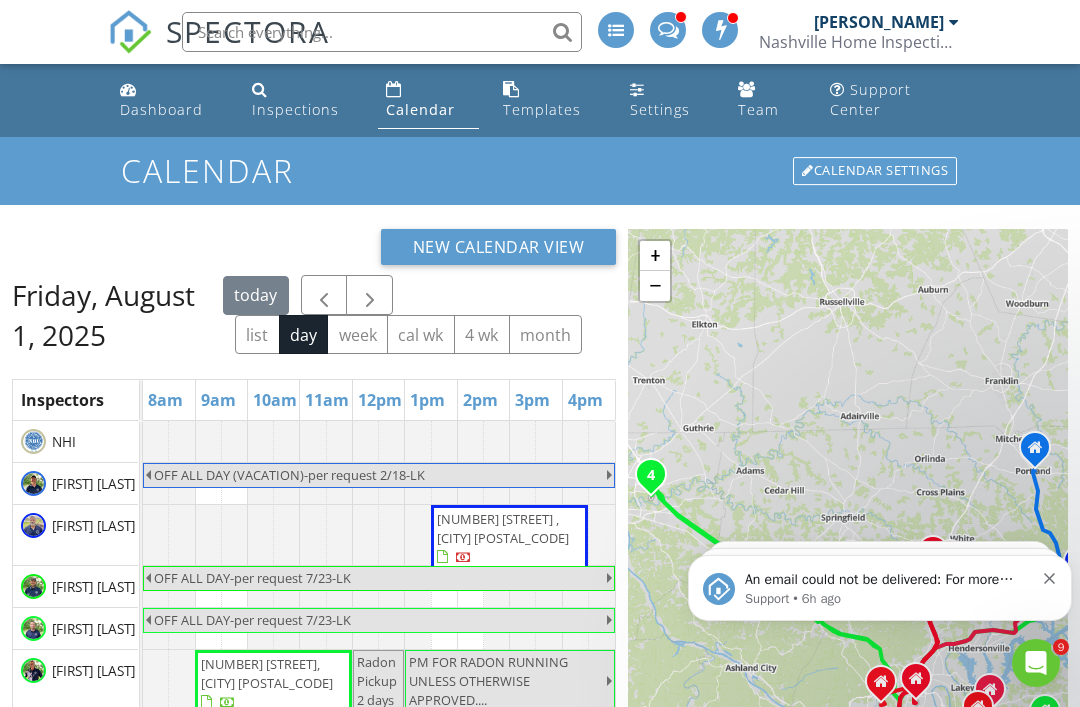 click 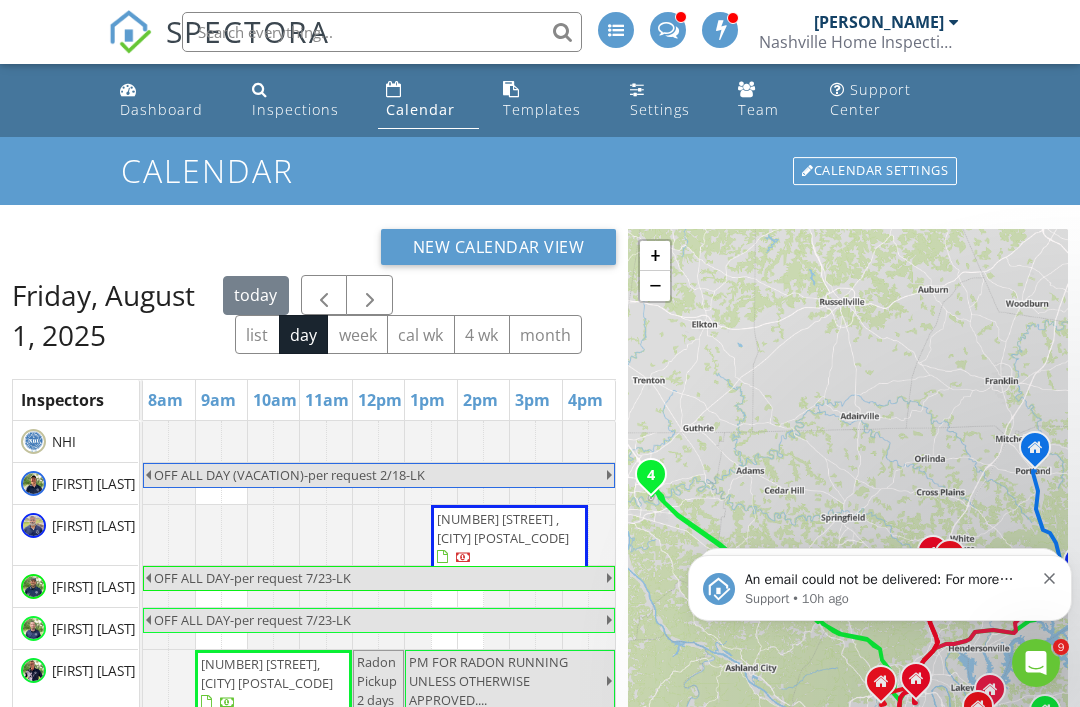 click 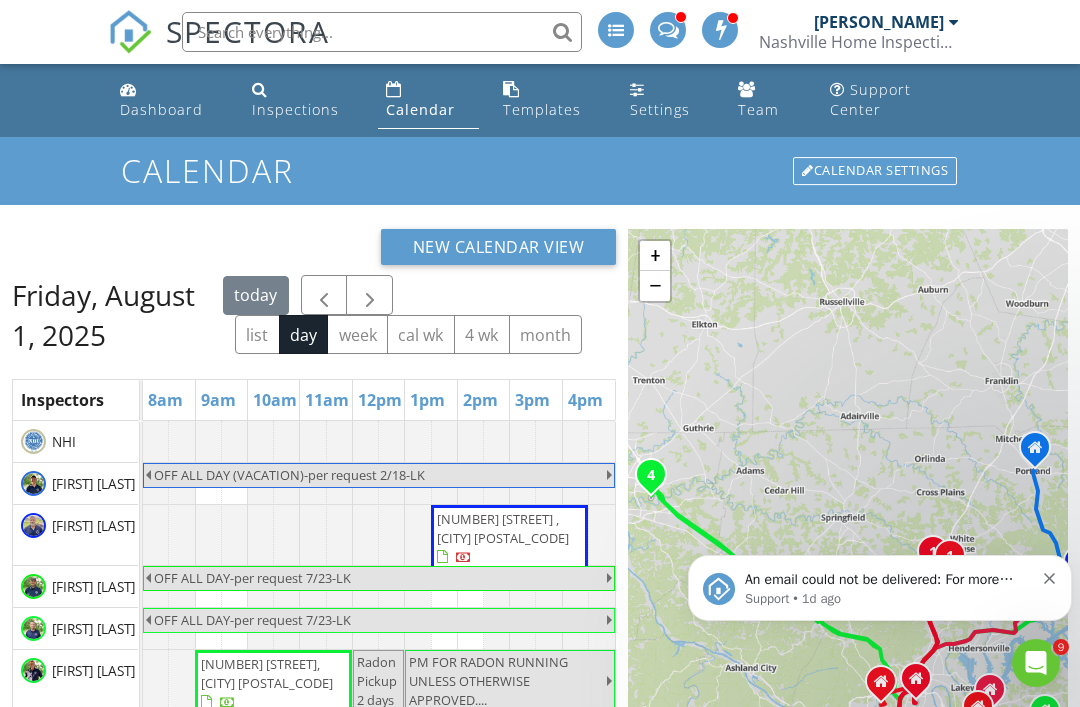 click 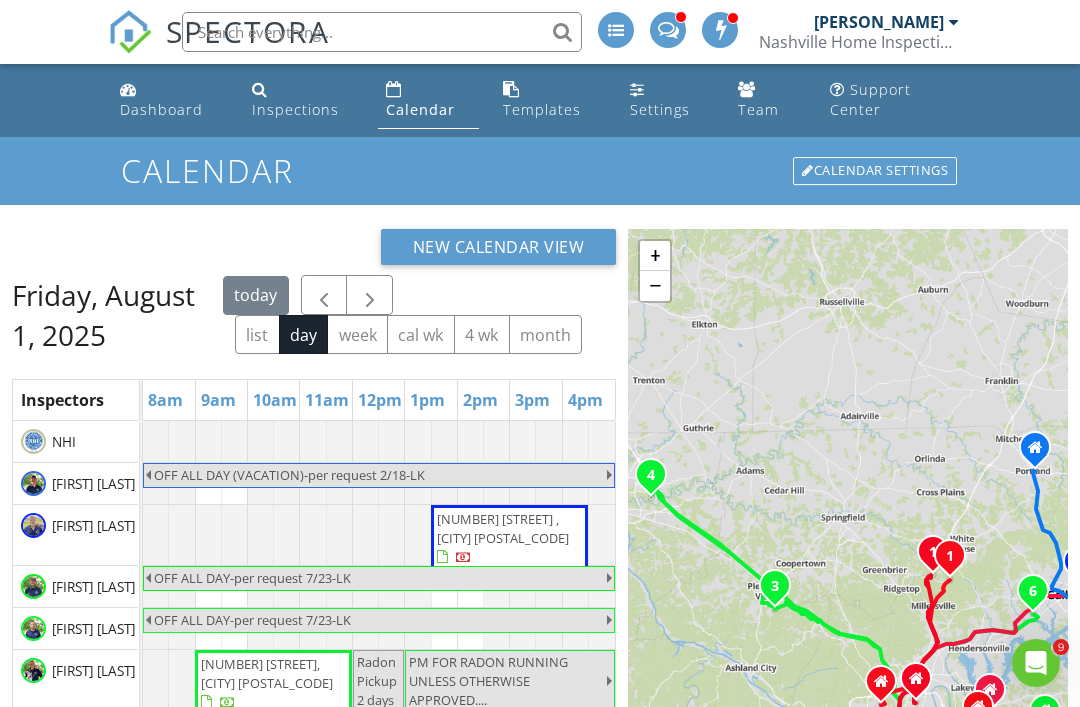 scroll, scrollTop: 106, scrollLeft: 0, axis: vertical 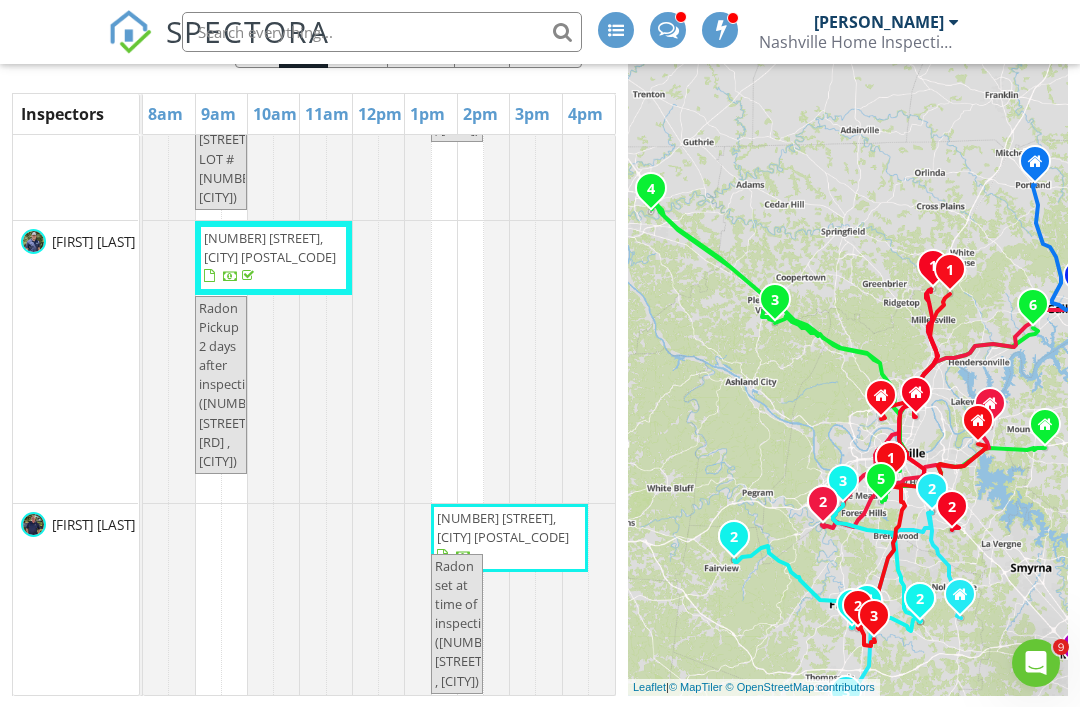 click at bounding box center [234, -74] 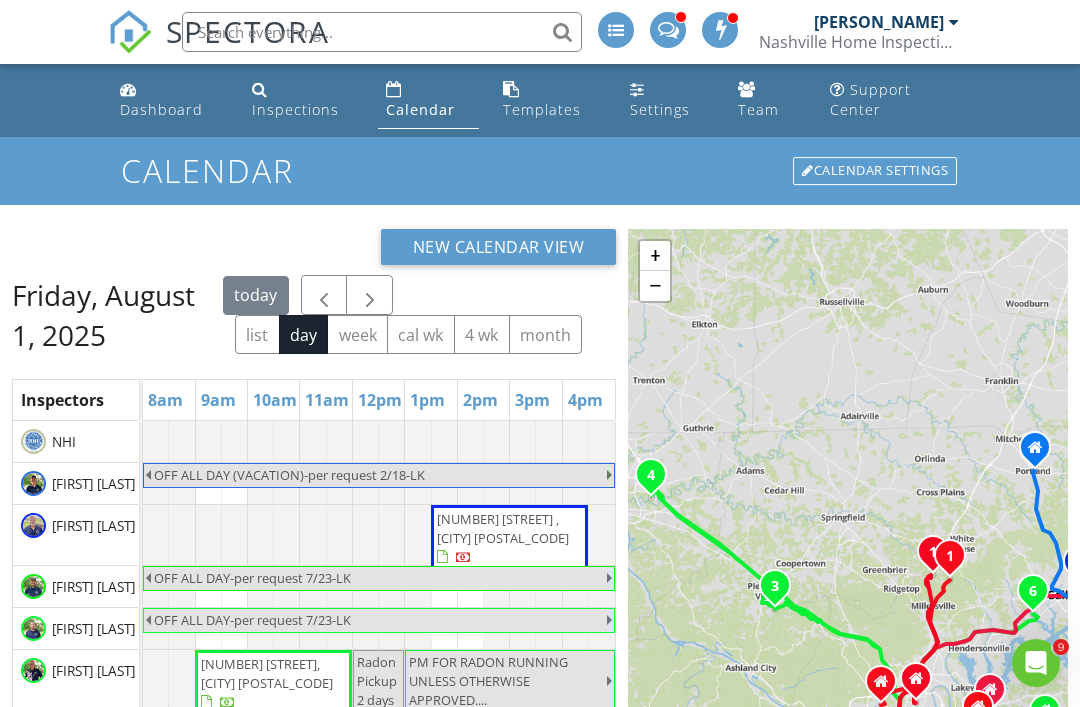 click on "month" at bounding box center [546, 334] 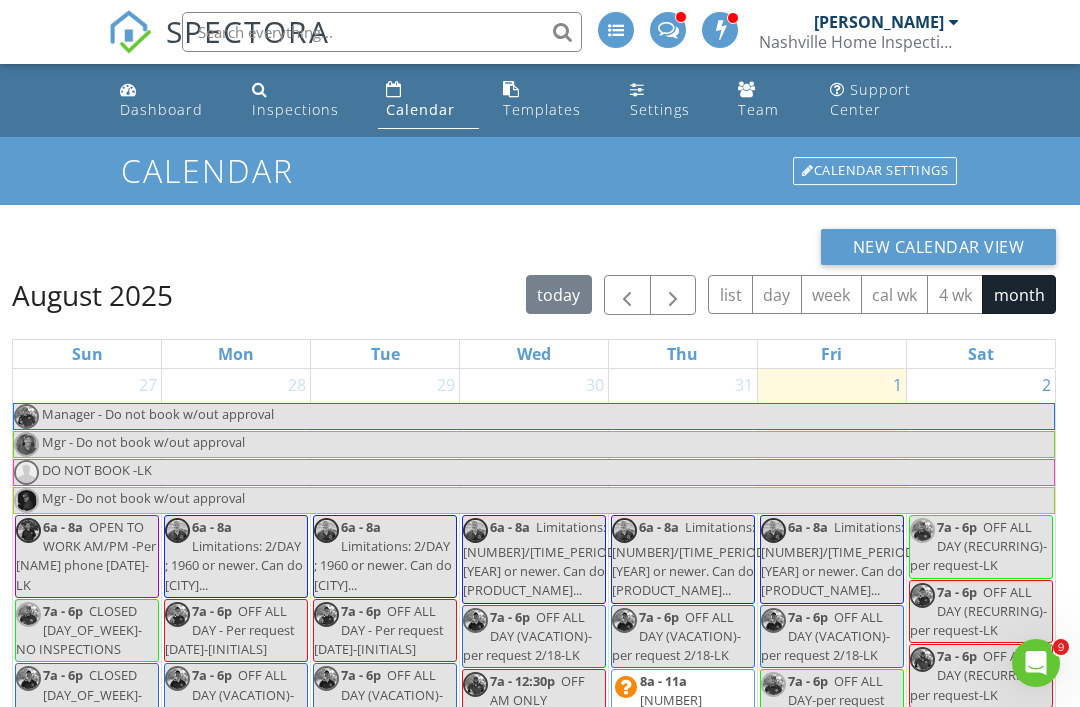click at bounding box center (627, 296) 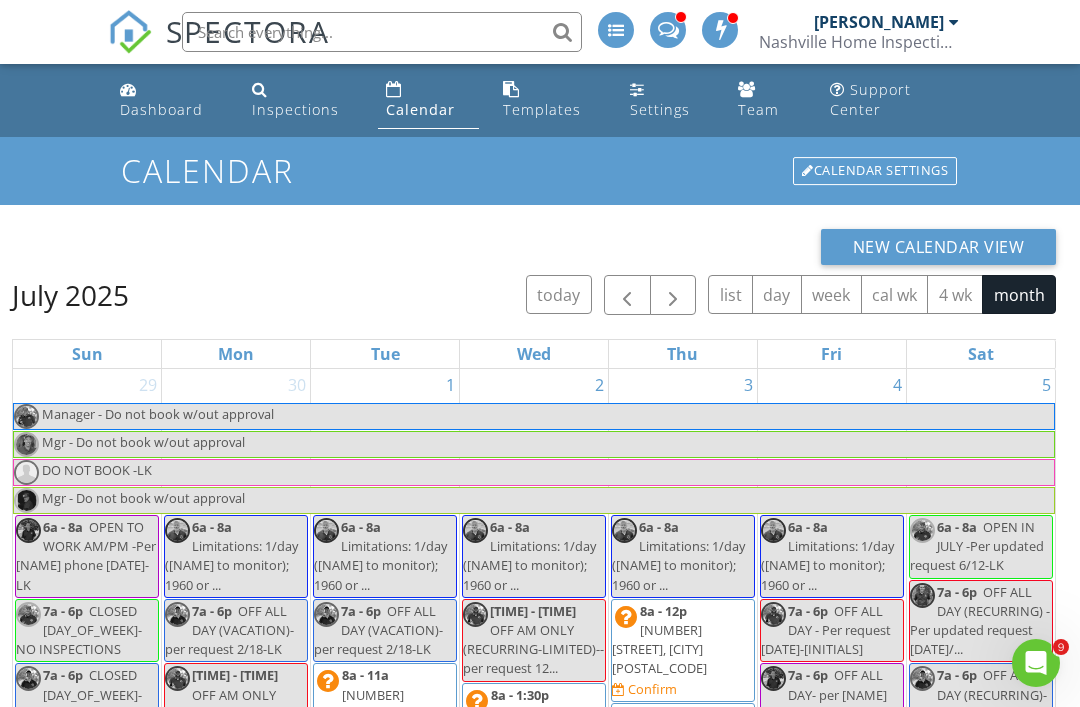 click on "5" at bounding box center (981, 385) 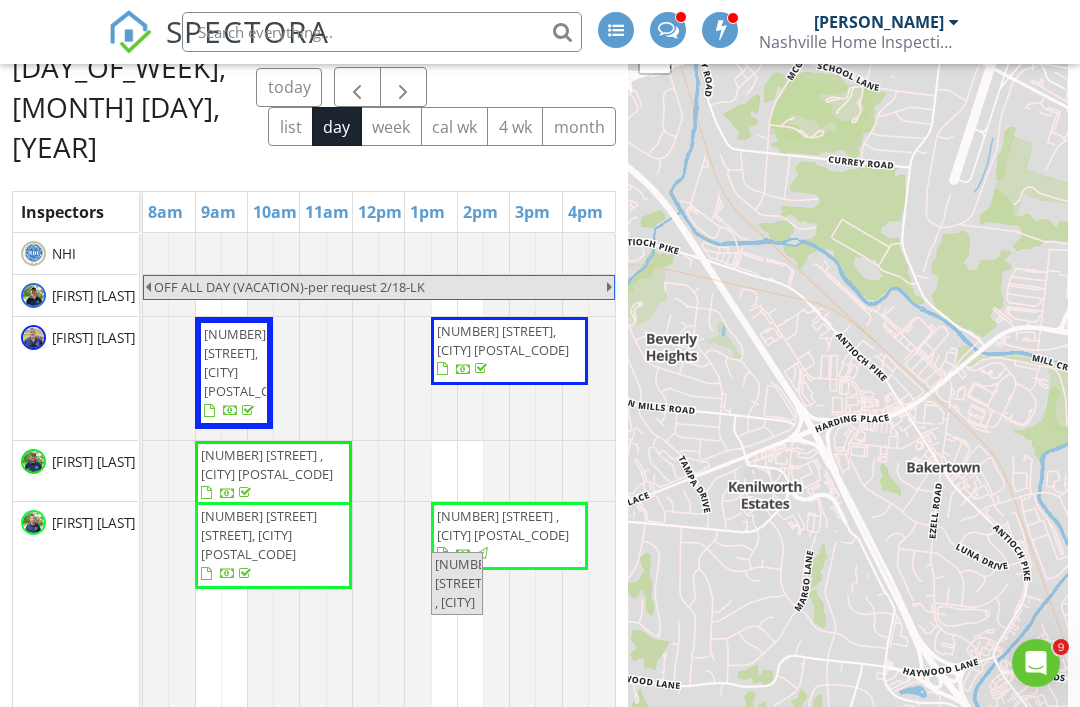 click on "+ − Leaflet  |  © MapTiler   © OpenStreetMap contributors" at bounding box center [848, 377] 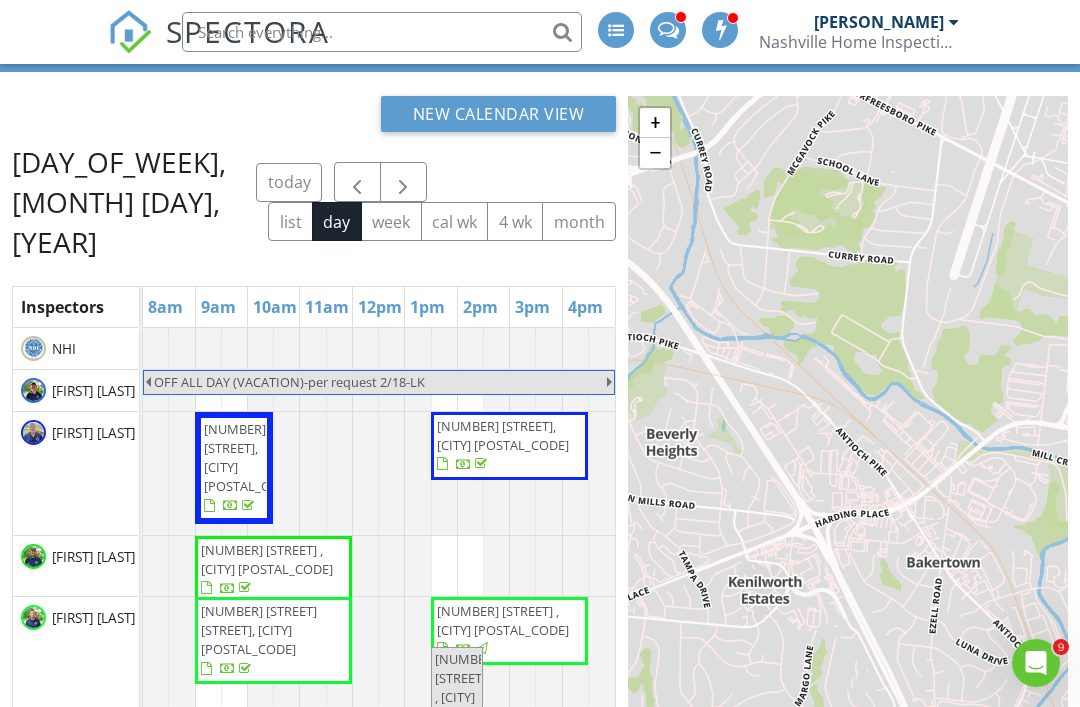 click on "[FIRST] [LAST]" at bounding box center (75, 566) 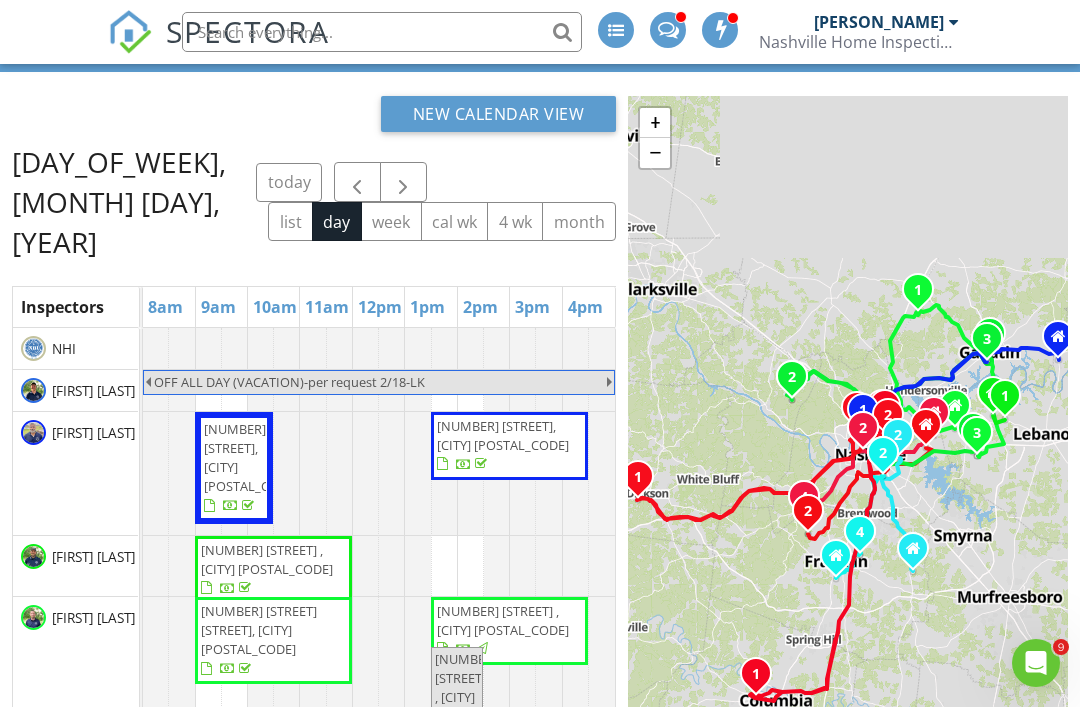 click at bounding box center [403, 183] 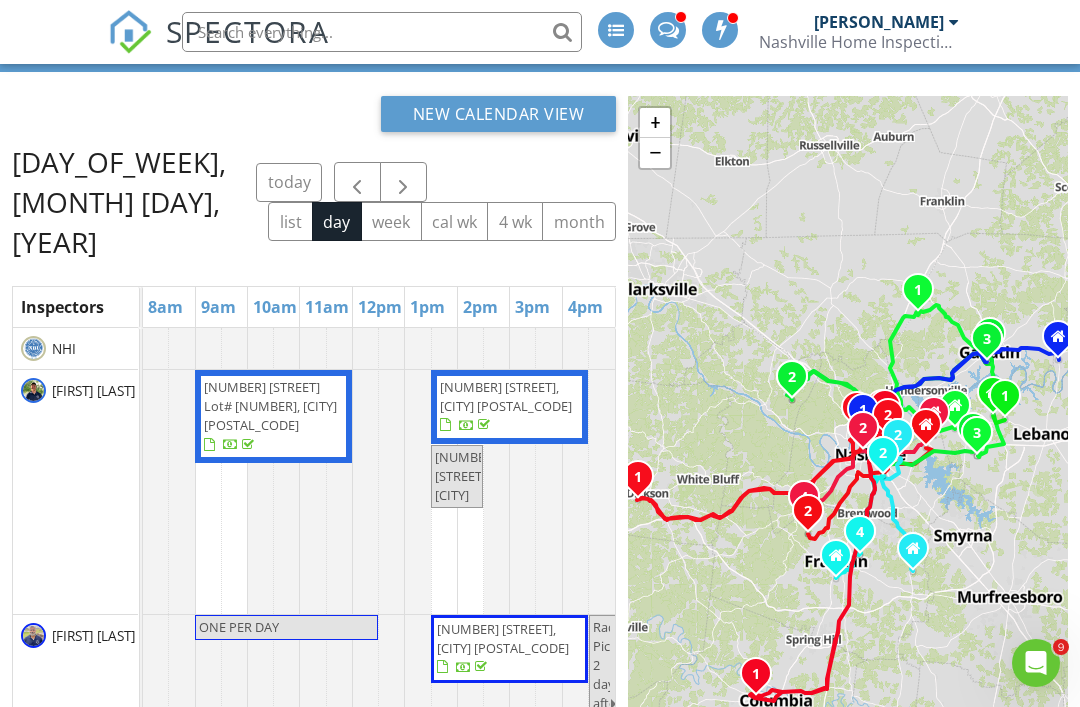 click at bounding box center (403, 183) 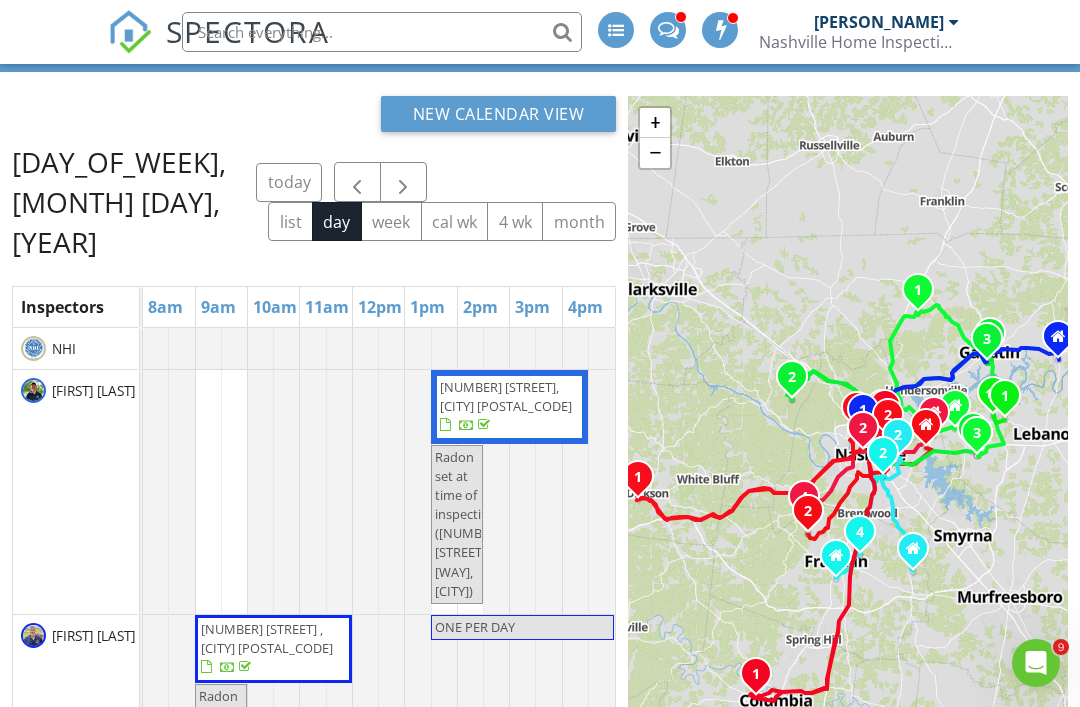 click at bounding box center (403, 183) 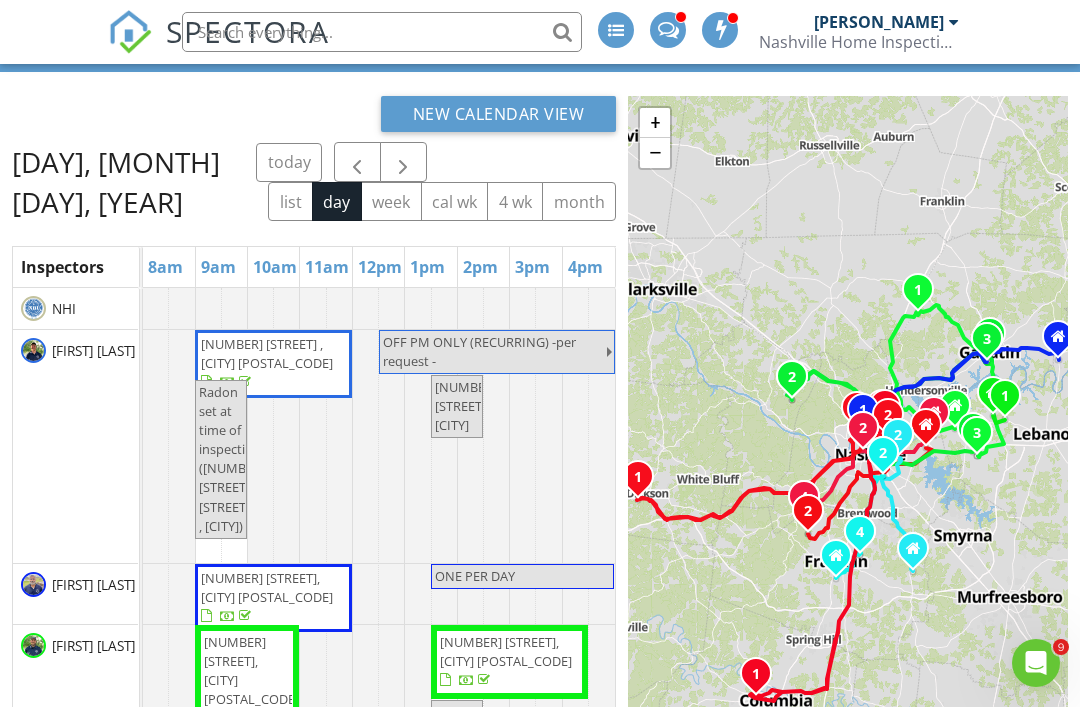 click at bounding box center [403, 162] 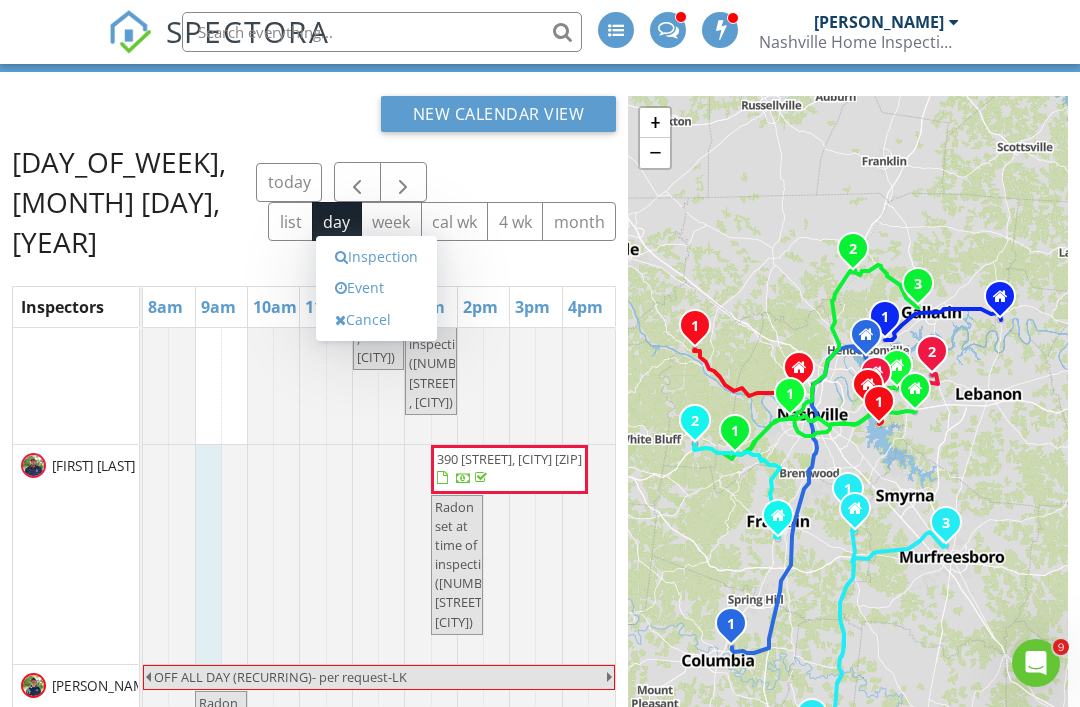 click on "Inspection" at bounding box center (376, 257) 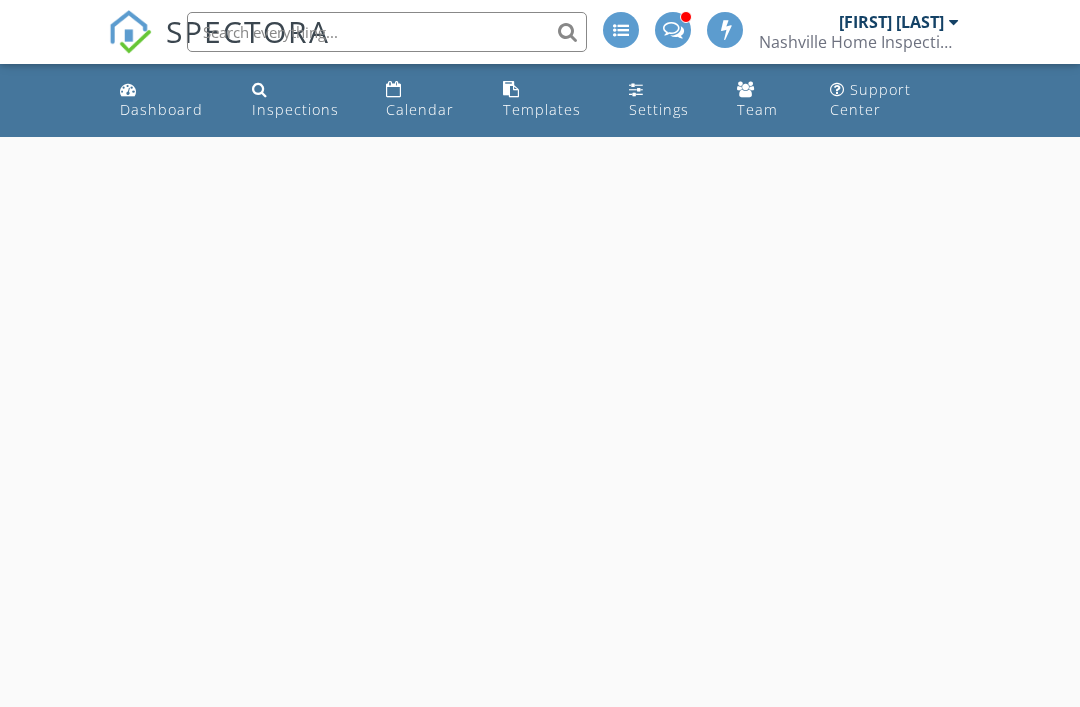 scroll, scrollTop: 0, scrollLeft: 0, axis: both 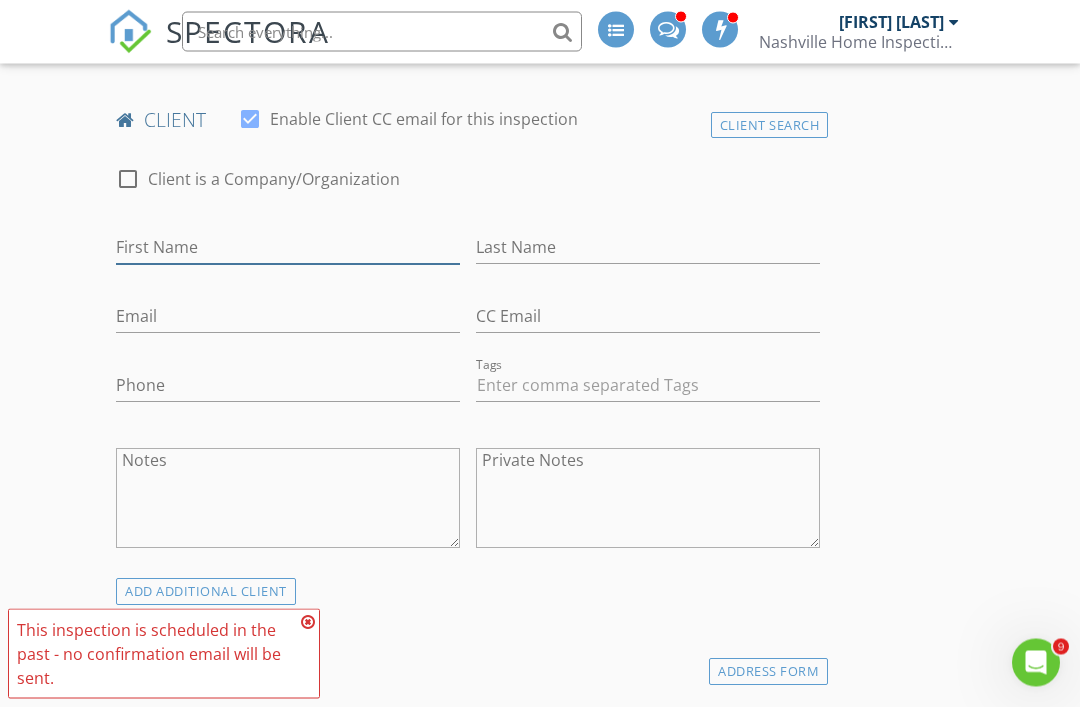 click on "First Name" at bounding box center [288, 248] 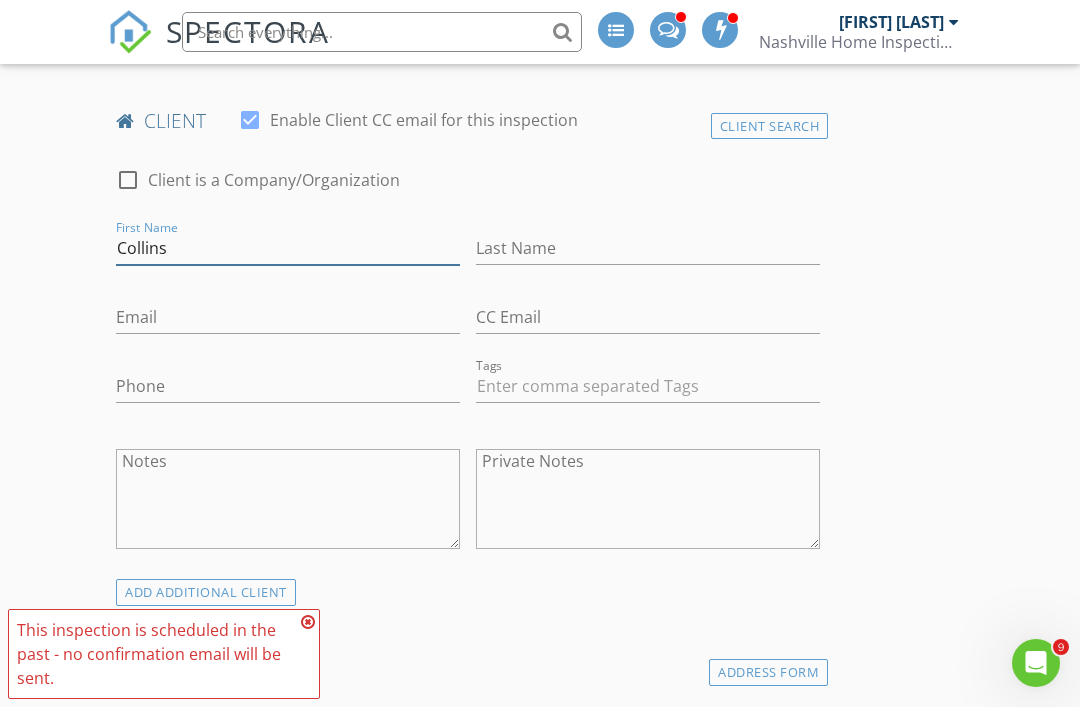 type on "Collins" 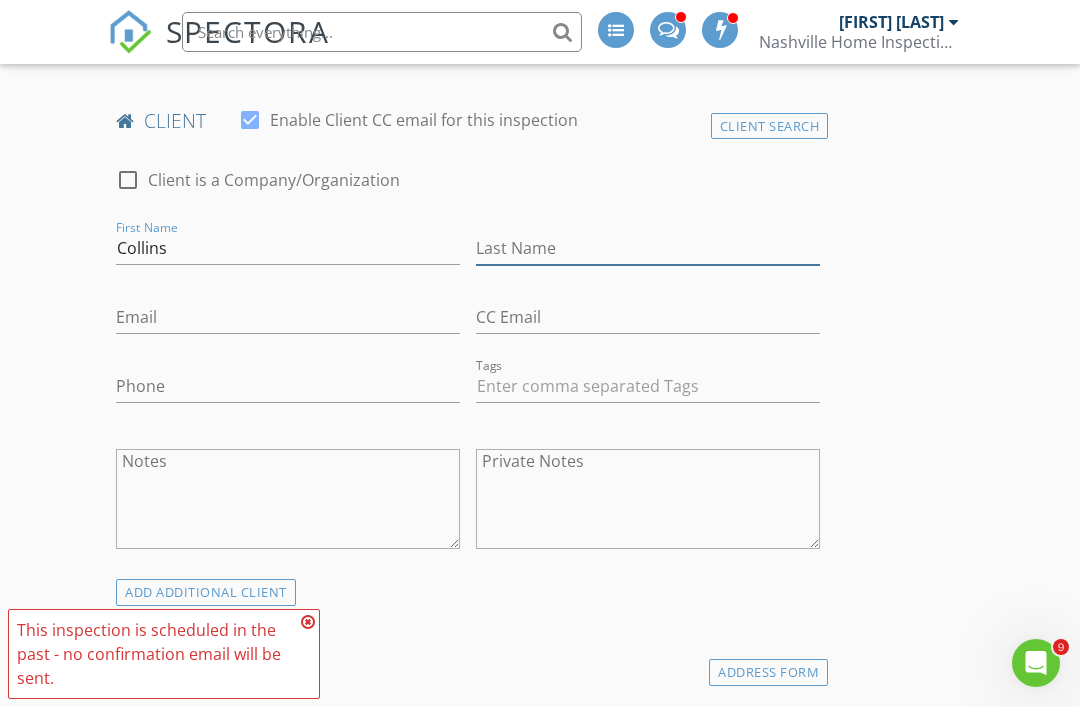 click on "Last Name" at bounding box center [648, 248] 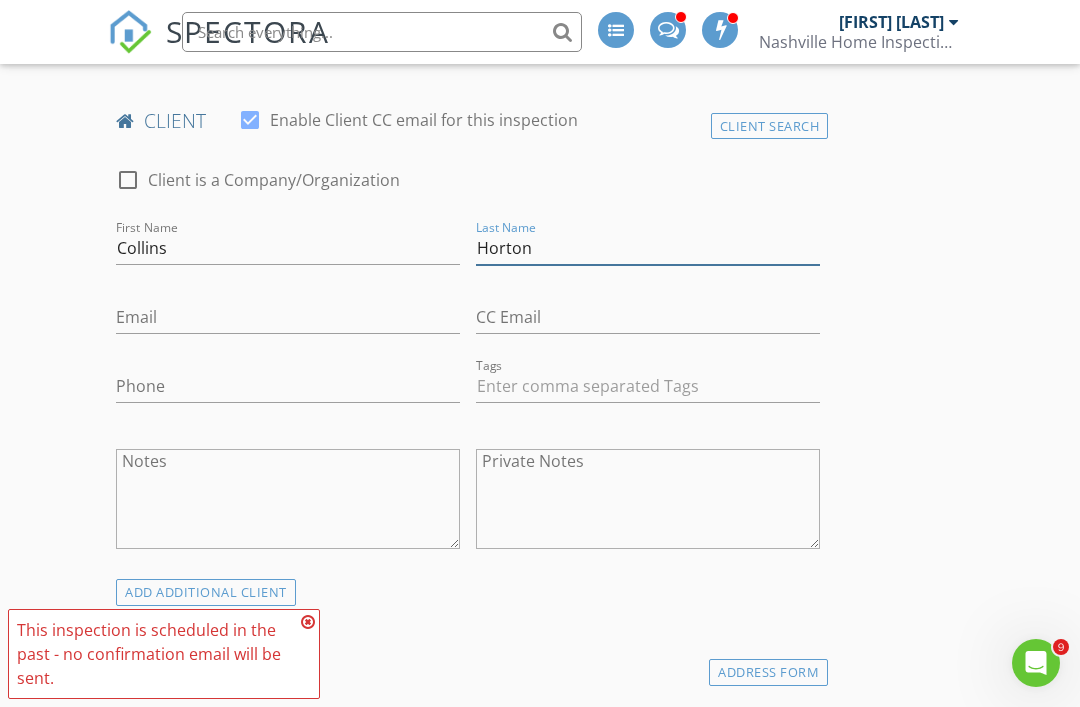 type on "Horton" 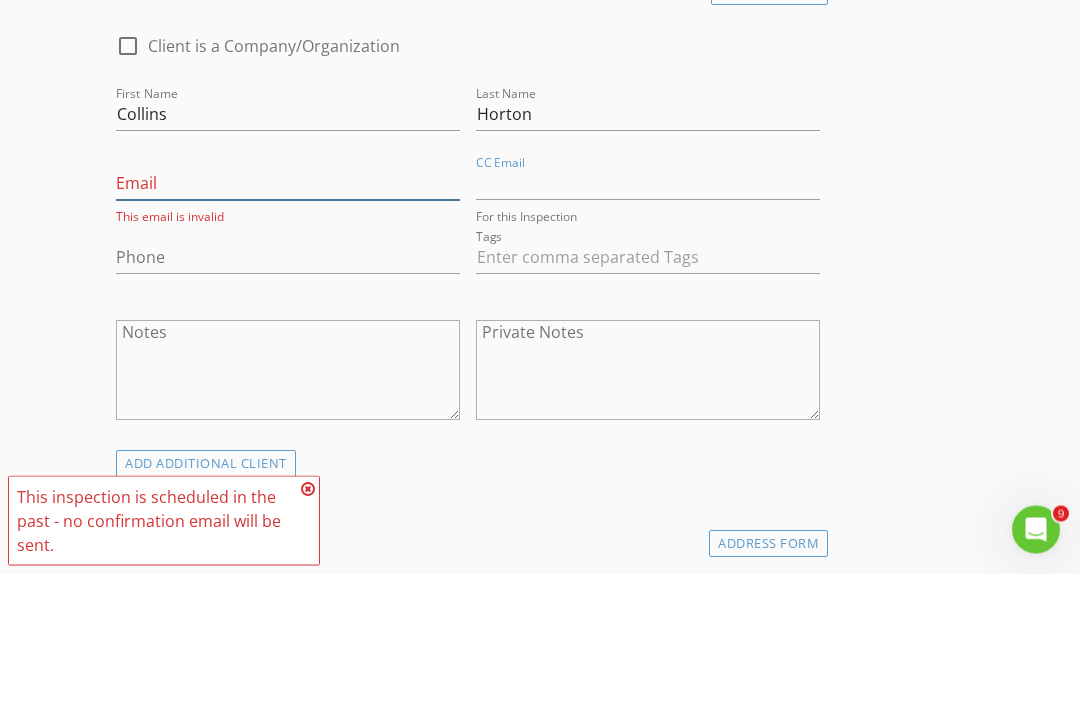 click on "Email" at bounding box center [288, 317] 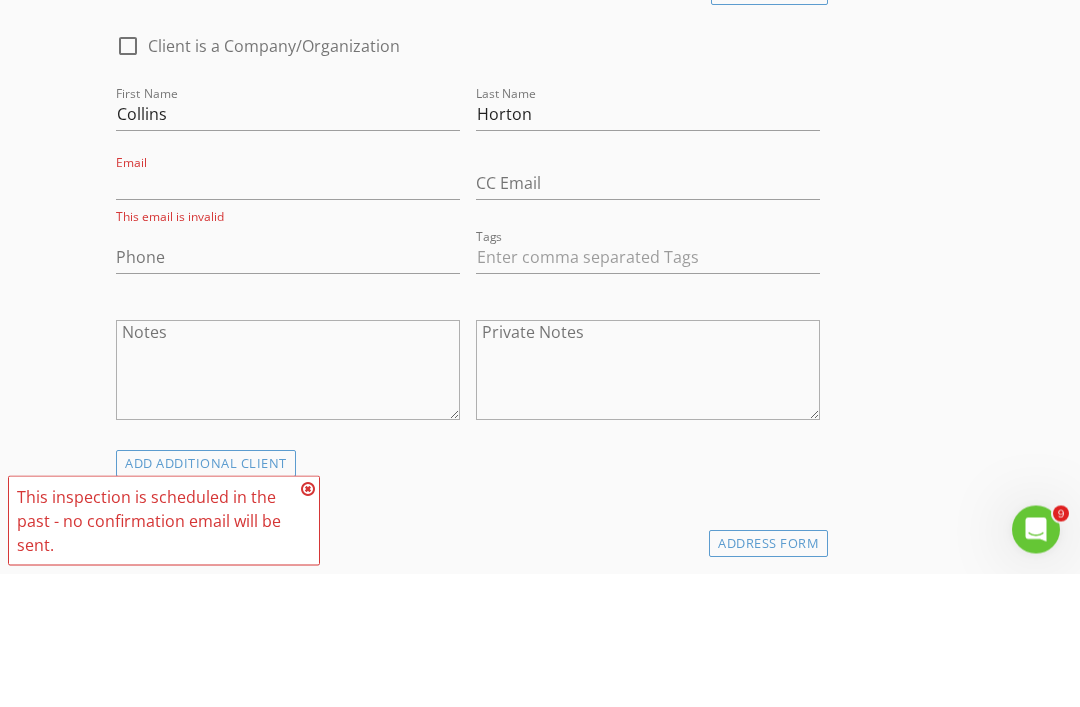 click on "New Inspection
REFERRAL SOURCE
Referral Source arrow_drop_down
client
check_box Enable Client CC email for this inspection   Client Search     check_box_outline_blank Client is a Company/Organization     First Name Collins   Last Name Horton   Email This email is invalid   CC Email   Phone         Tags         Notes   Private Notes
ADD ADDITIONAL client
Location
Address Form       Can't find your address?   Click here.         client's  AGENT
AGENT FORM
ADD ADDITIONAL
client's  AGENT
LISTING AGENT
AGENT FORM
ADDITIONAL PEOPLE
ADD ADDITIONAL PERSON
MISCELLANEOUS
Order ID 31789       check_box Confirmed Inspection" at bounding box center [540, 3063] 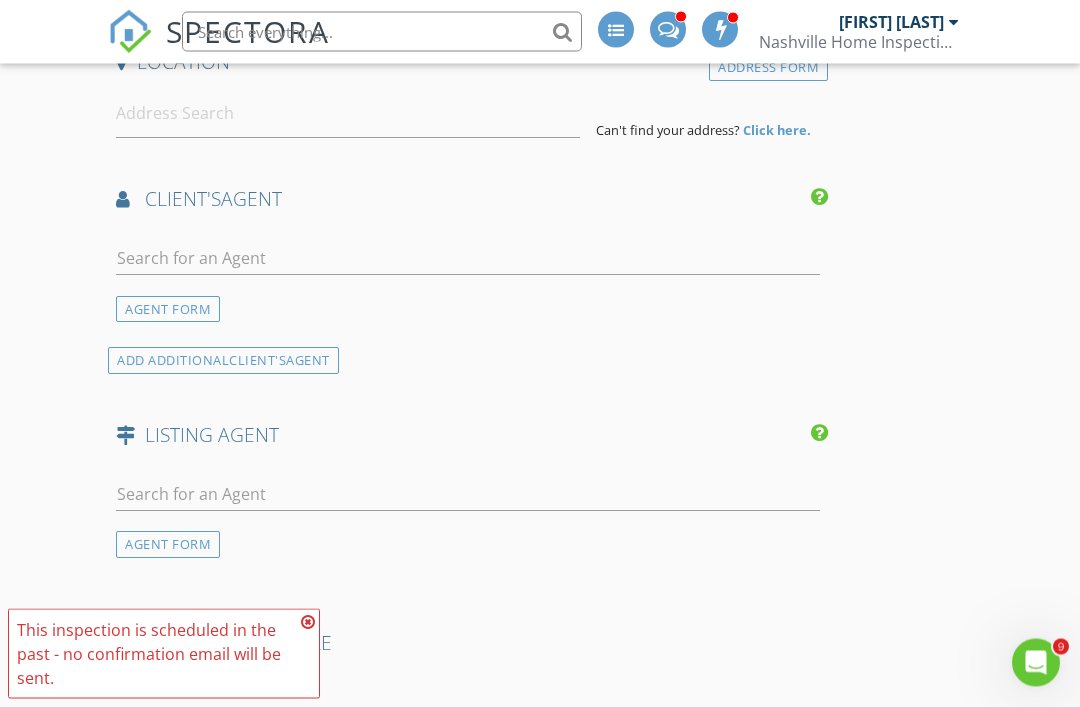 scroll, scrollTop: 921, scrollLeft: 0, axis: vertical 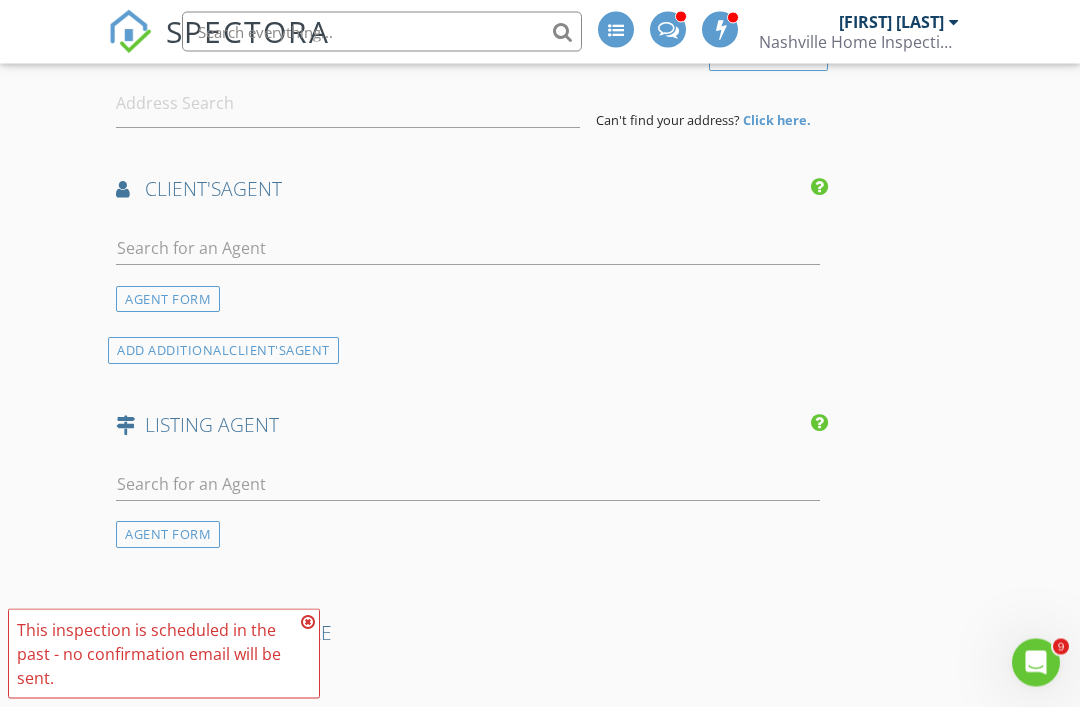 click at bounding box center (308, 622) 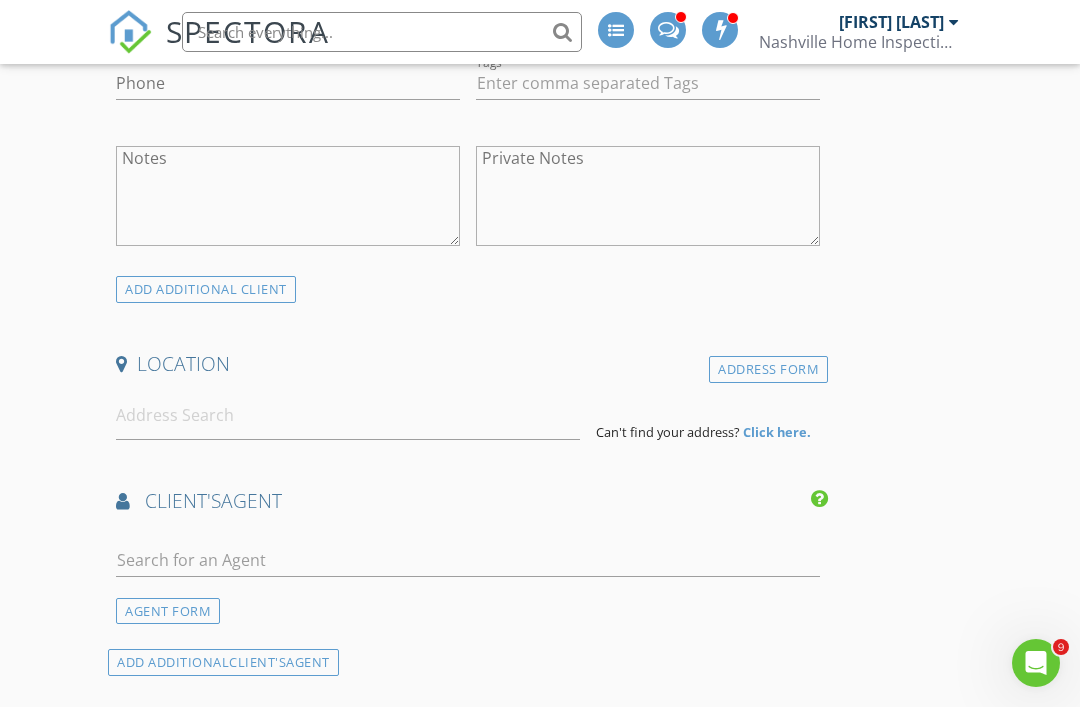 scroll, scrollTop: 609, scrollLeft: 0, axis: vertical 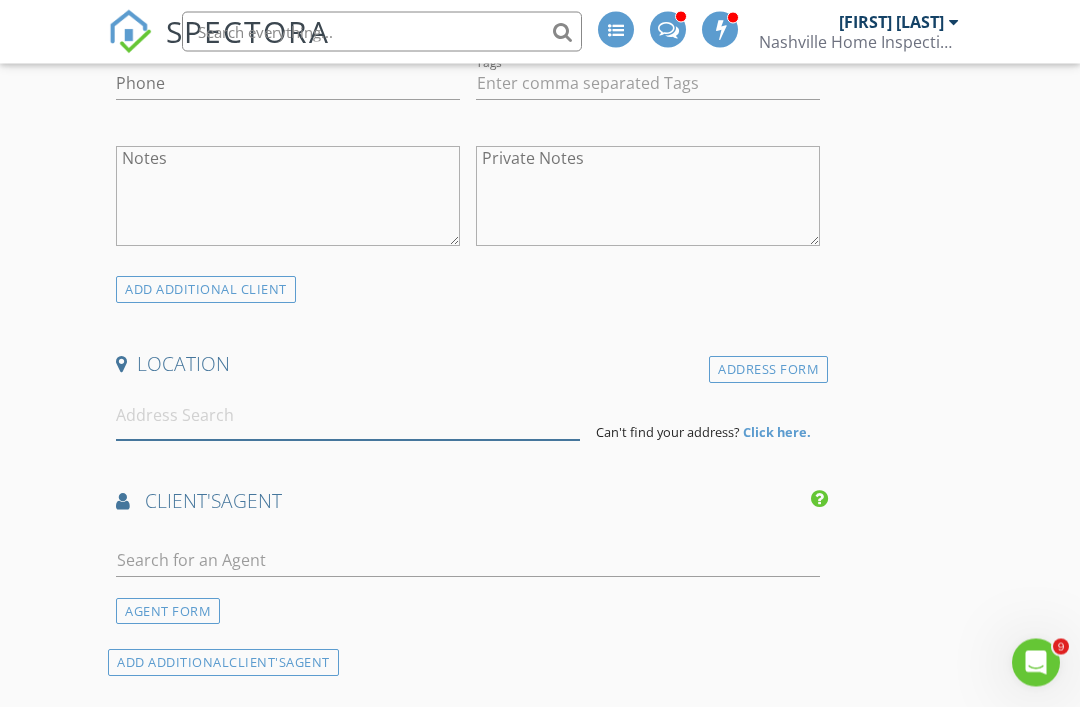 click at bounding box center [348, 416] 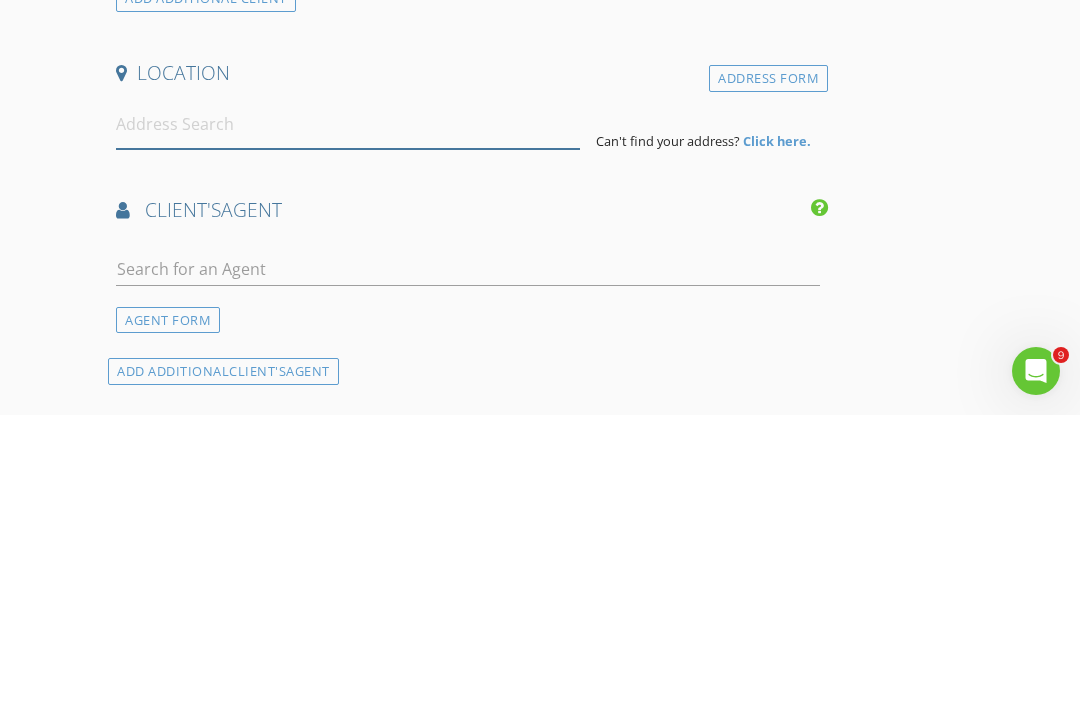 scroll, scrollTop: 901, scrollLeft: 0, axis: vertical 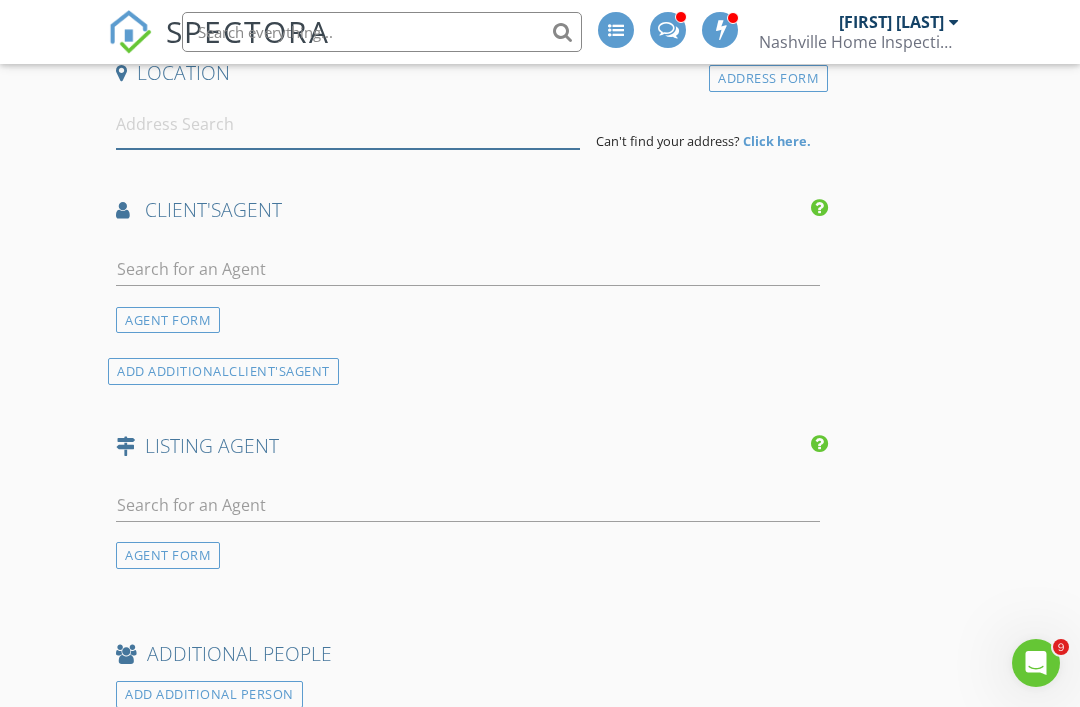 click at bounding box center [348, 124] 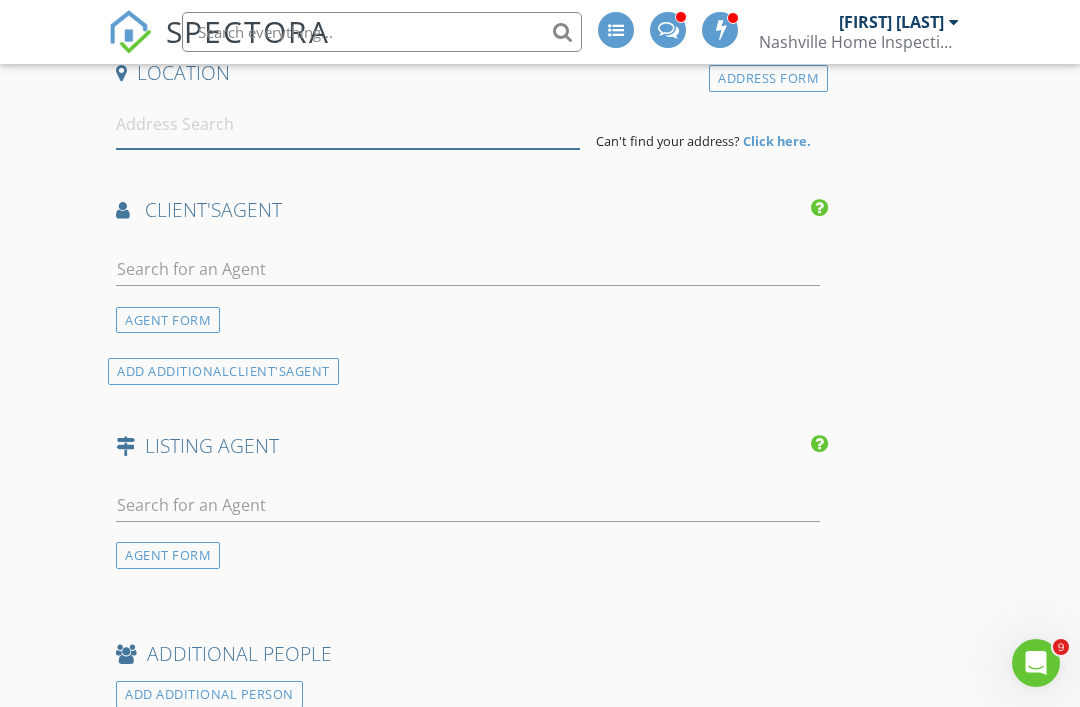 paste on "825 Luxemburg Dr" 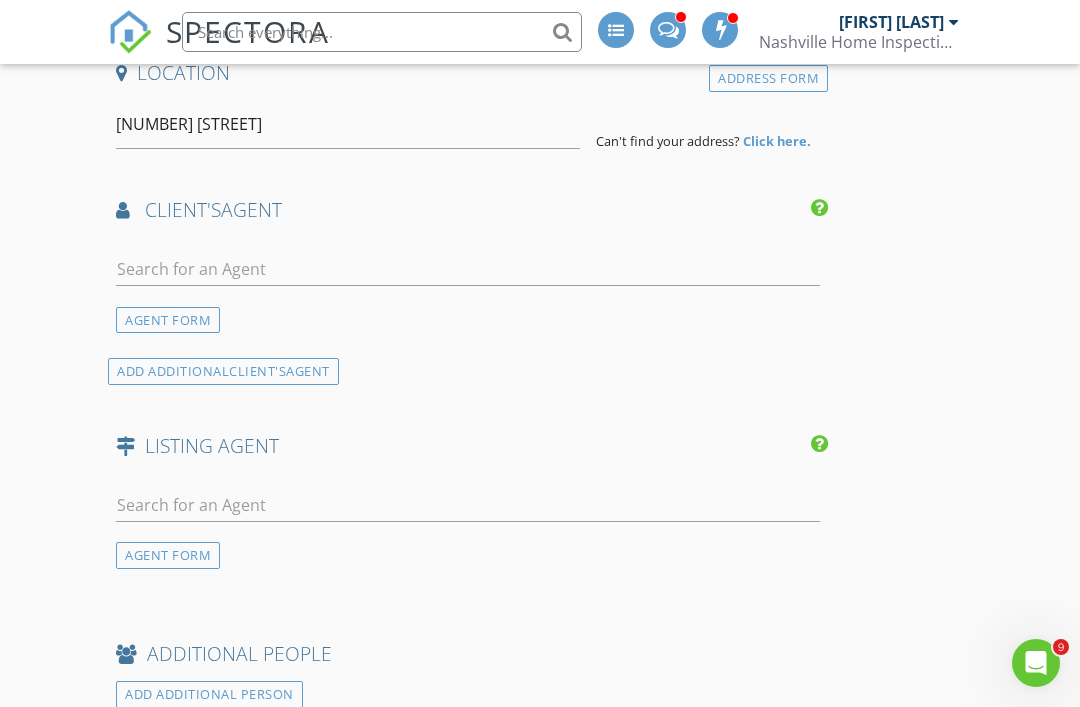 type on "825 Luxemburg Drive, Hermitage, TN, USA" 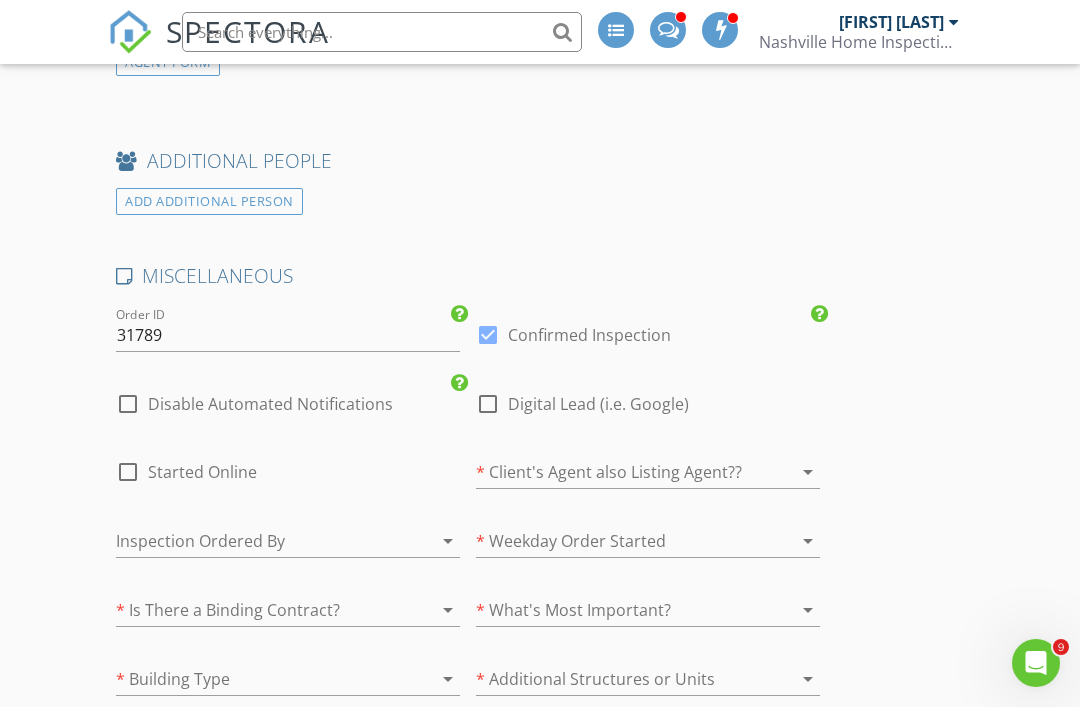 scroll, scrollTop: 1646, scrollLeft: 0, axis: vertical 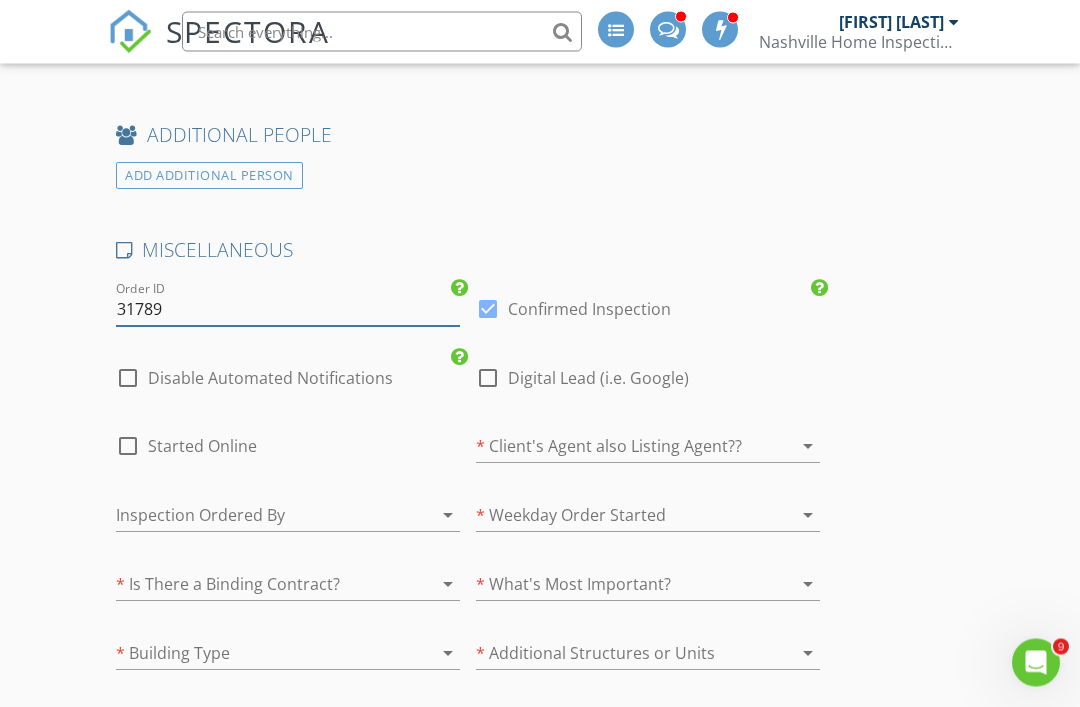 click on "31789" at bounding box center (288, 310) 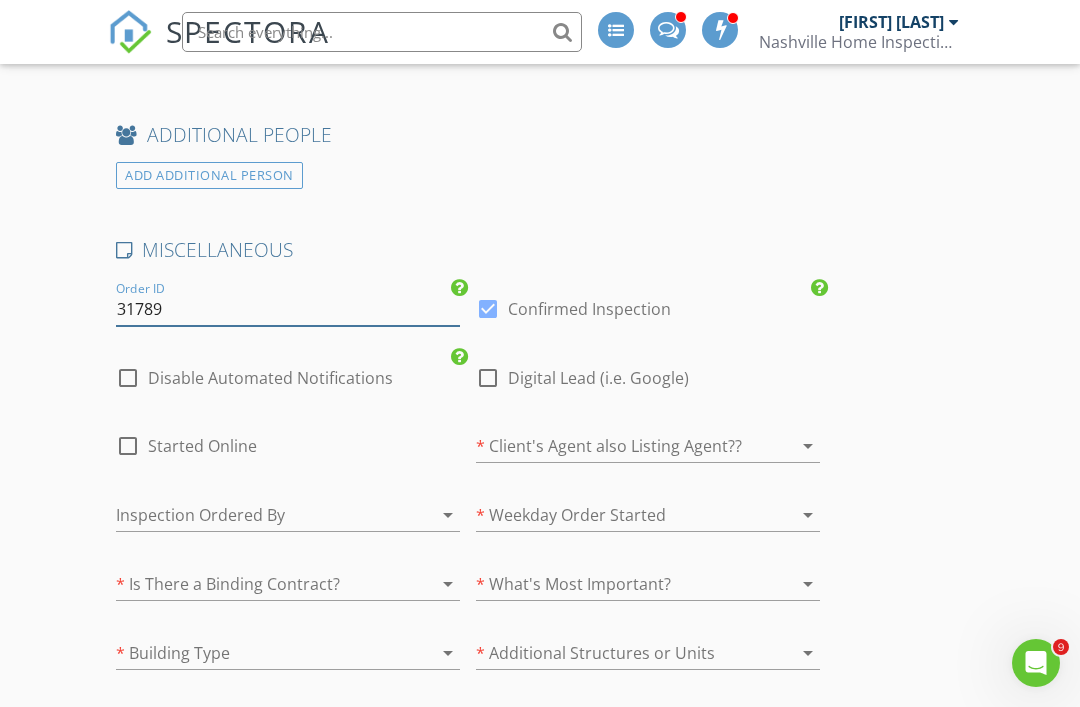 scroll, scrollTop: 1646, scrollLeft: 0, axis: vertical 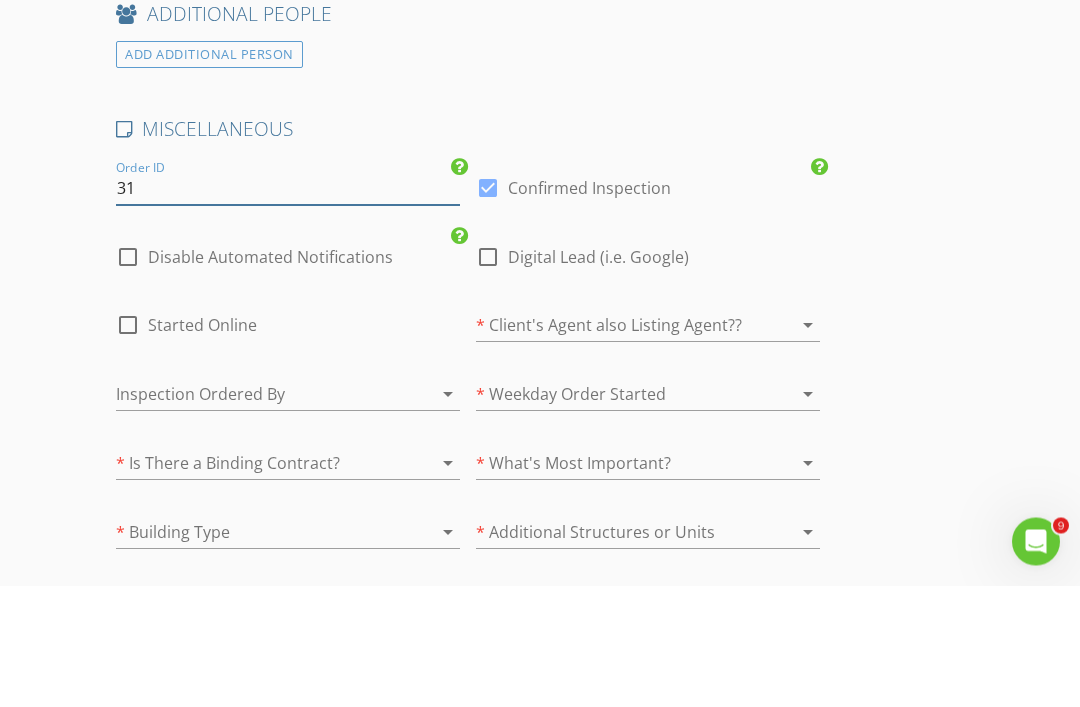 type on "3" 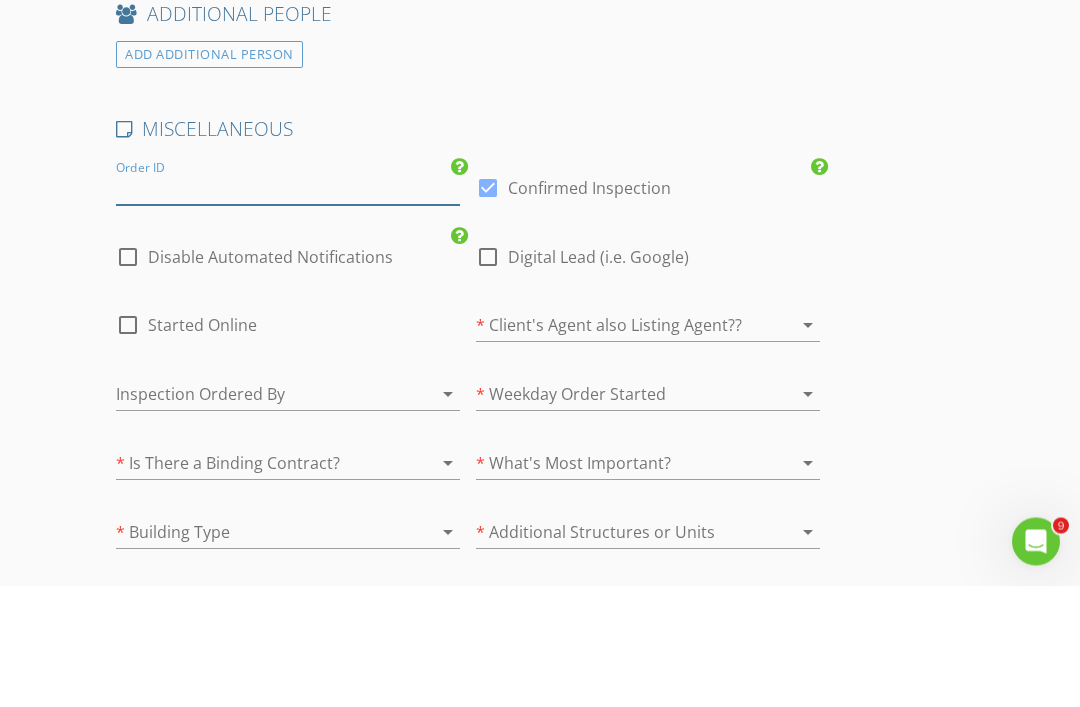 type 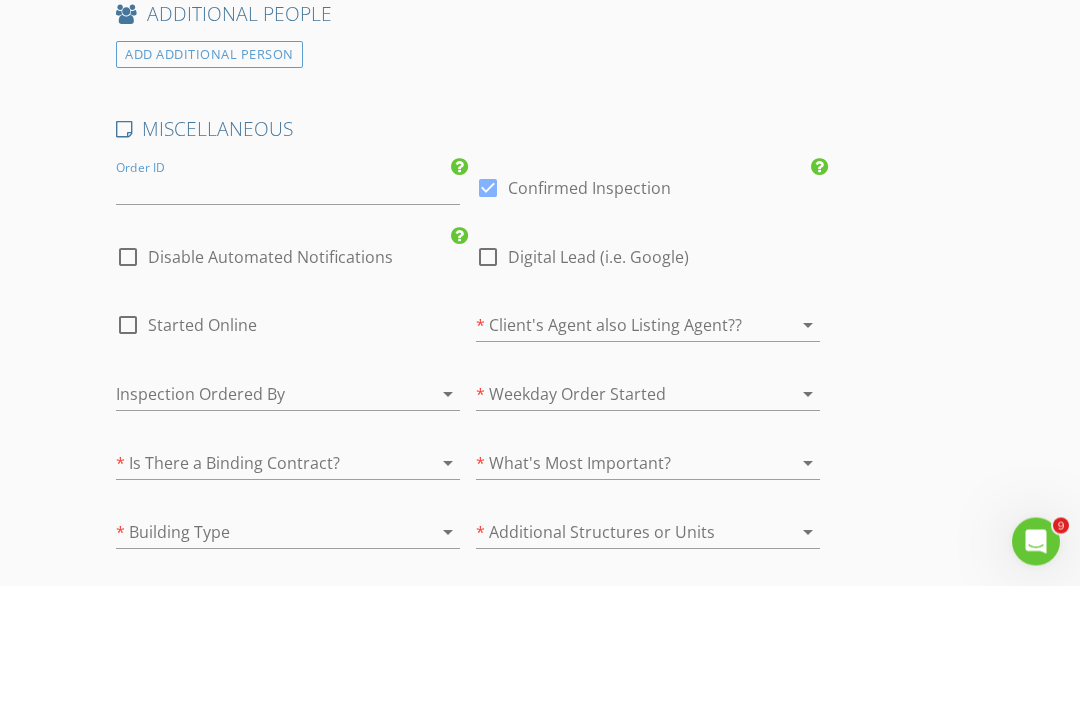 click at bounding box center (488, 310) 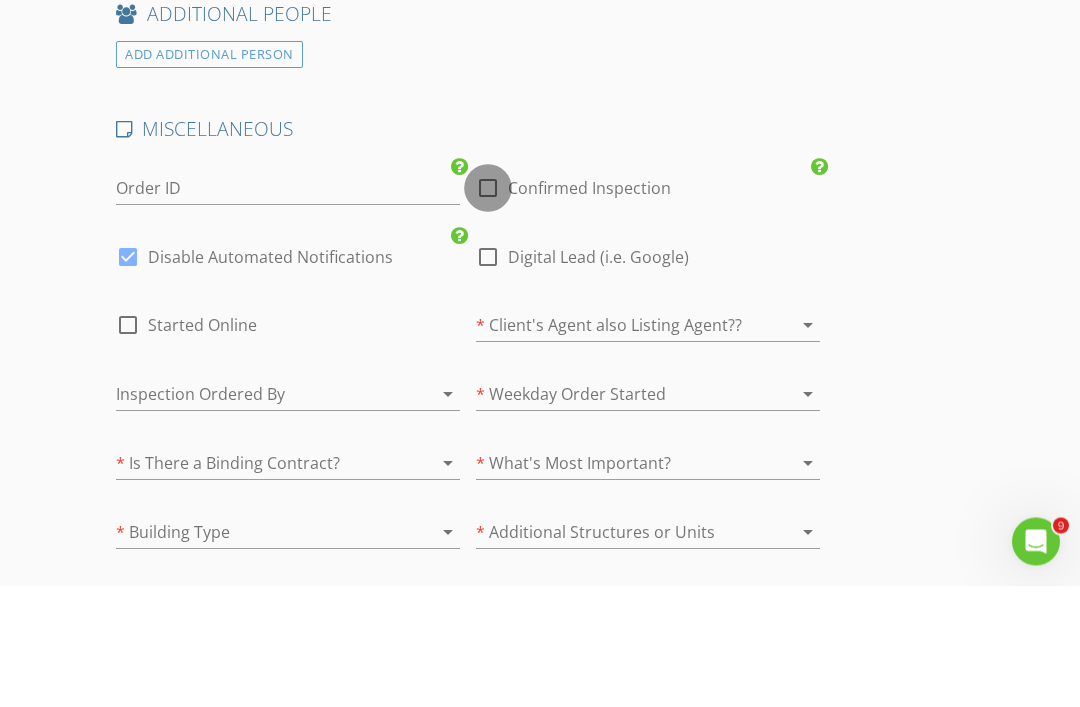 checkbox on "false" 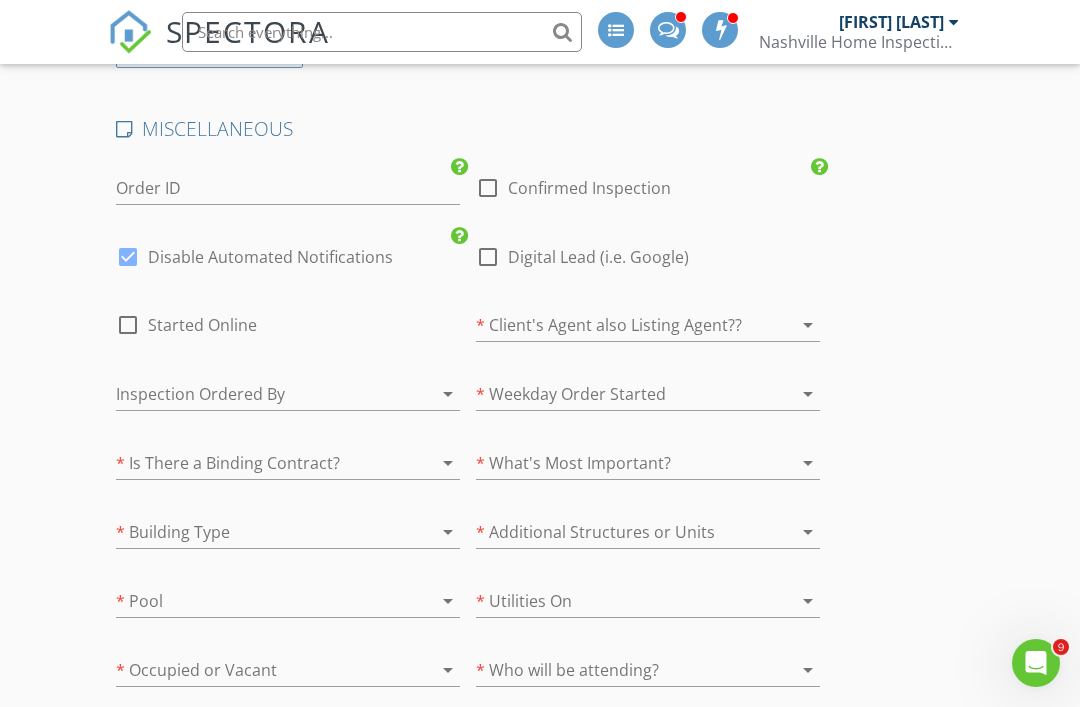 click on "arrow_drop_down" at bounding box center [808, 325] 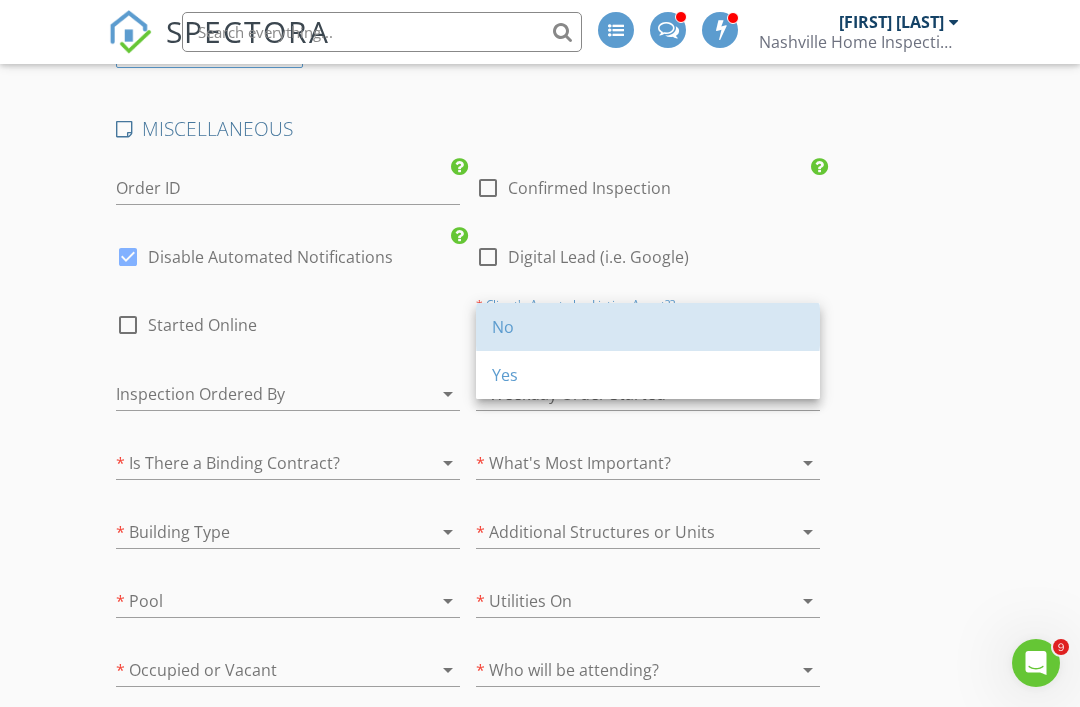 click on "No" at bounding box center (648, 327) 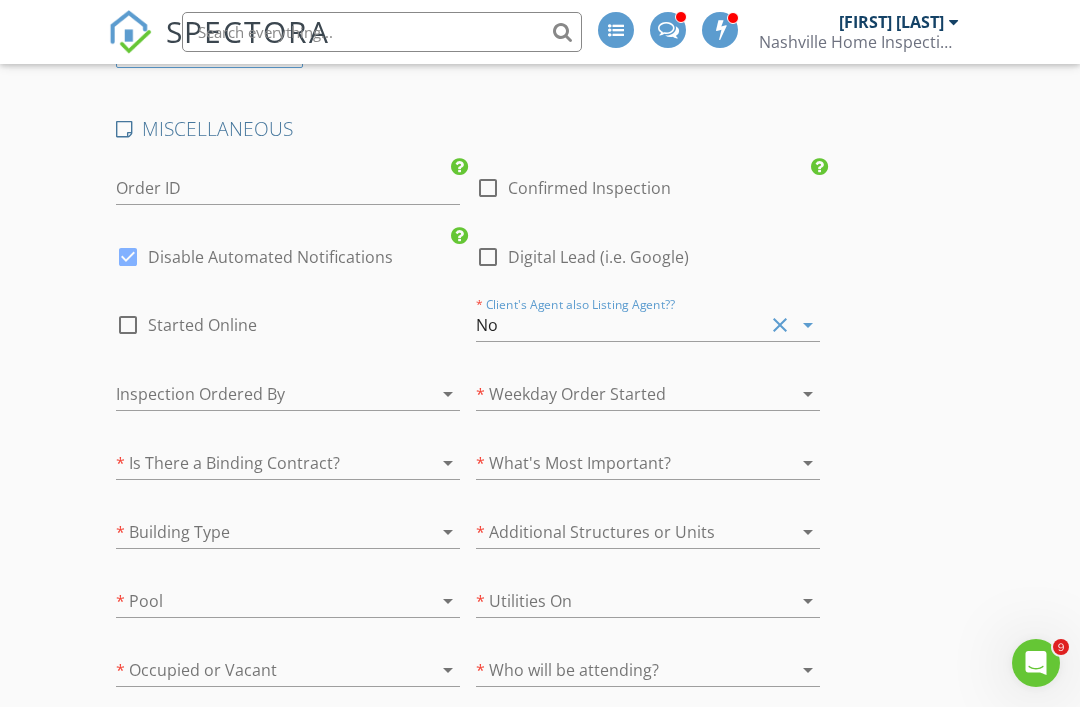 click at bounding box center [260, 463] 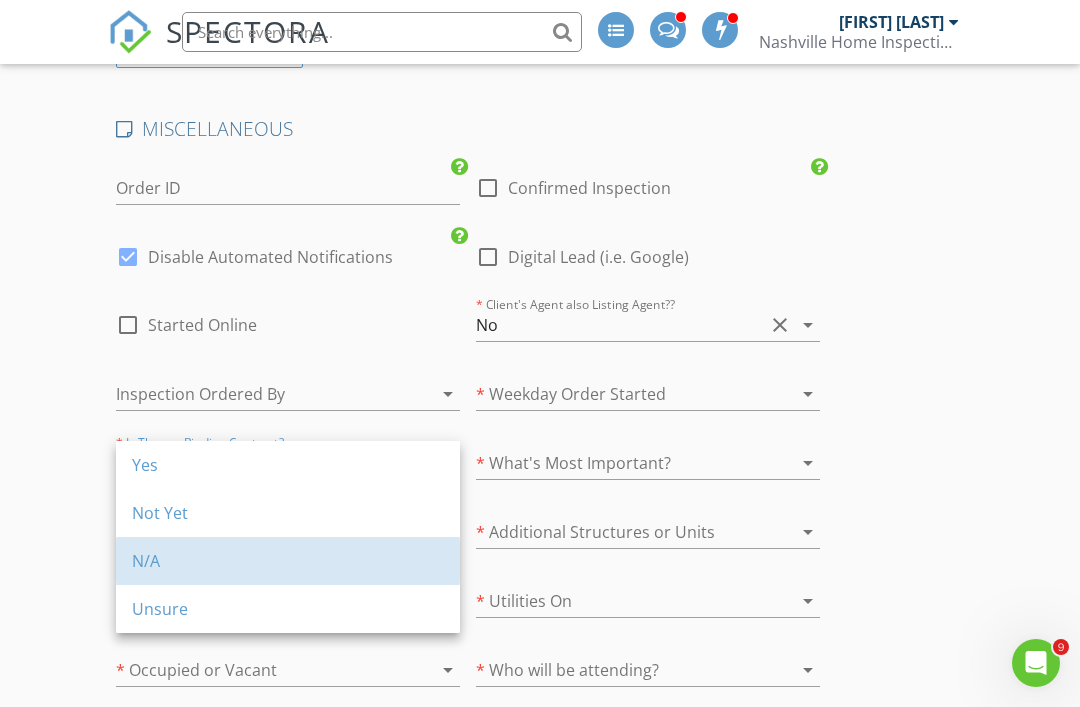 click on "N/A" at bounding box center [288, 561] 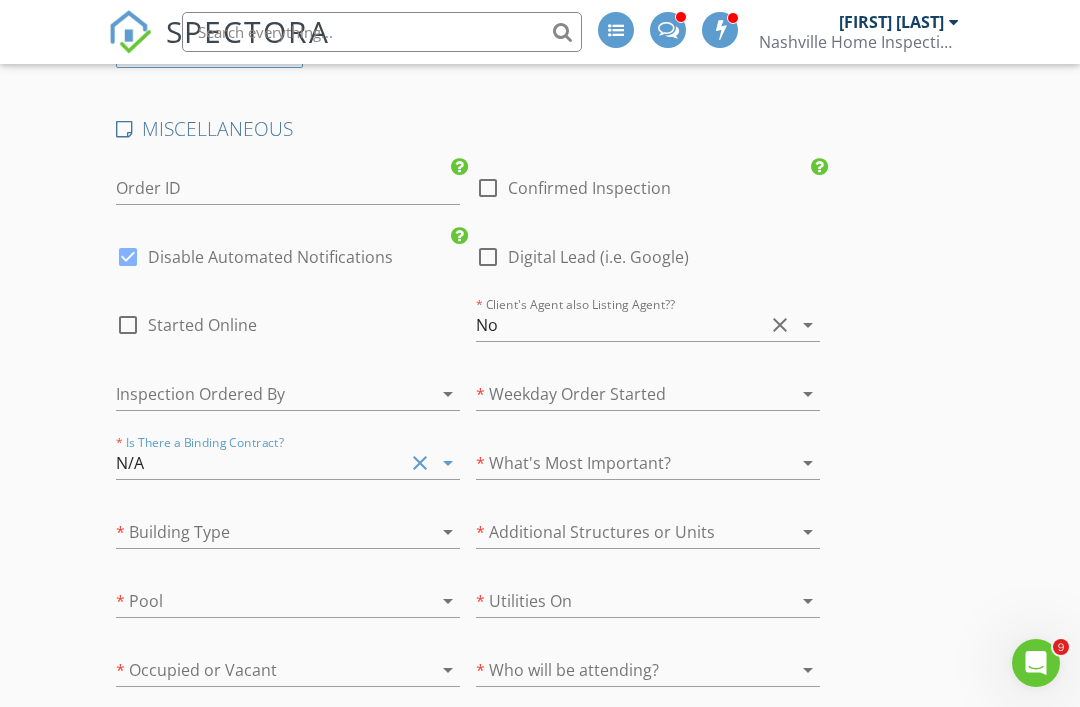 click at bounding box center (260, 532) 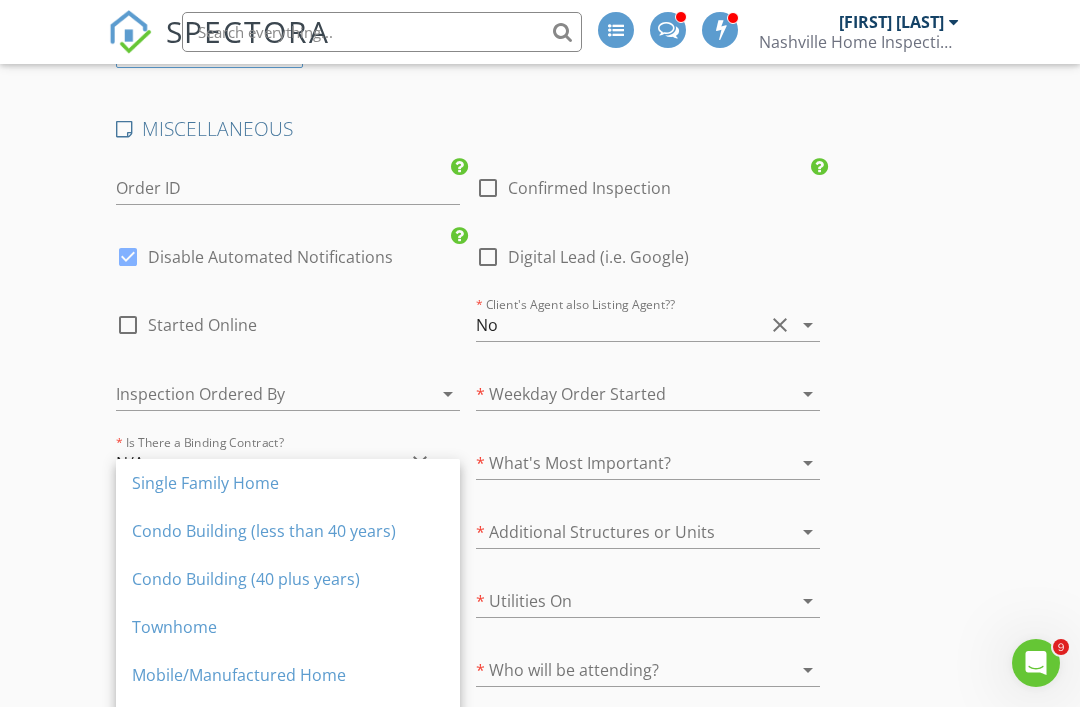 click on "Single Family Home" at bounding box center [288, 483] 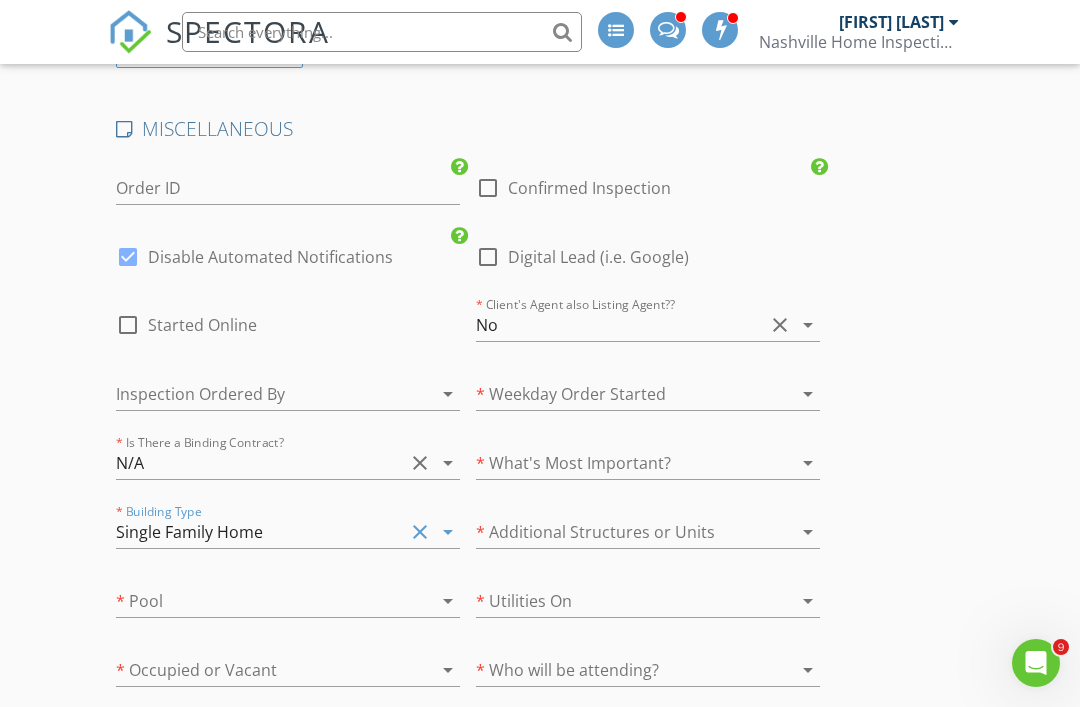 click at bounding box center [260, 601] 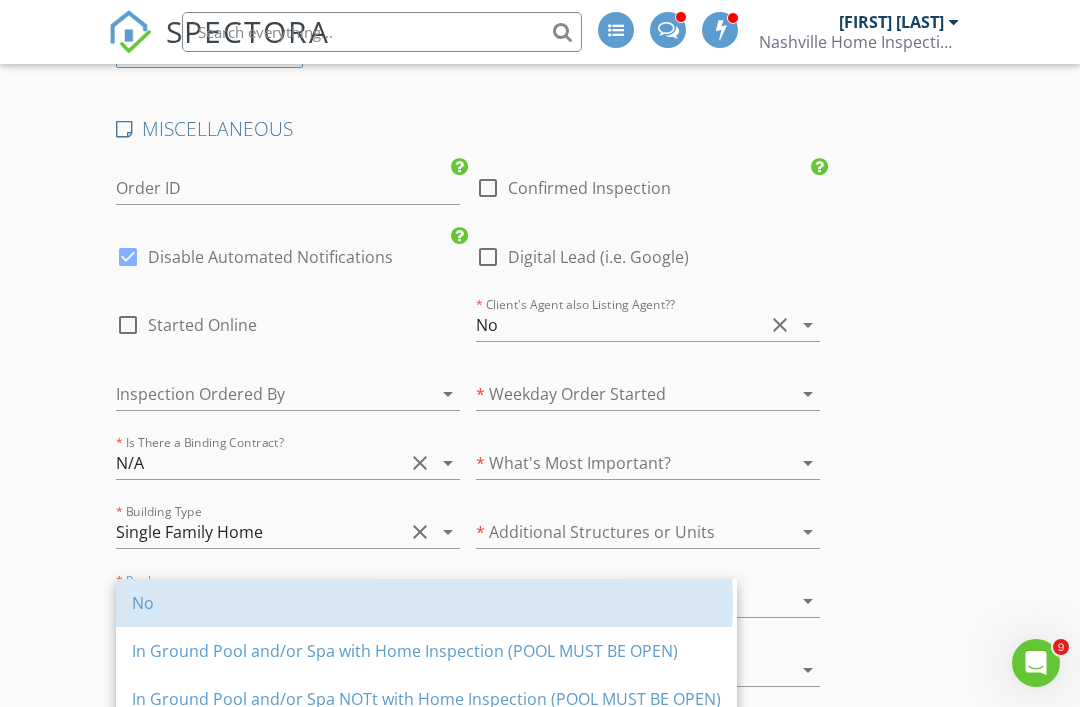 click on "No" at bounding box center [426, 603] 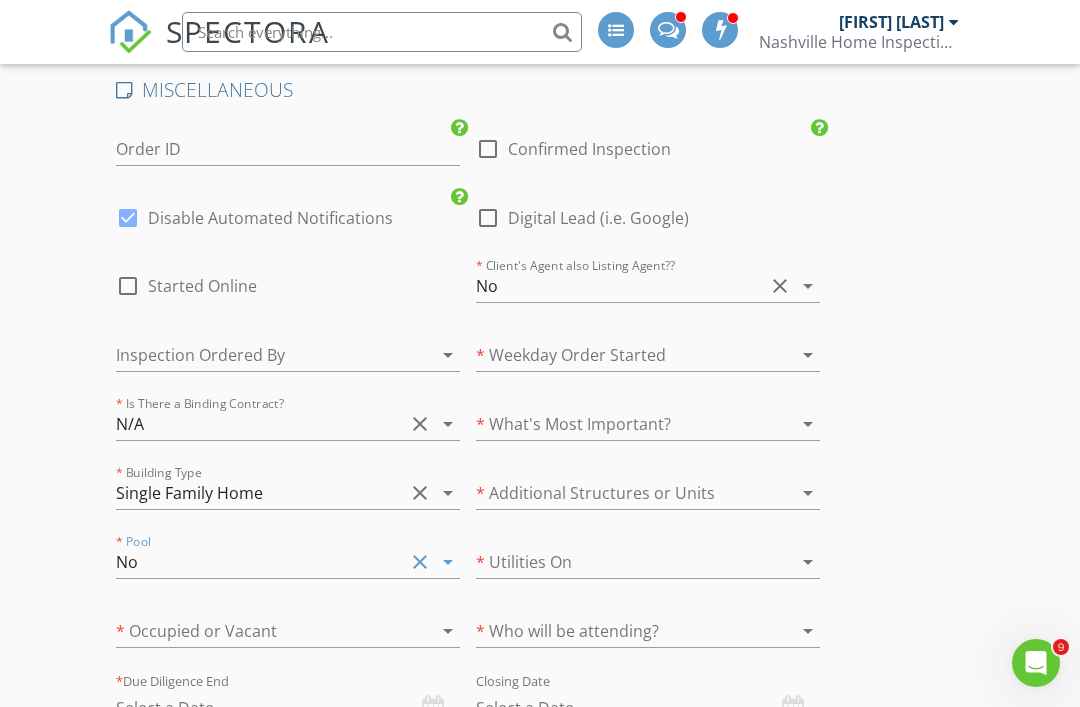 scroll, scrollTop: 1853, scrollLeft: 0, axis: vertical 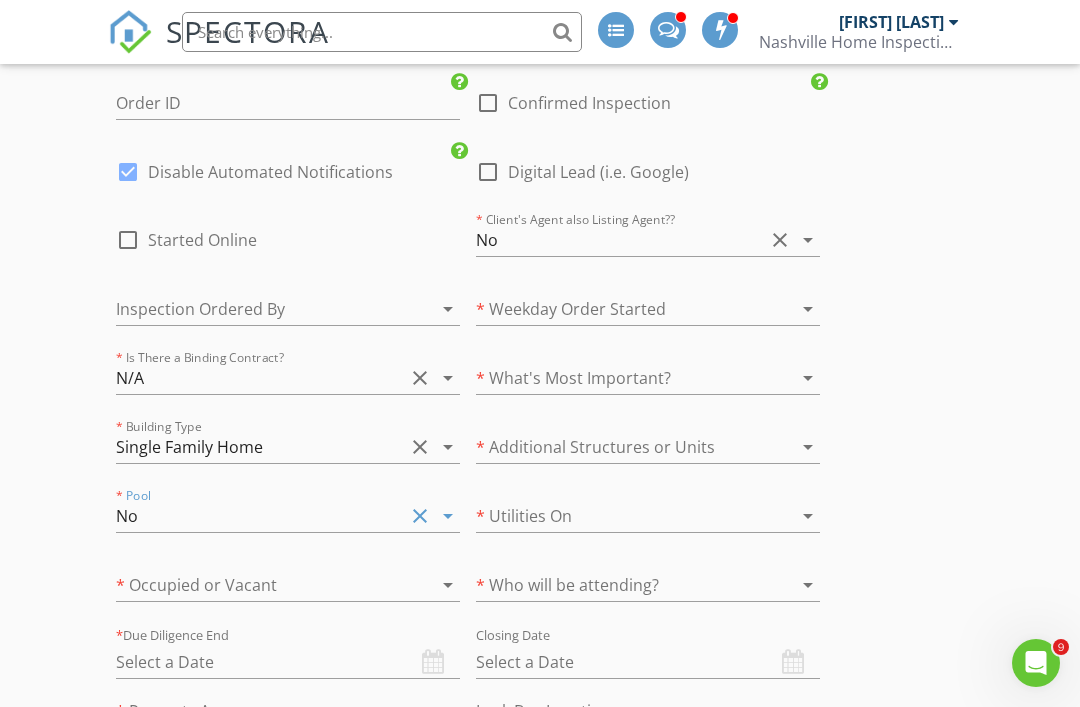 click at bounding box center (260, 585) 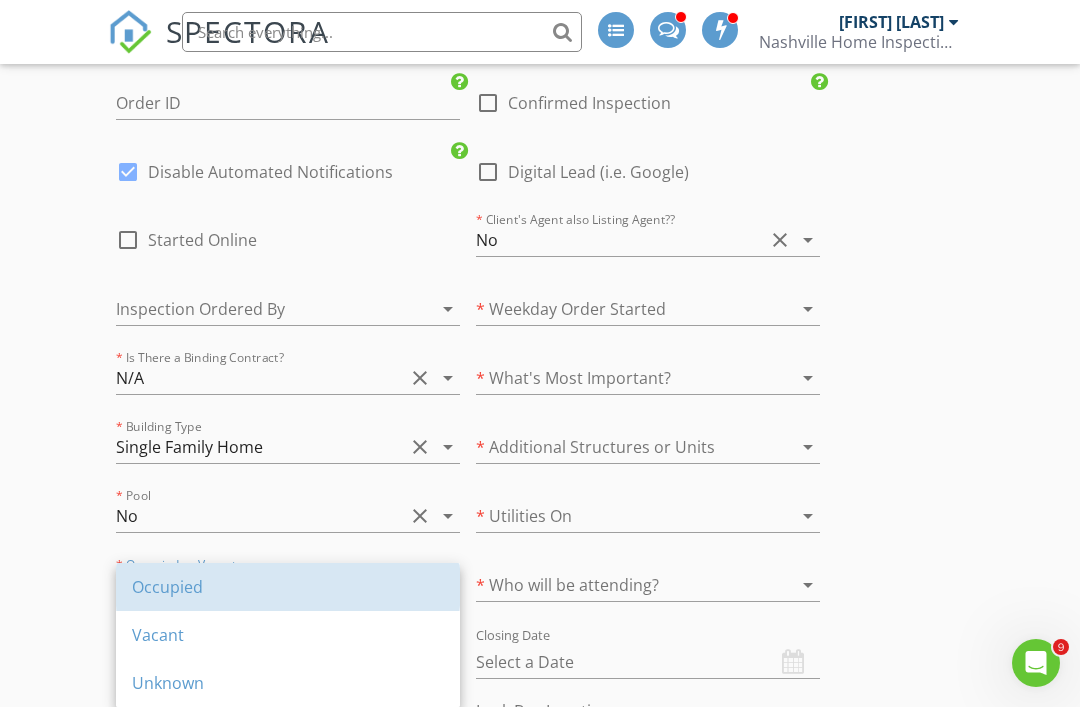 click on "Occupied" at bounding box center (288, 587) 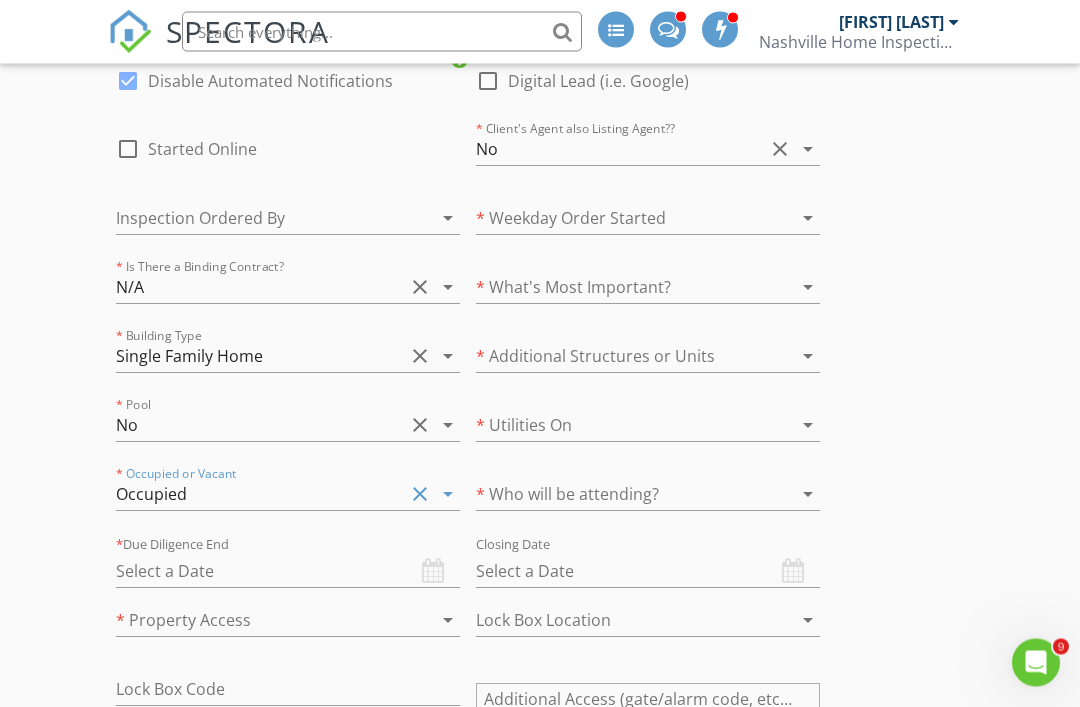 scroll, scrollTop: 1944, scrollLeft: 0, axis: vertical 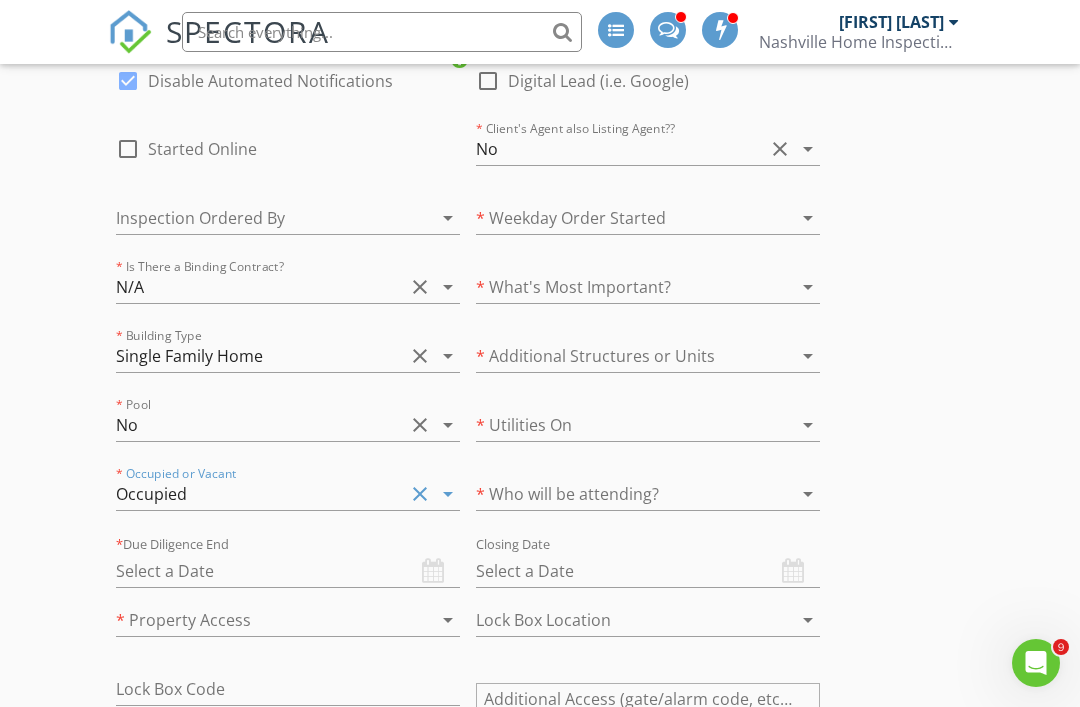 click at bounding box center [288, 571] 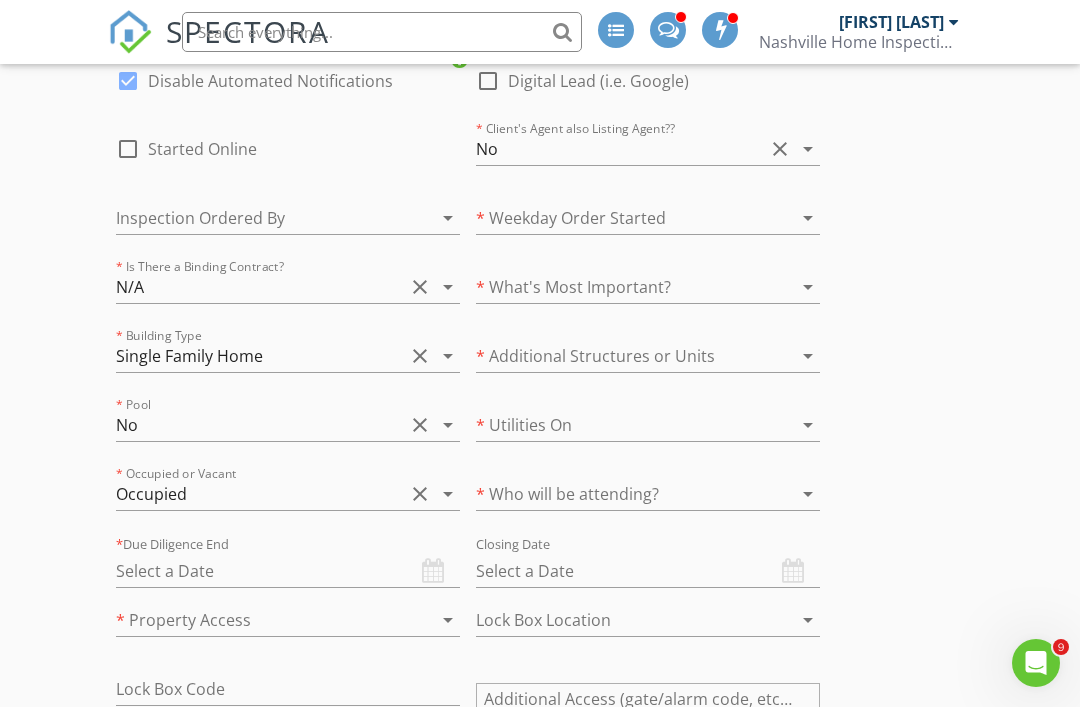 type on "08/01/2025" 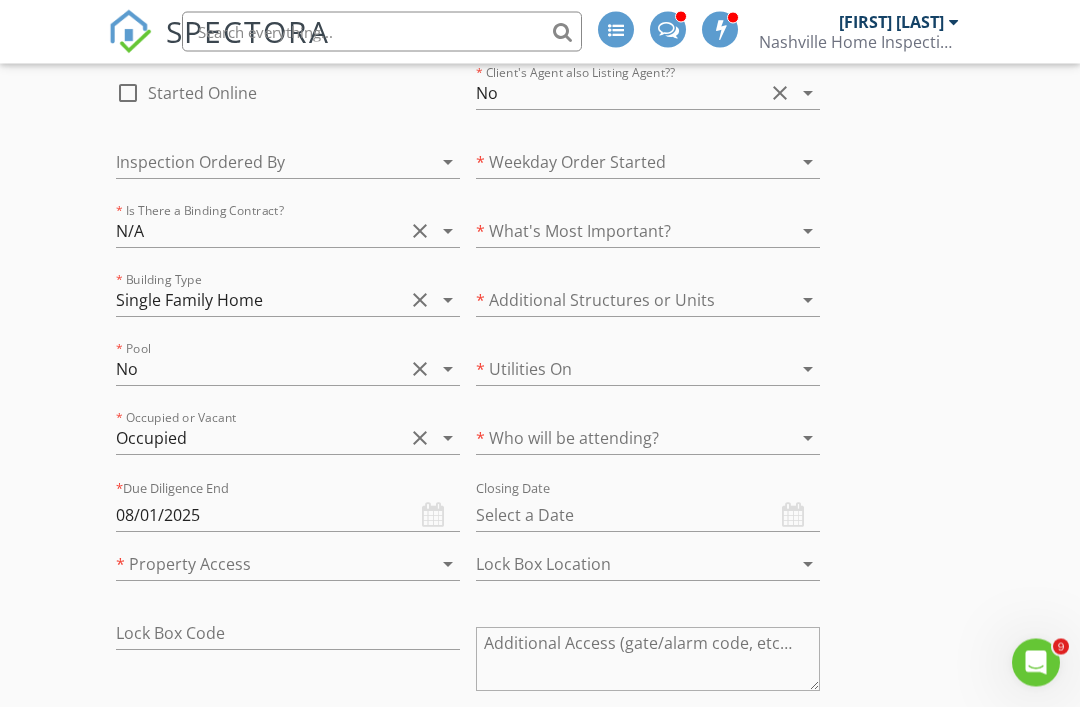 scroll, scrollTop: 2005, scrollLeft: 0, axis: vertical 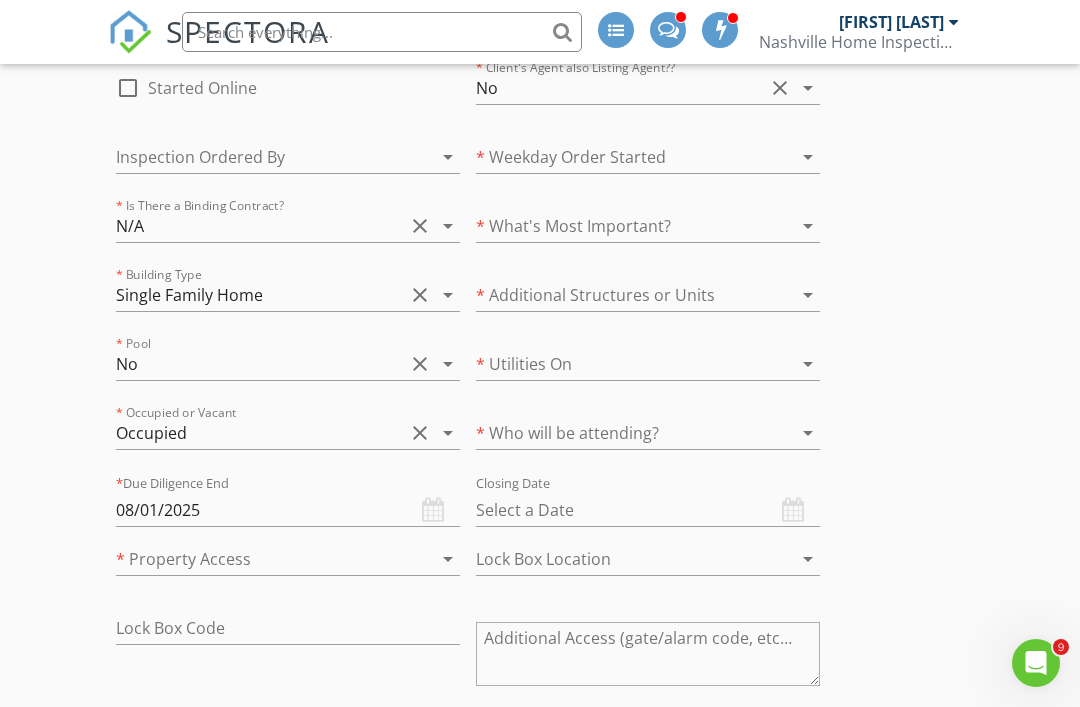click at bounding box center [260, 559] 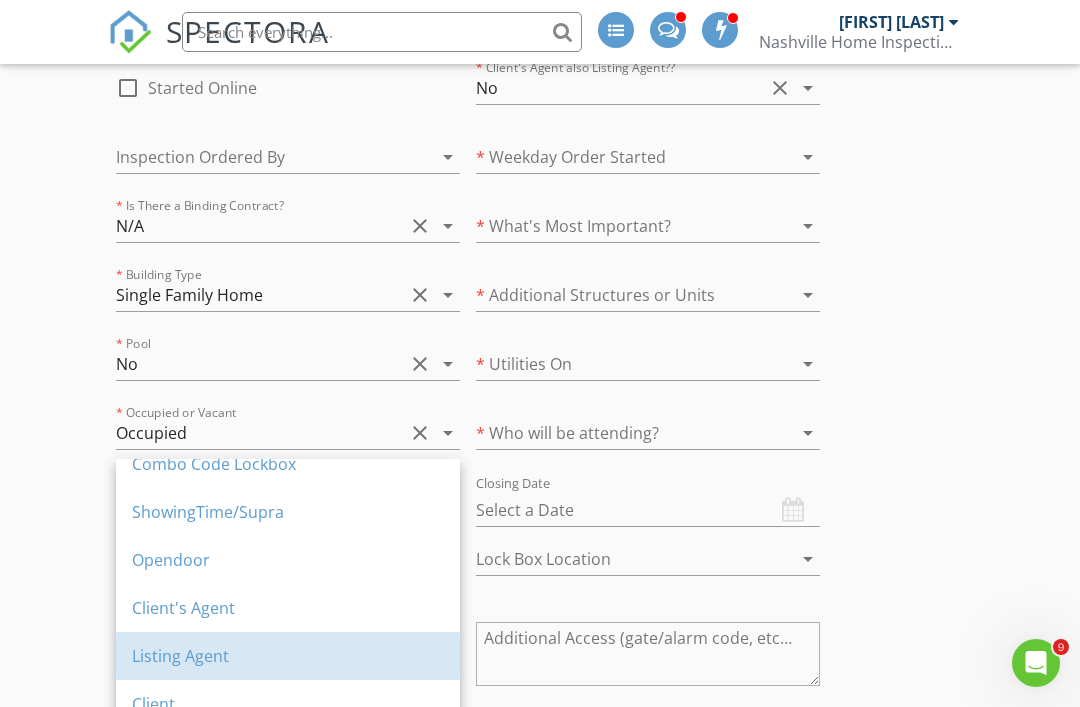 scroll, scrollTop: 150, scrollLeft: 0, axis: vertical 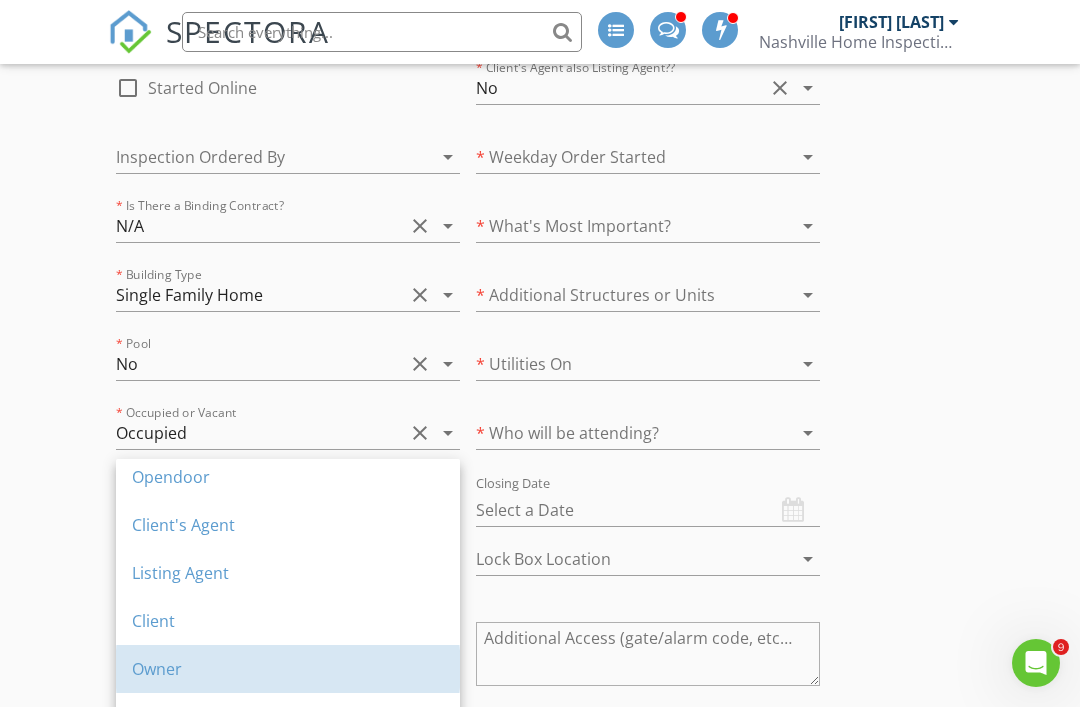 click on "Owner" at bounding box center (288, 669) 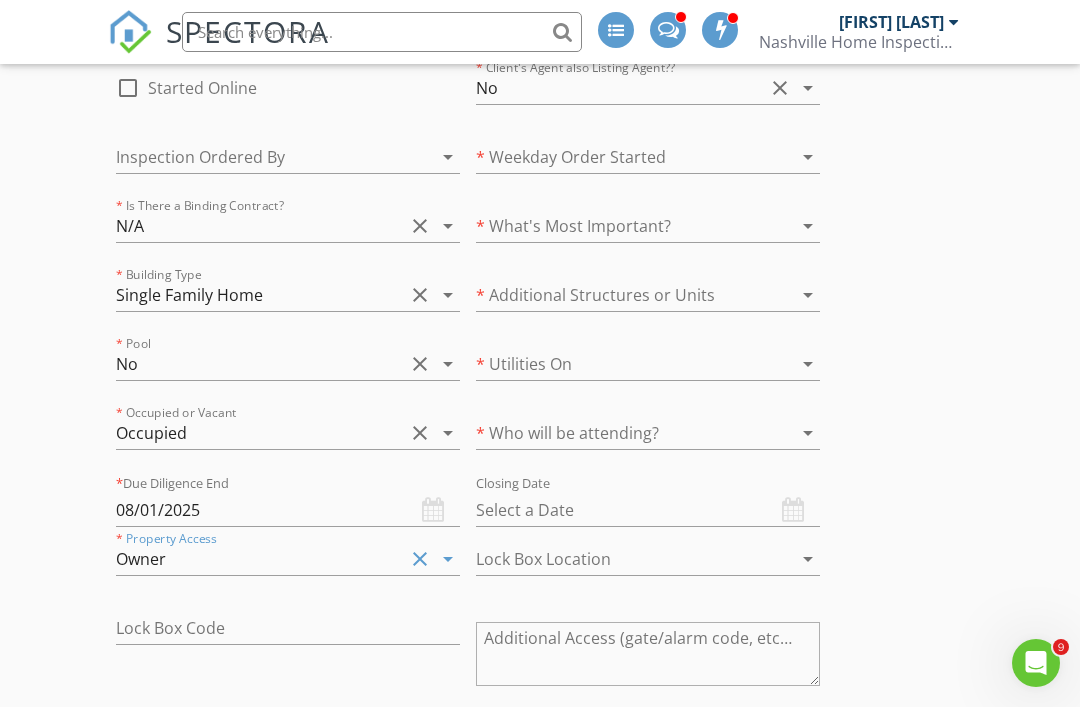 click at bounding box center [780, 364] 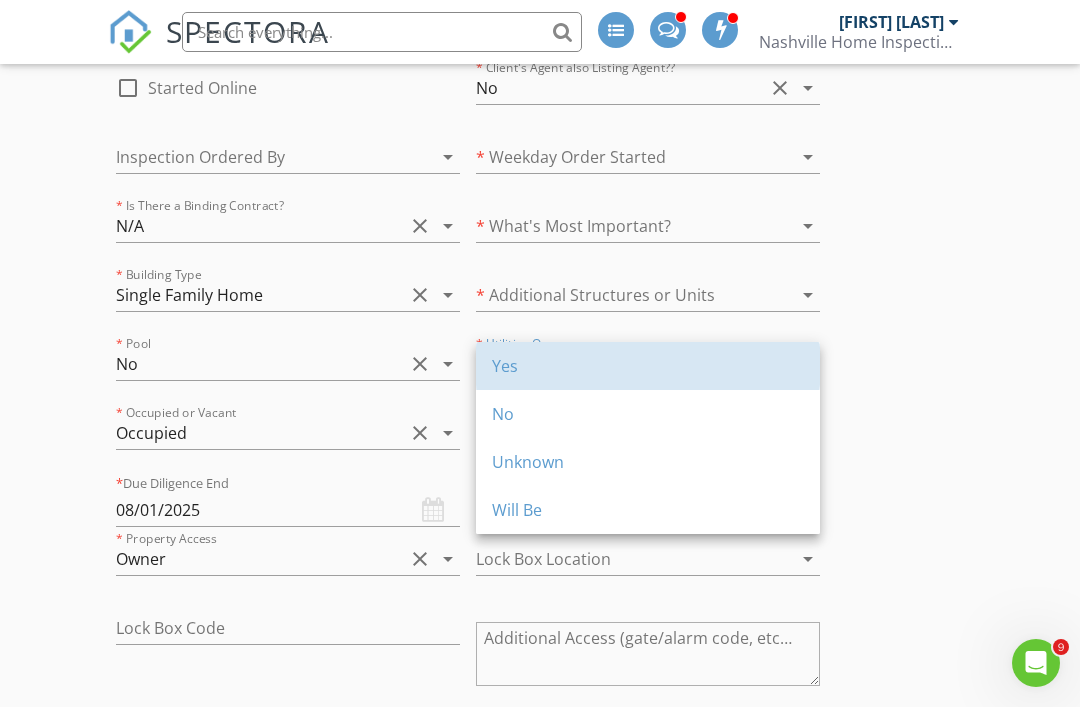 click on "Yes" at bounding box center [648, 366] 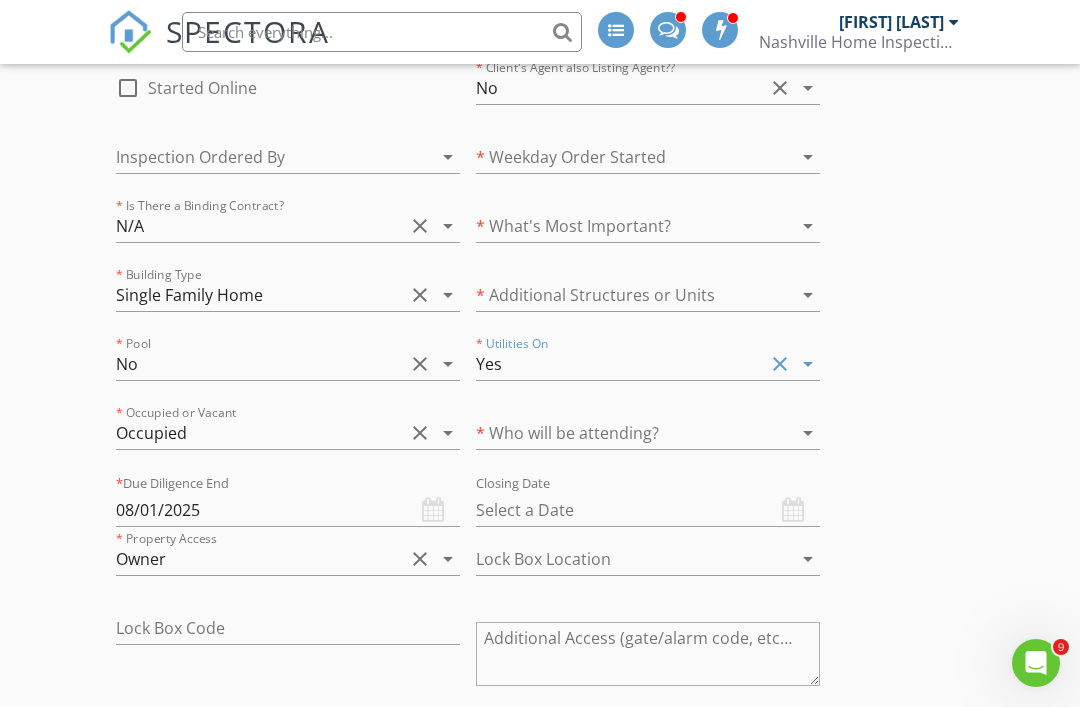 click at bounding box center (620, 295) 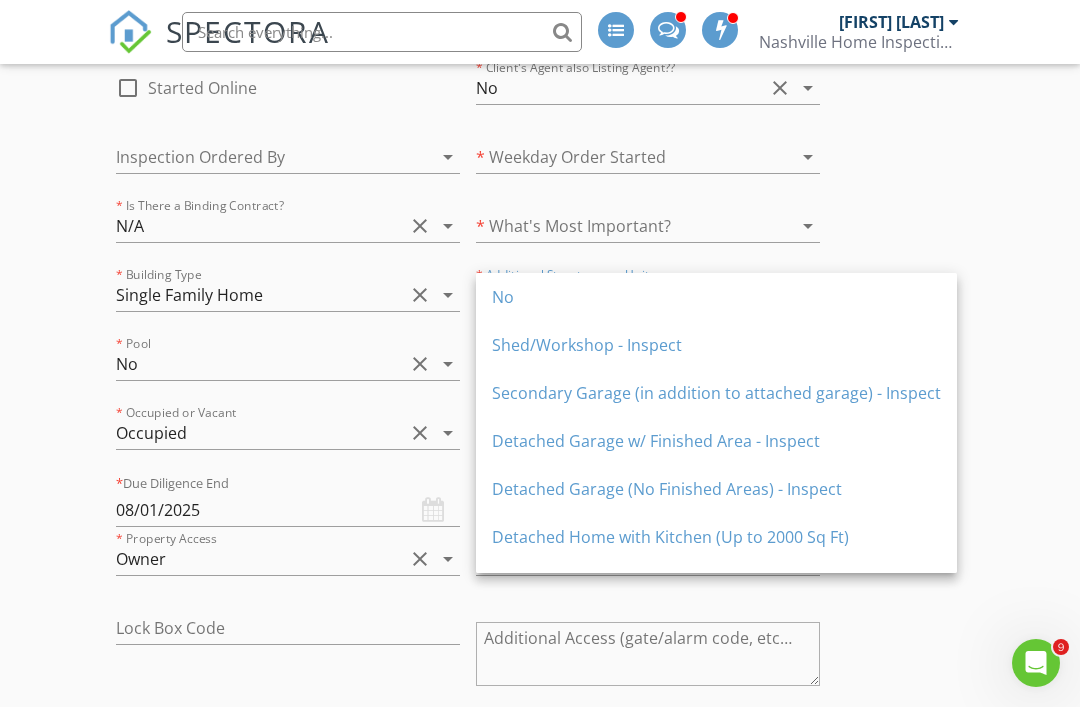 click on "No" at bounding box center [716, 297] 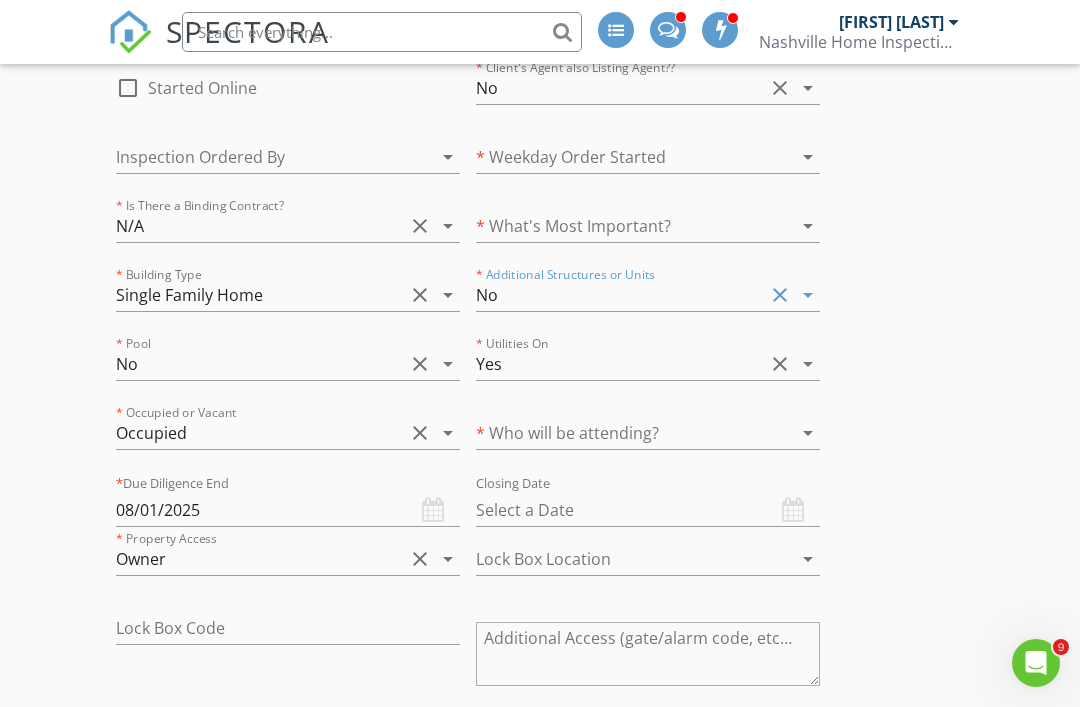 click at bounding box center (620, 226) 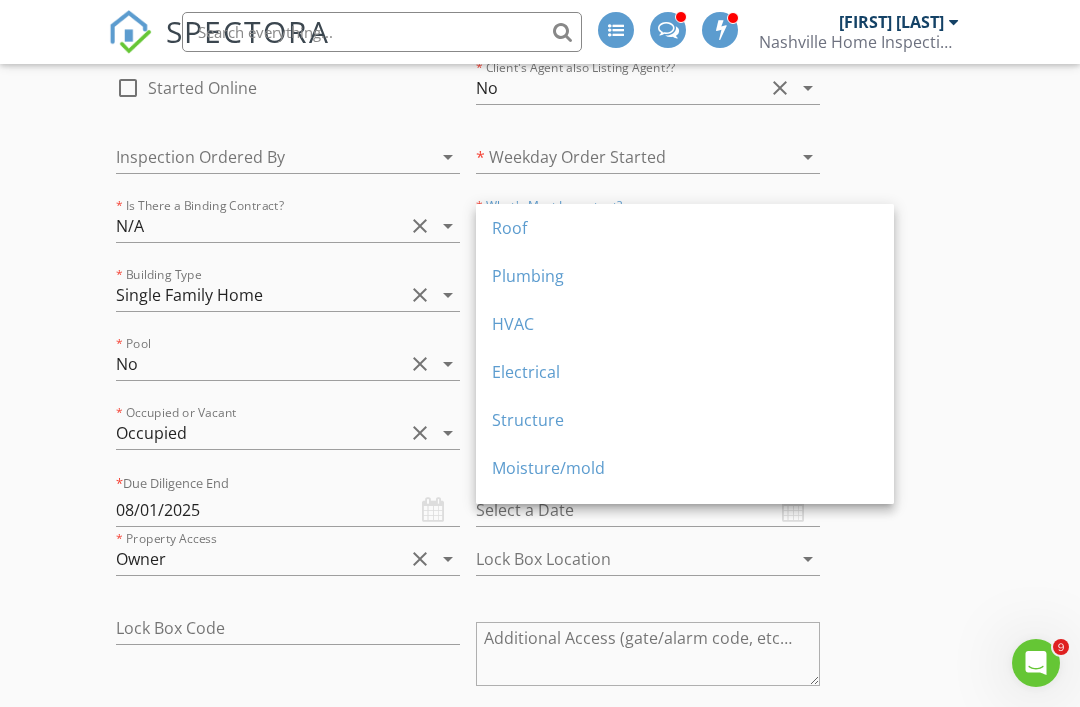 click on "Roof" at bounding box center [685, 228] 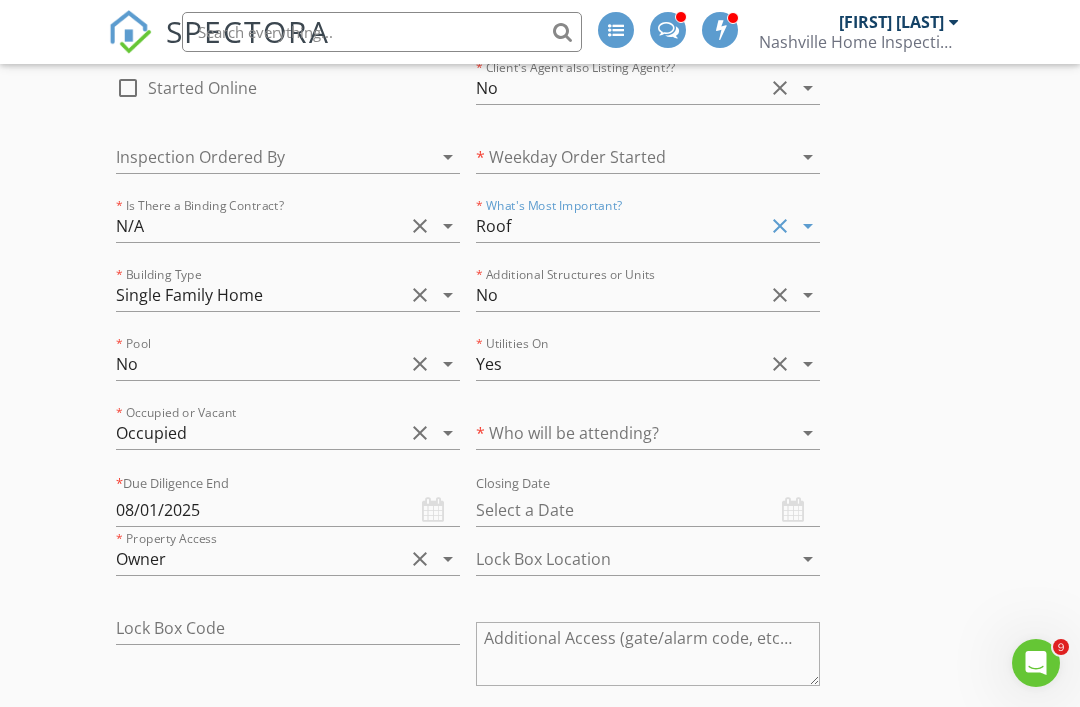 click at bounding box center (620, 157) 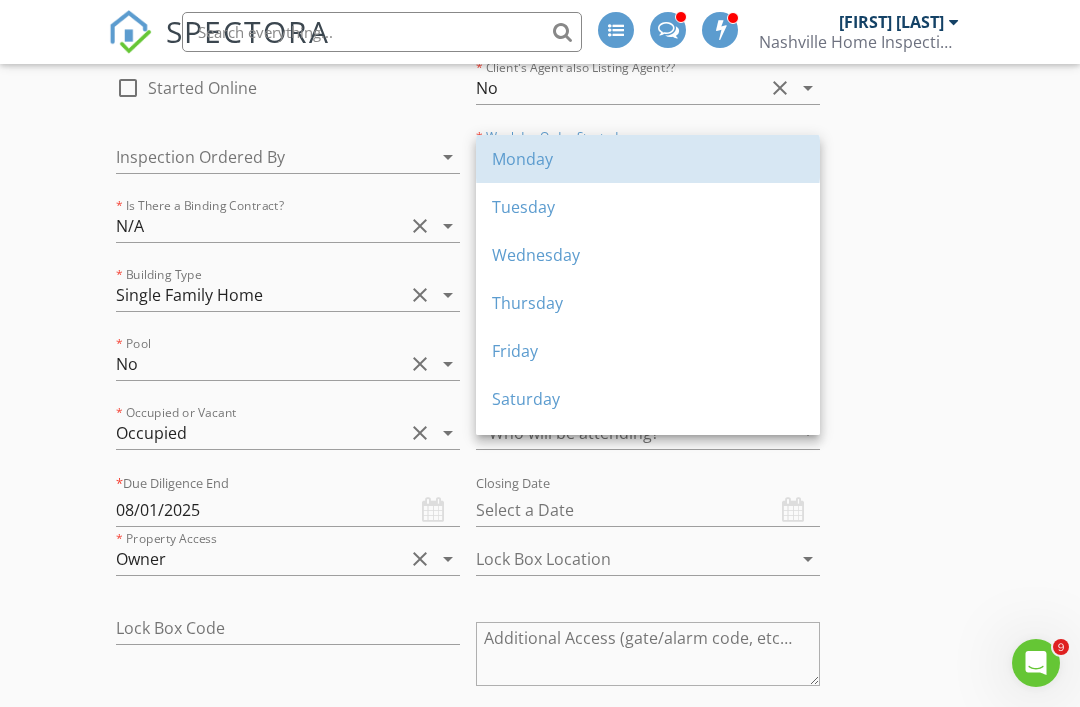 click on "Monday" at bounding box center [648, 159] 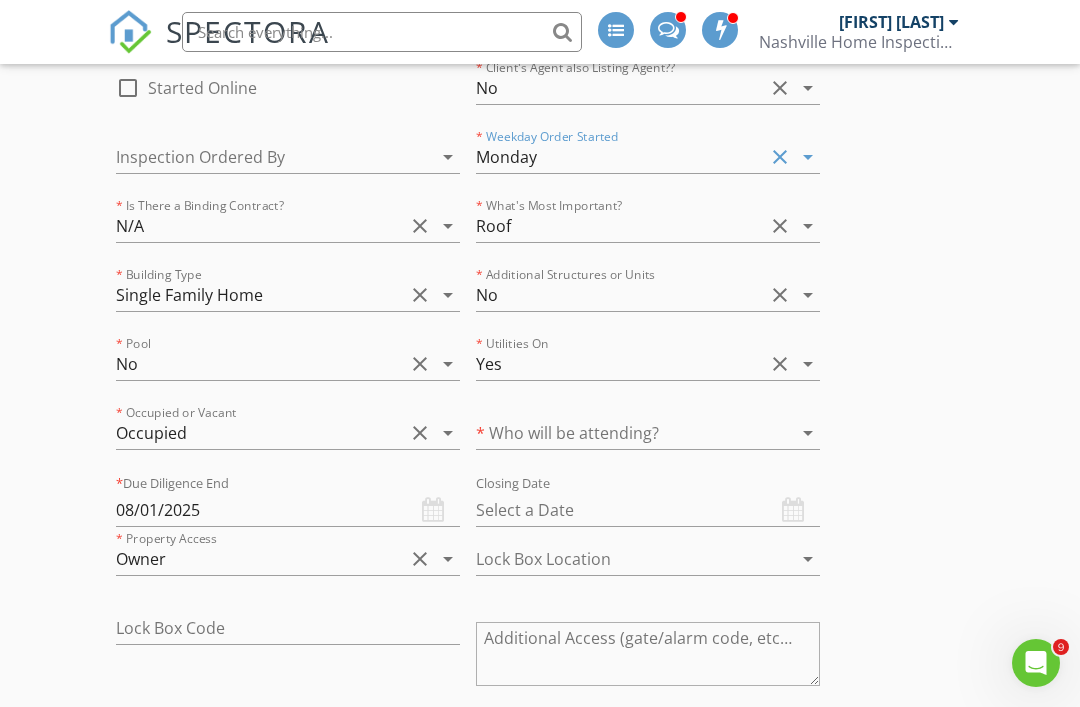 click on "Monday" at bounding box center [620, 157] 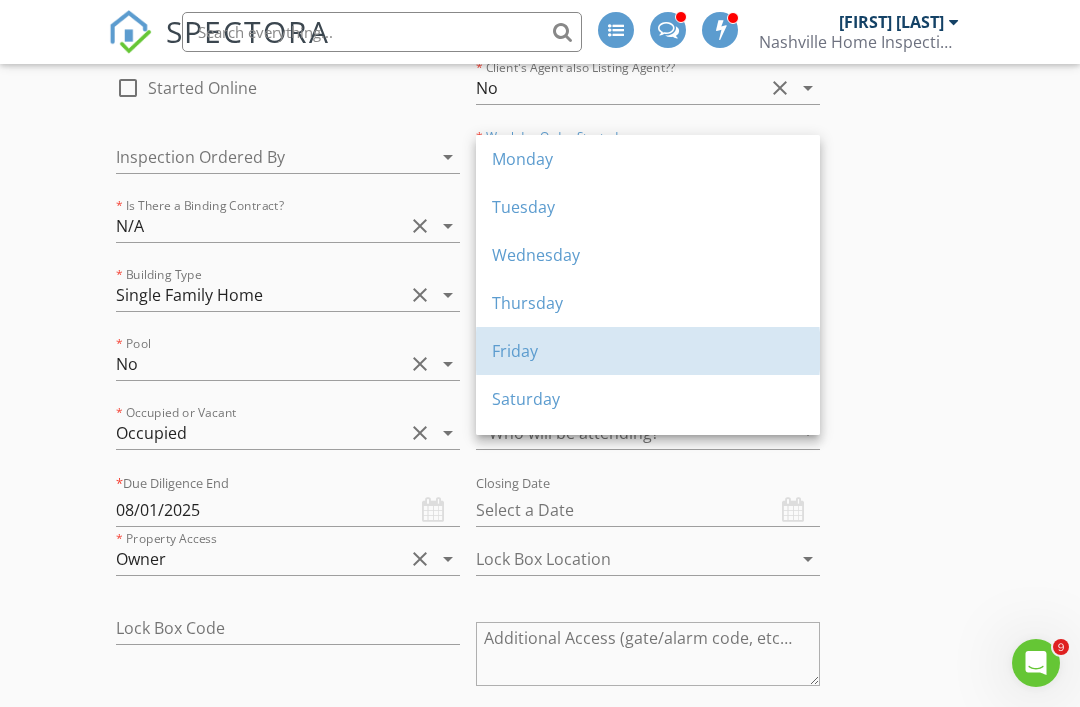 click on "Friday" at bounding box center [648, 351] 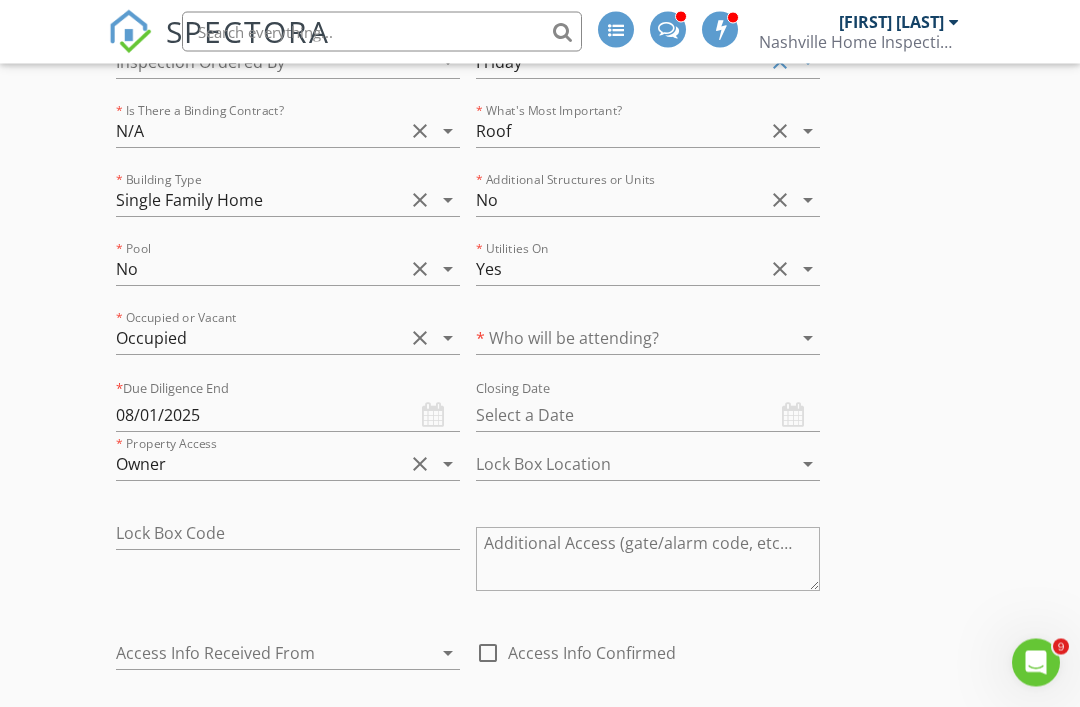 scroll, scrollTop: 2101, scrollLeft: 0, axis: vertical 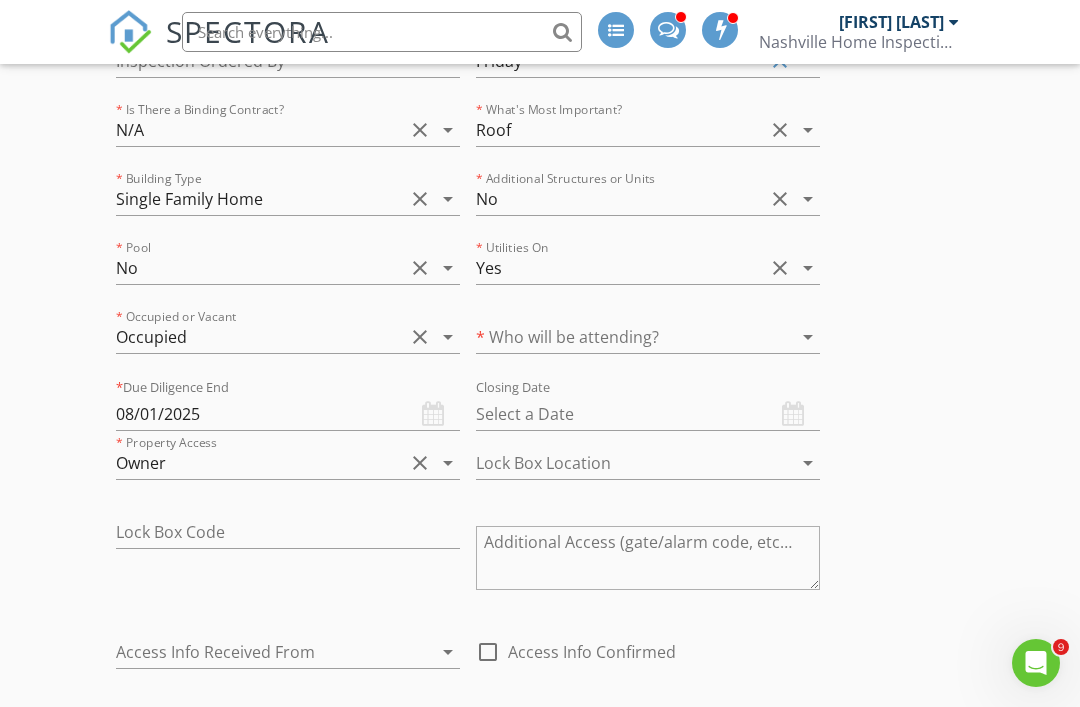 click at bounding box center [620, 337] 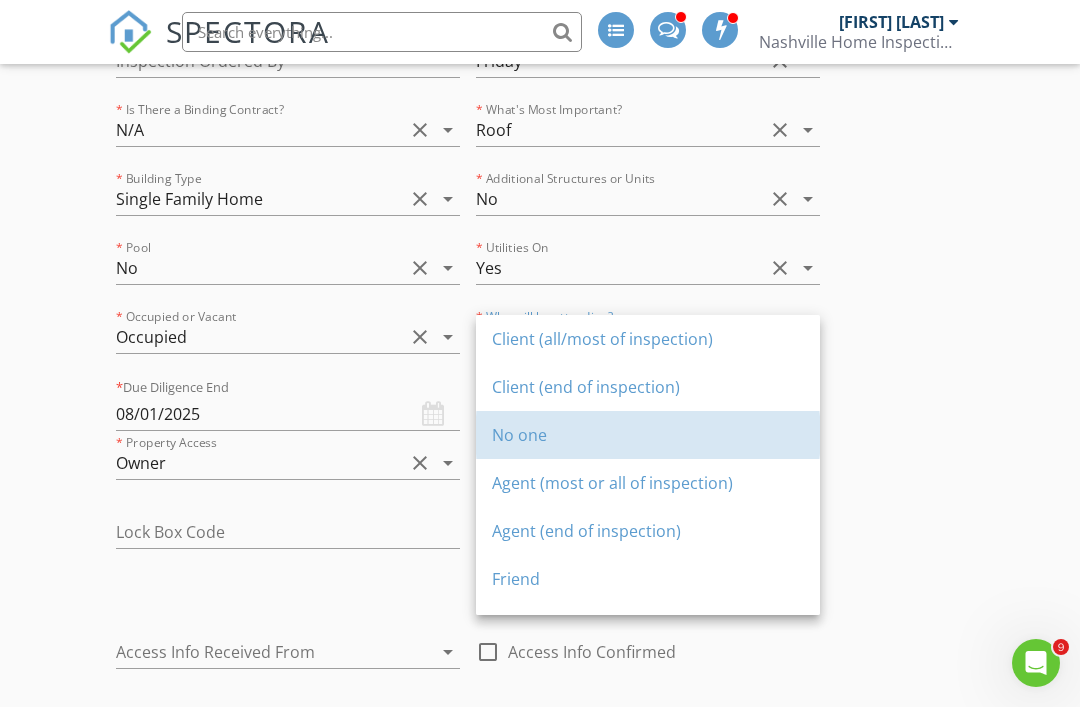 click on "No one" at bounding box center [648, 435] 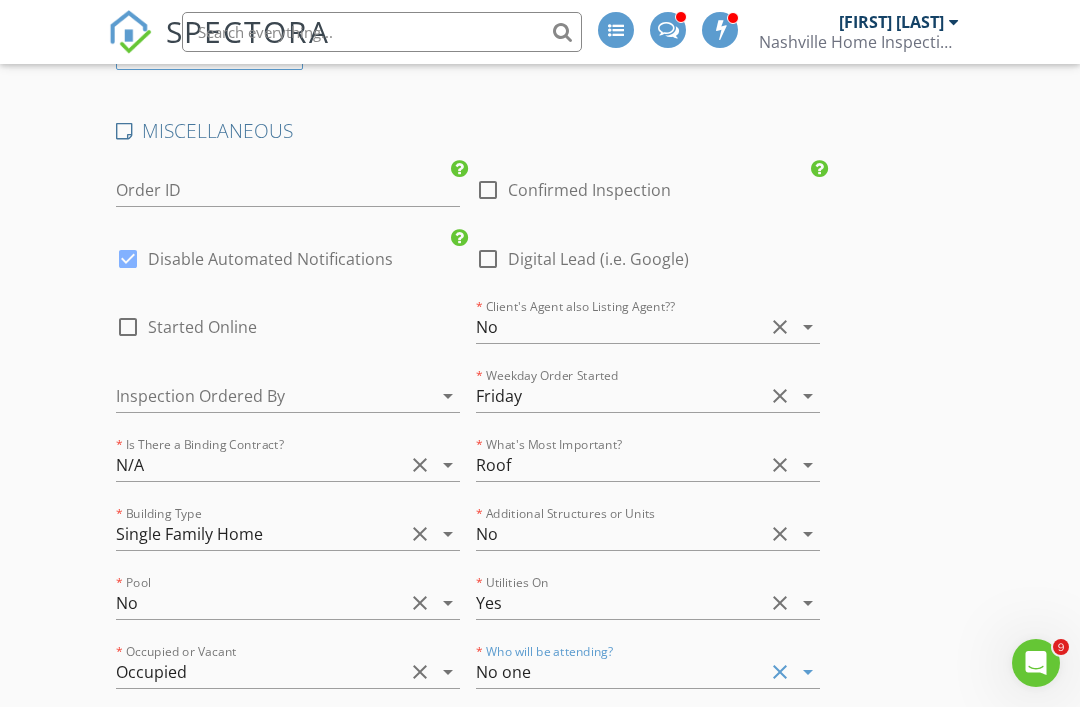 scroll, scrollTop: 1751, scrollLeft: 0, axis: vertical 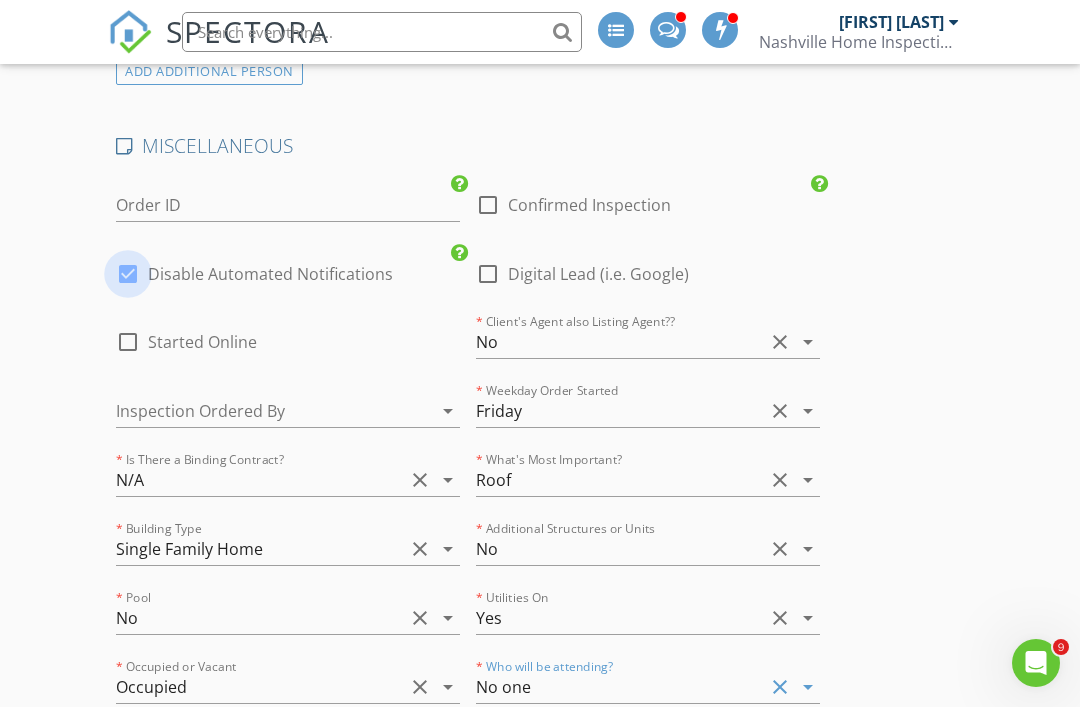 click at bounding box center (128, 274) 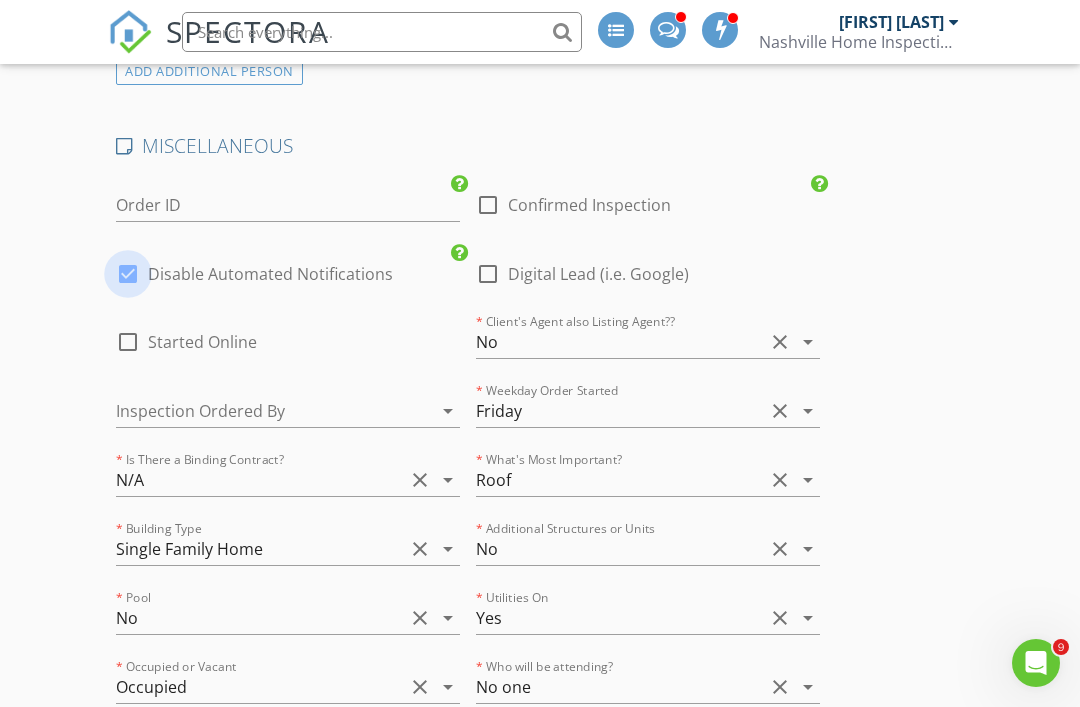 click at bounding box center [128, 274] 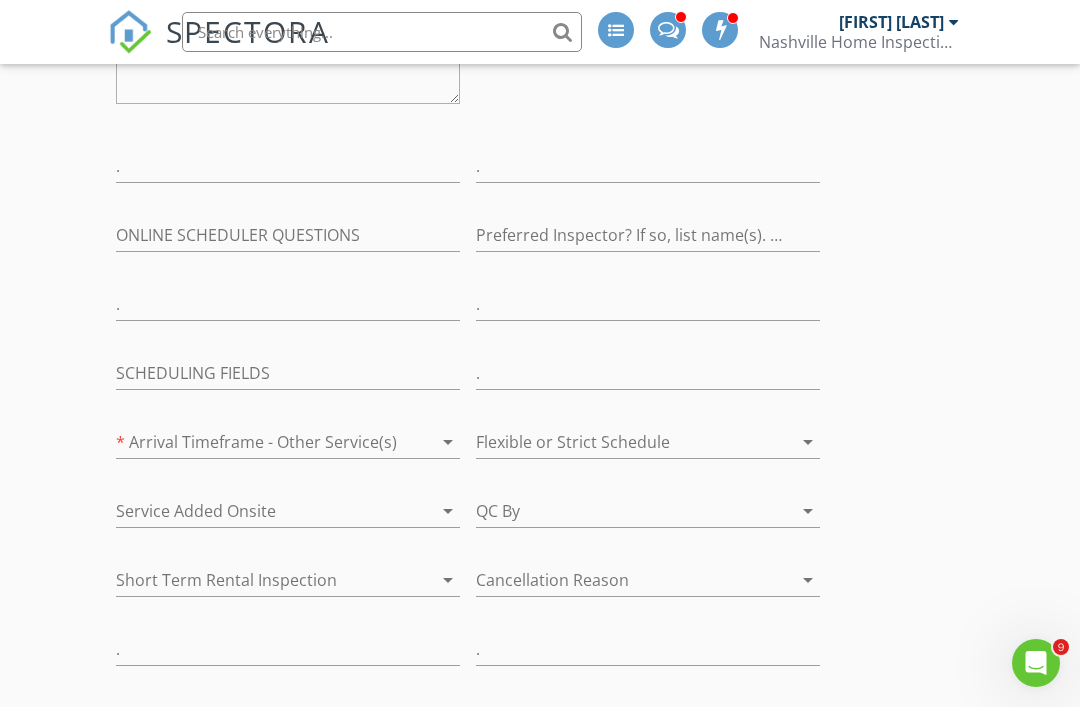 scroll, scrollTop: 3516, scrollLeft: 0, axis: vertical 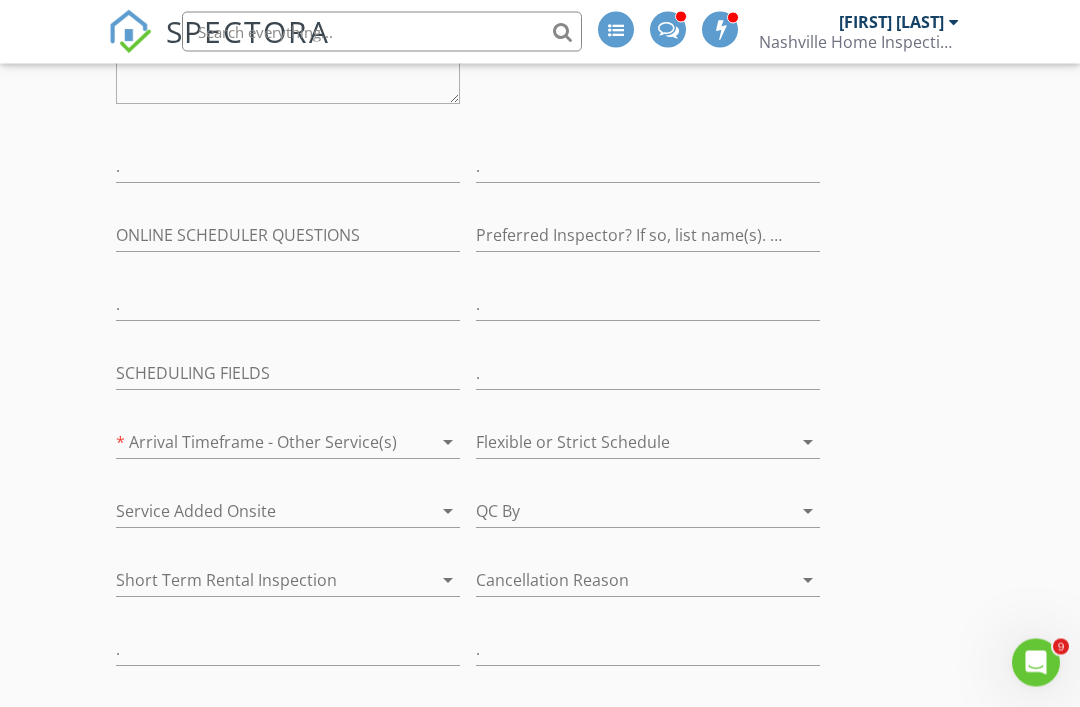 click at bounding box center [260, 443] 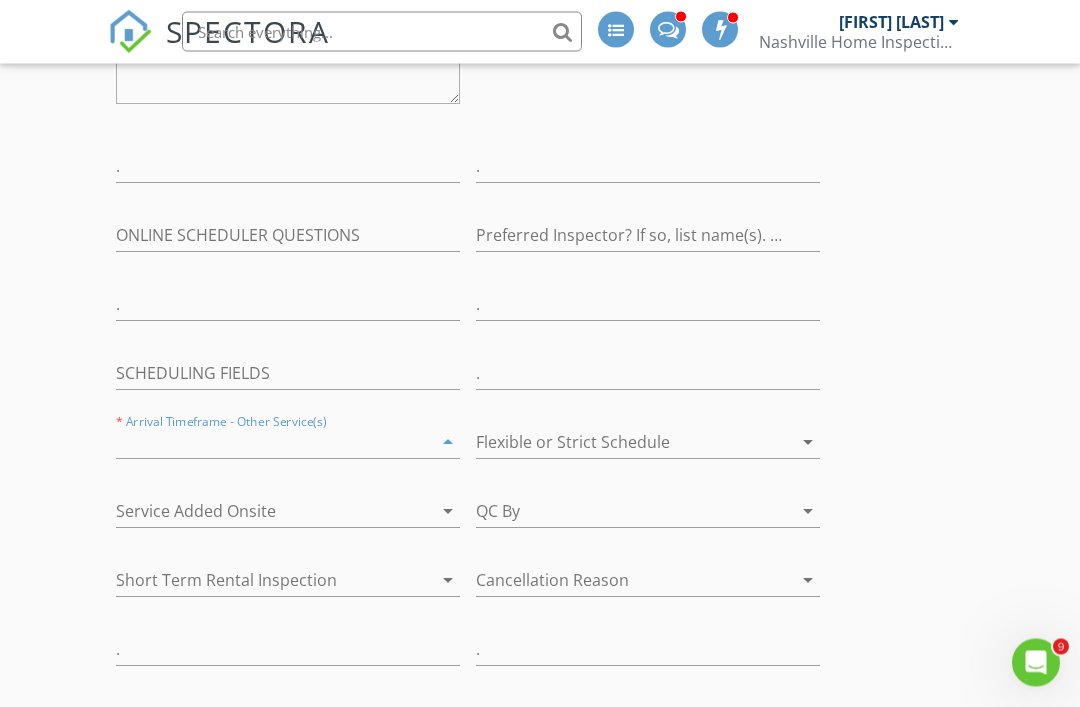 scroll, scrollTop: 3517, scrollLeft: 0, axis: vertical 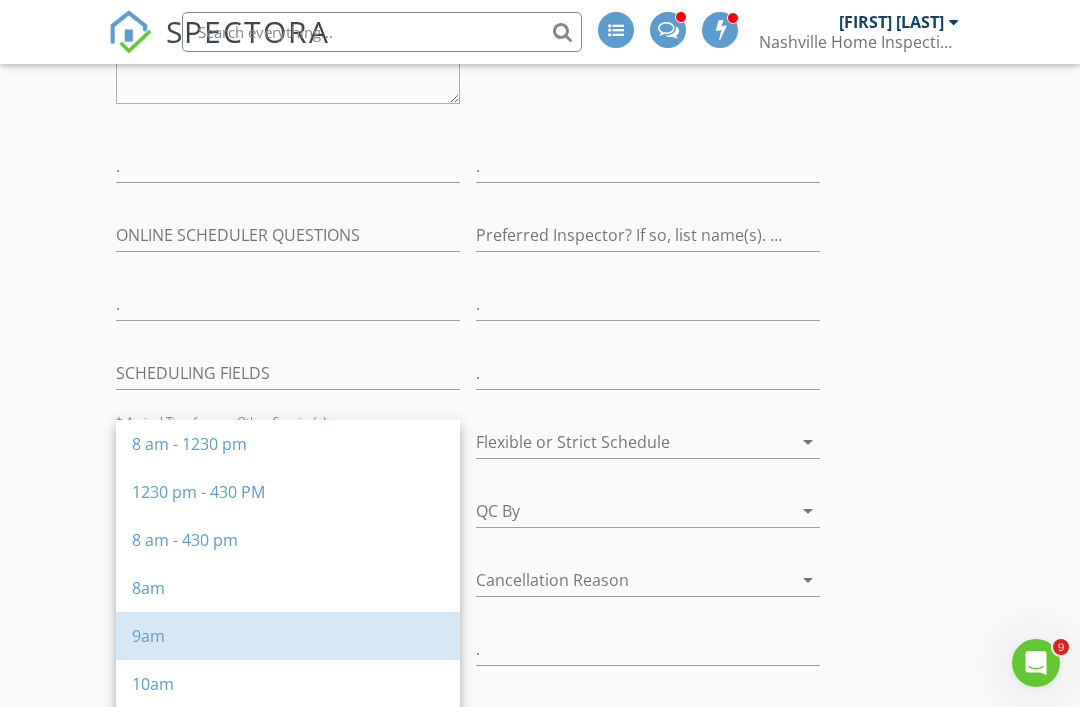 click on "9am" at bounding box center [288, 636] 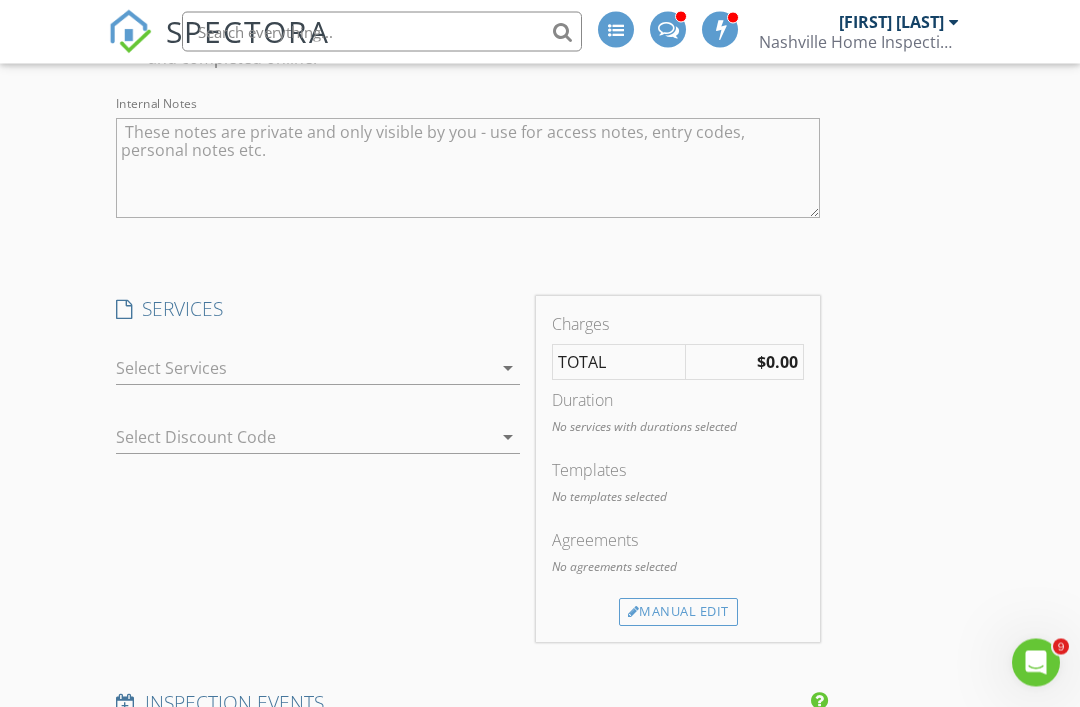 click at bounding box center [304, 369] 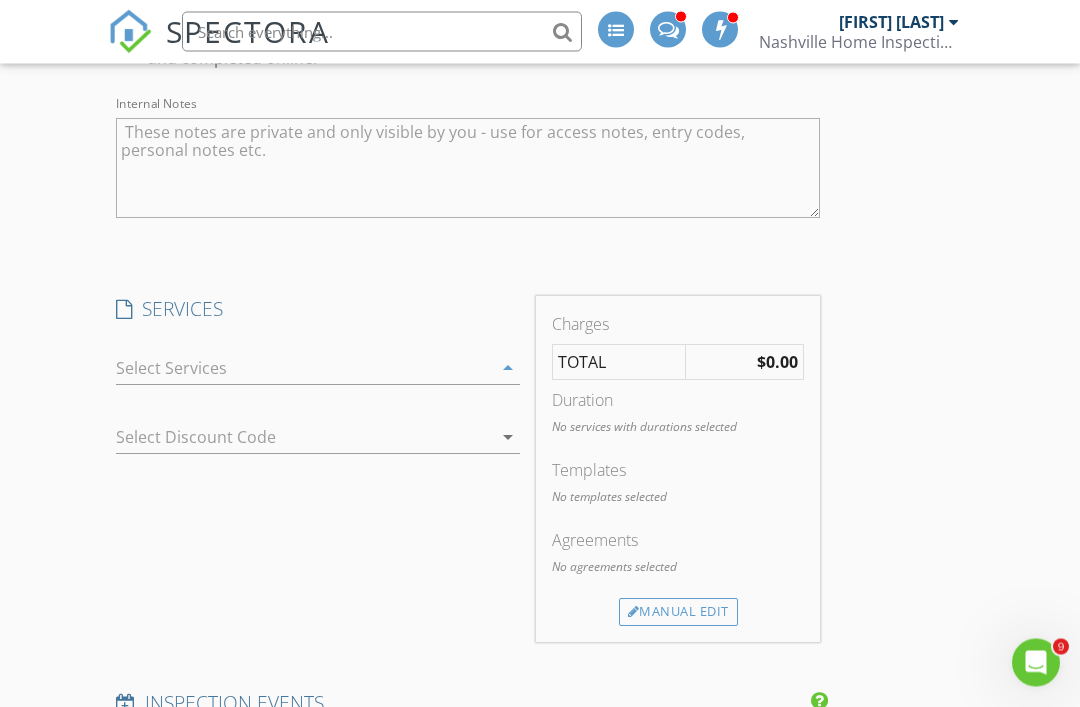 scroll, scrollTop: 5064, scrollLeft: 0, axis: vertical 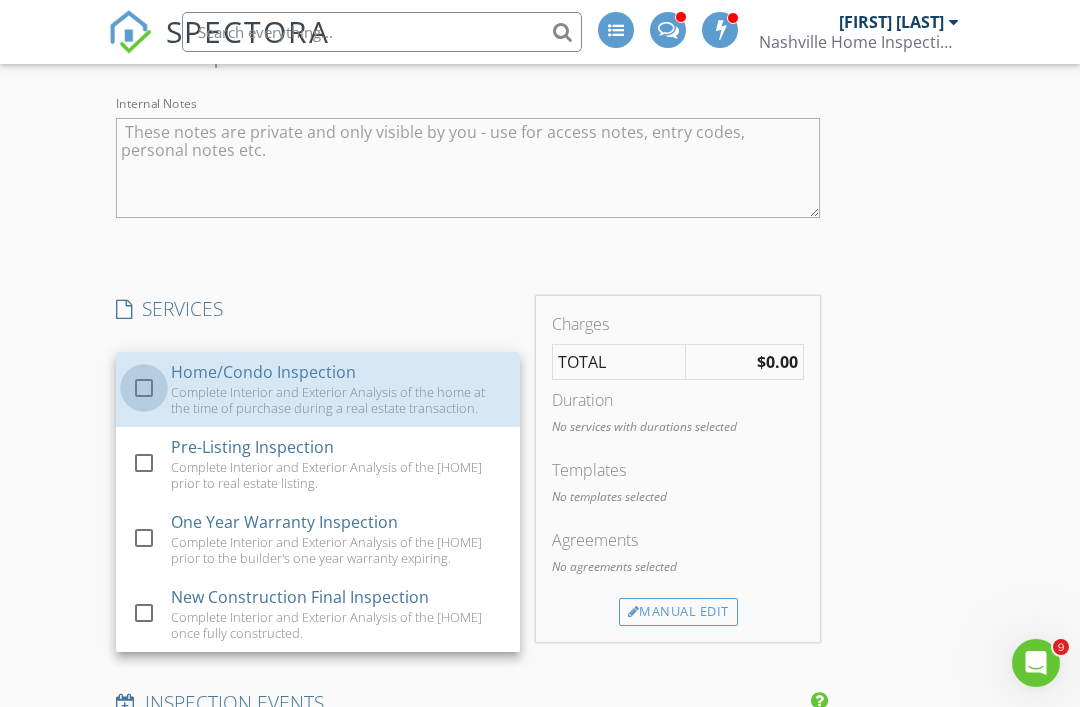 click at bounding box center (144, 388) 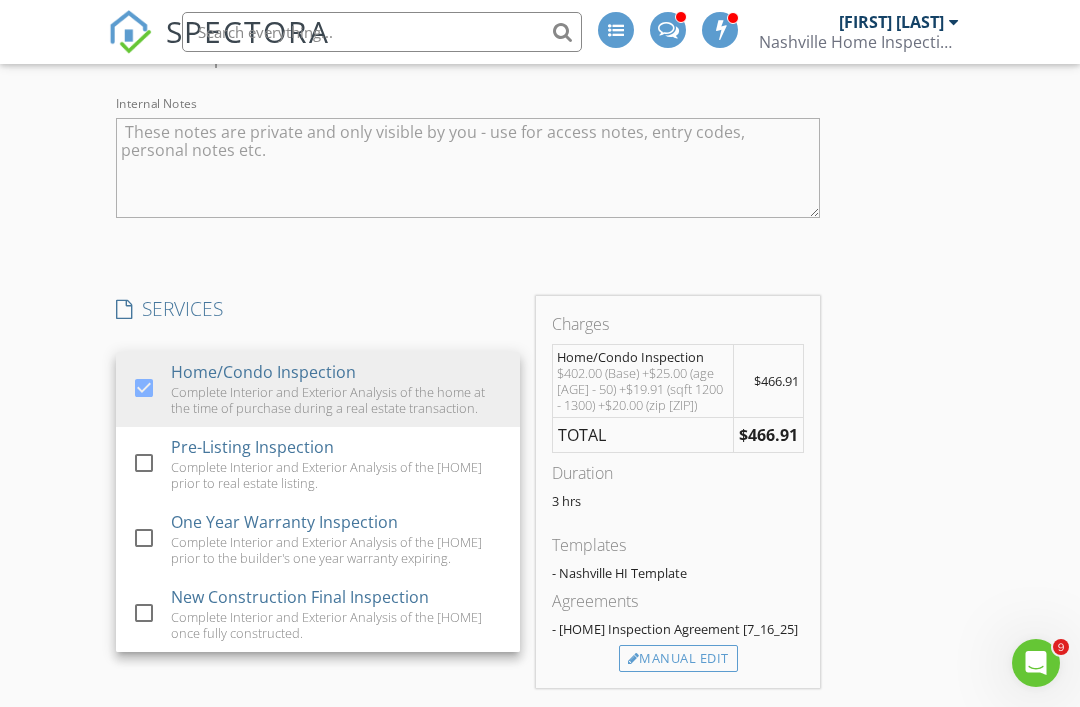 click on "New Inspection
REFERRAL SOURCE
Referral Source arrow_drop_down
client
check_box Enable Client CC email for this inspection   Client Search     check_box_outline_blank Client is a Company/Organization     First Name Collins   Last Name Horton   Email This email is invalid   CC Email   Phone         Tags         Notes   Private Notes
ADD ADDITIONAL client
Location
Address Search       Address 825 Luxemburg Dr   Unit   City Nashville   State TN   Zip 37076   County Davidson     Square Feet 1259   Year Built 1976   Foundation arrow_drop_down       client's  AGENT
AGENT FORM
ADD ADDITIONAL
client's  AGENT
LISTING AGENT
AGENT FORM
ADDITIONAL PEOPLE
MISCELLANEOUS" at bounding box center [540, -1562] 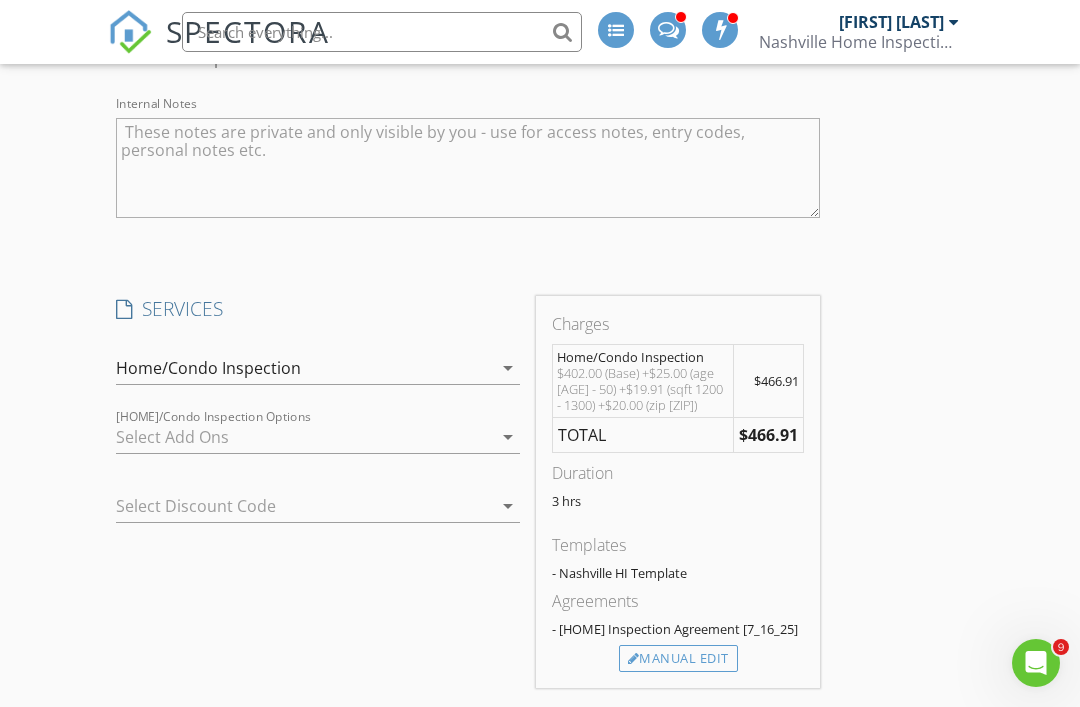 click on "Home/Condo Inspection" at bounding box center [208, 368] 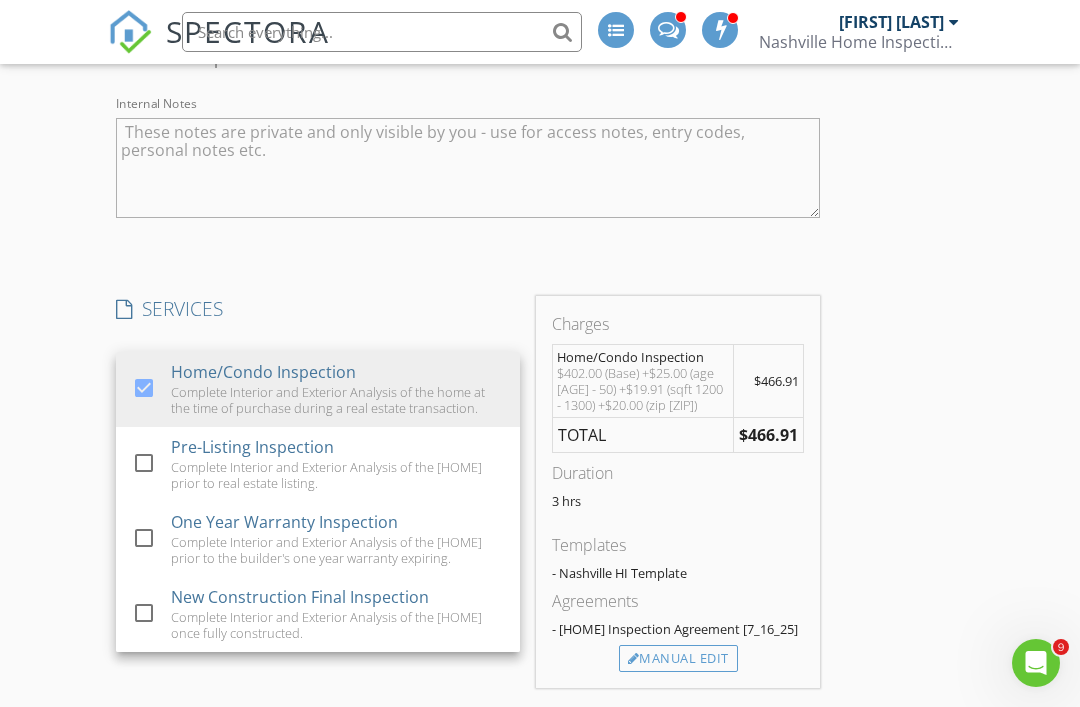 click at bounding box center (144, 463) 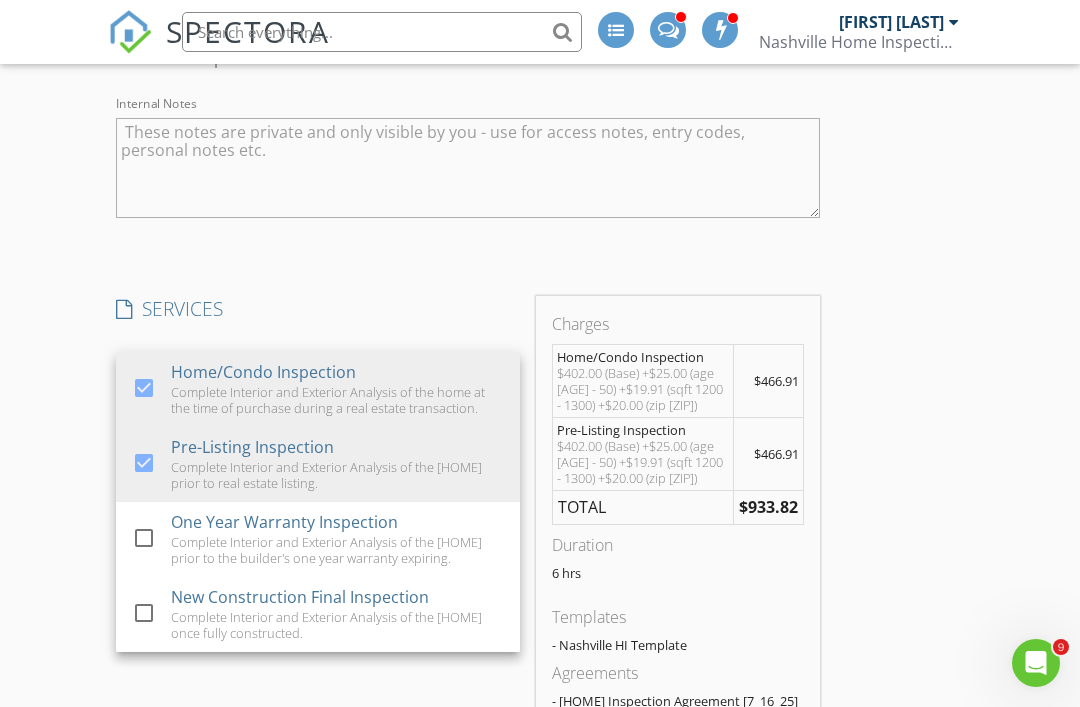 click at bounding box center [144, 388] 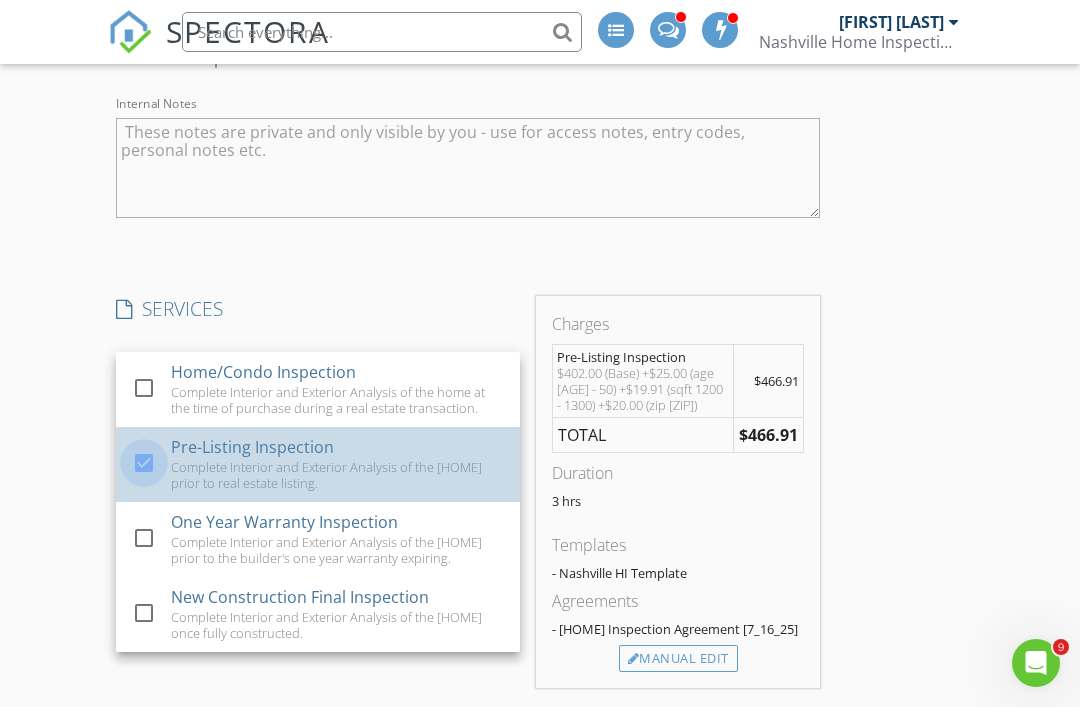 click at bounding box center [144, 463] 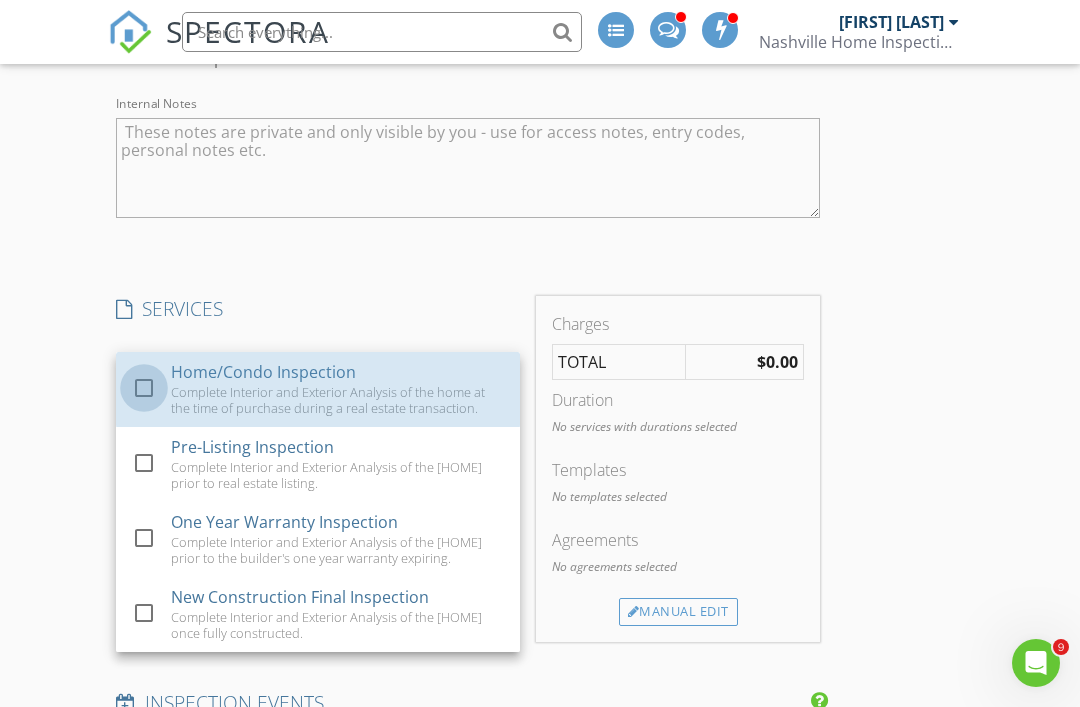 click at bounding box center (144, 388) 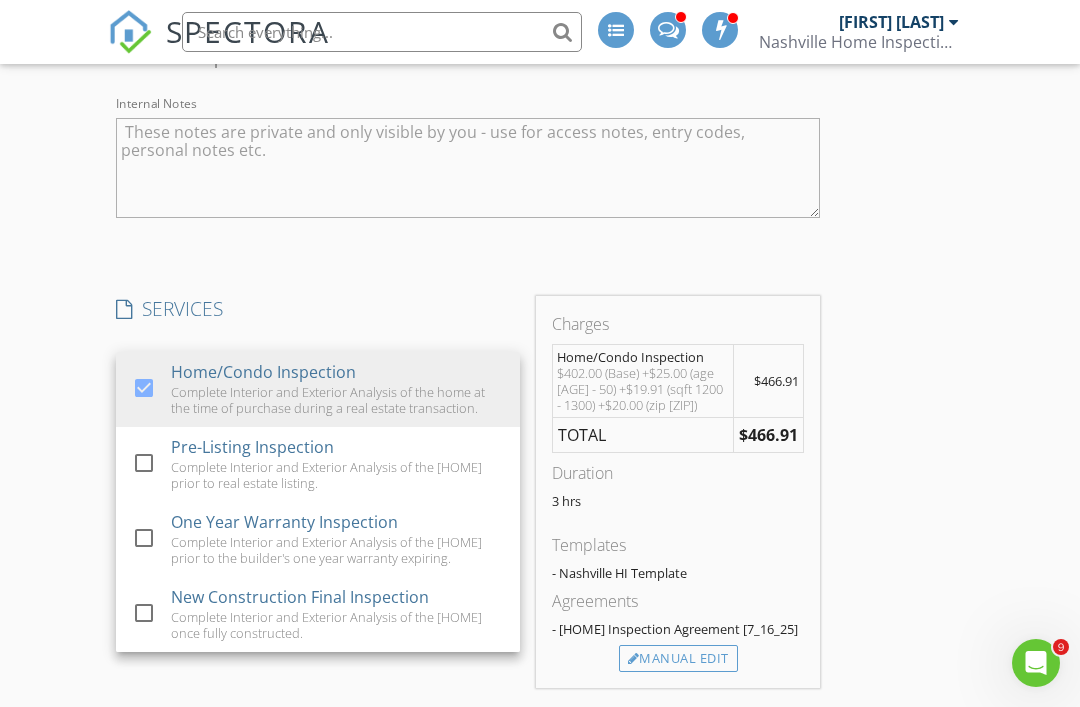 click on "New Inspection
REFERRAL SOURCE
Referral Source arrow_drop_down
client
check_box Enable Client CC email for this inspection   Client Search     check_box_outline_blank Client is a Company/Organization     First Name Collins   Last Name Horton   Email This email is invalid   CC Email   Phone         Tags         Notes   Private Notes
ADD ADDITIONAL client
Location
Address Search       Address 825 Luxemburg Dr   Unit   City Nashville   State TN   Zip 37076   County Davidson     Square Feet 1259   Year Built 1976   Foundation arrow_drop_down       client's  AGENT
AGENT FORM
ADD ADDITIONAL
client's  AGENT
LISTING AGENT
AGENT FORM
ADDITIONAL PEOPLE
MISCELLANEOUS" at bounding box center [540, -1562] 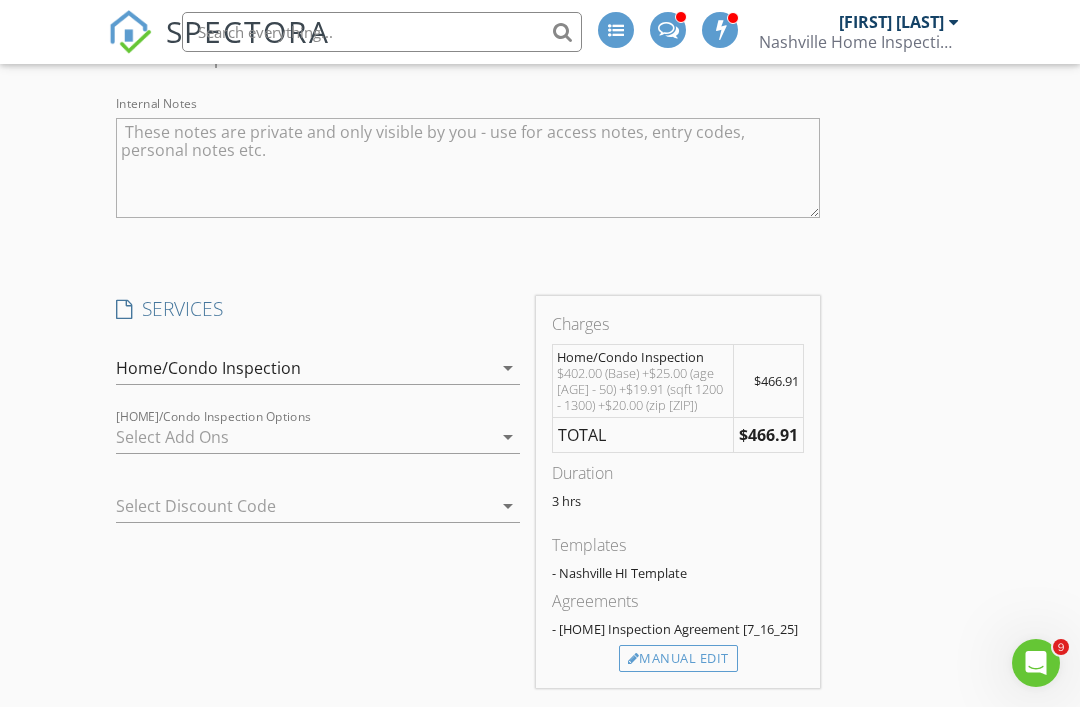 click on "$466.91" at bounding box center (769, 381) 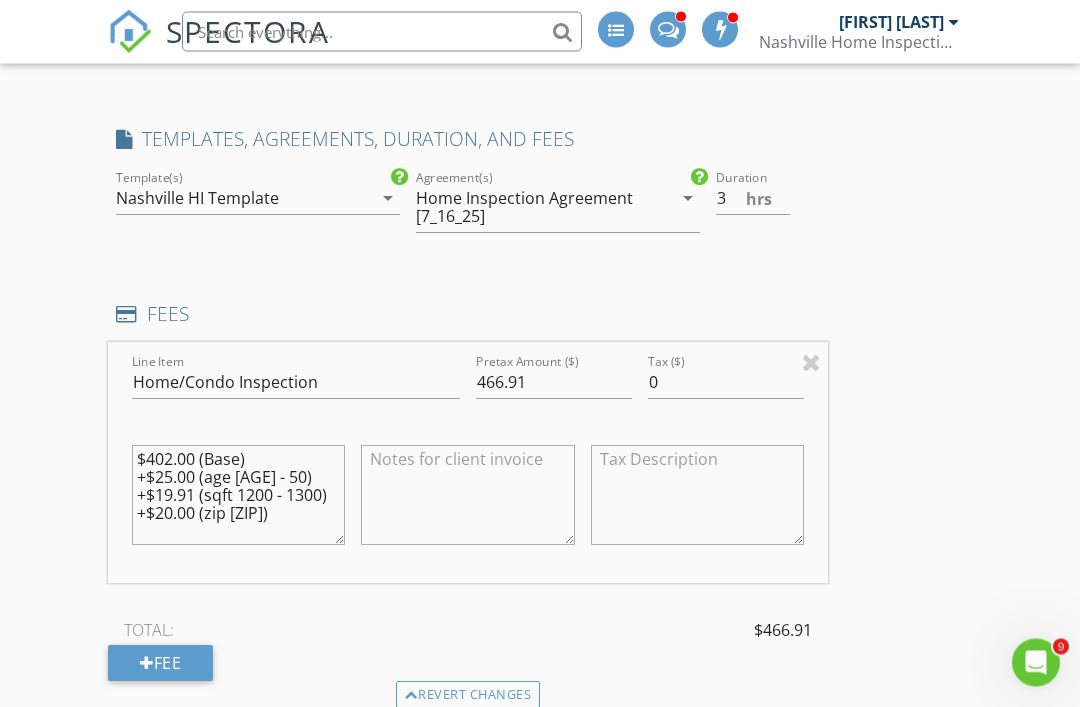 scroll, scrollTop: 5206, scrollLeft: 0, axis: vertical 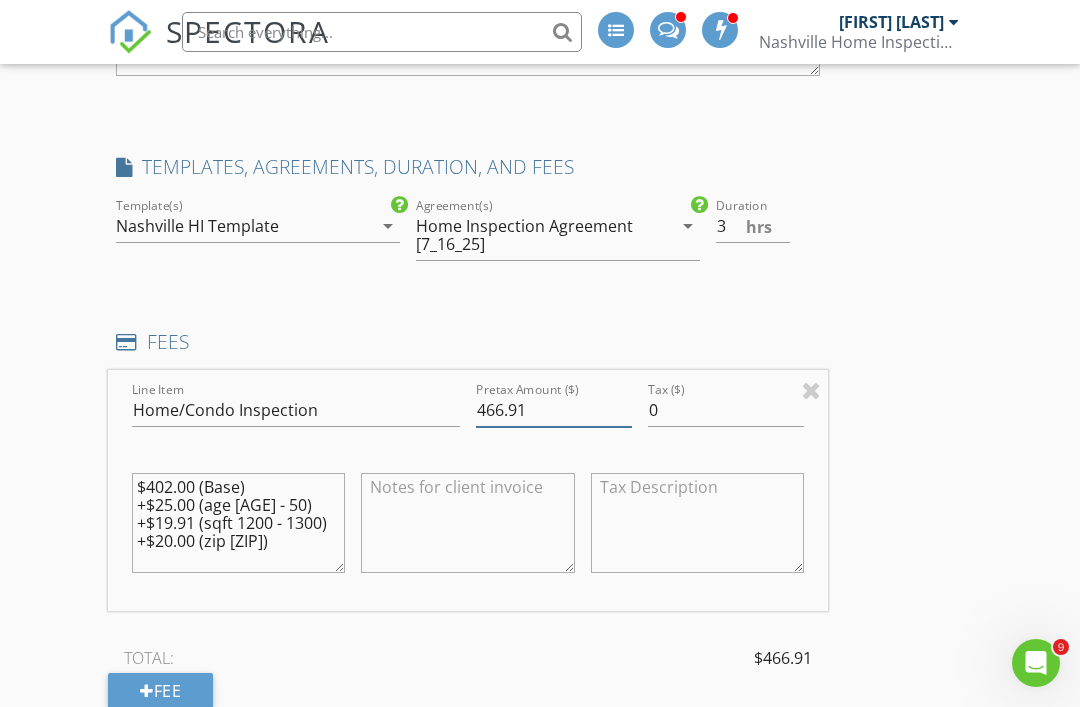 click on "466.91" at bounding box center (554, 410) 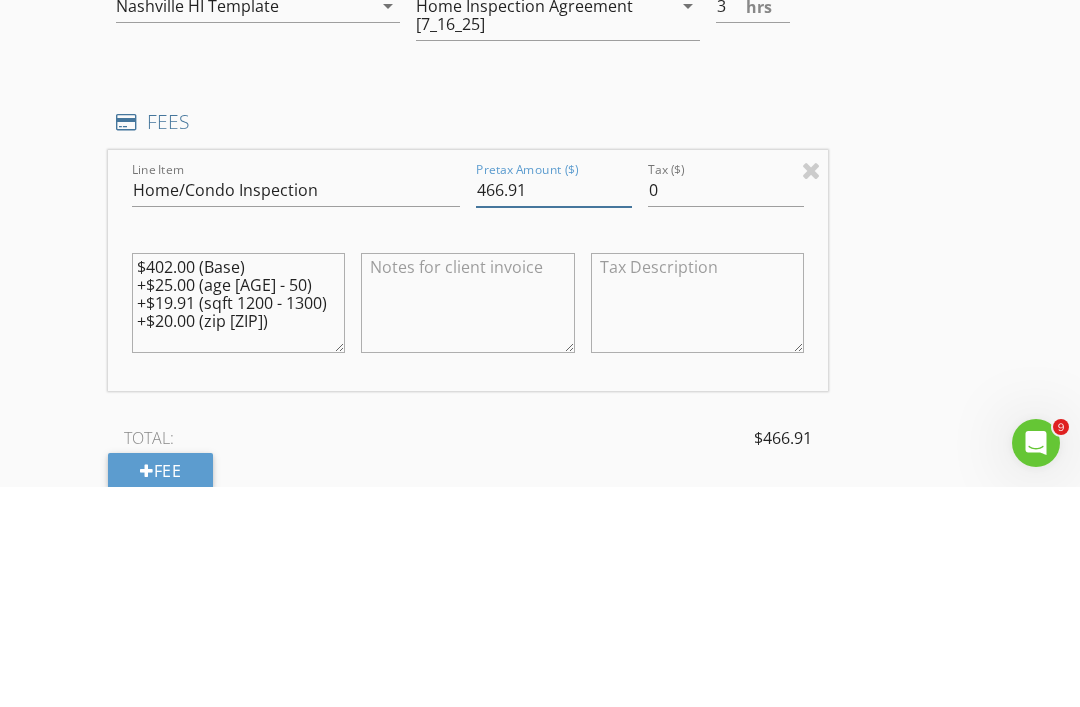 click on "466.91" at bounding box center [554, 410] 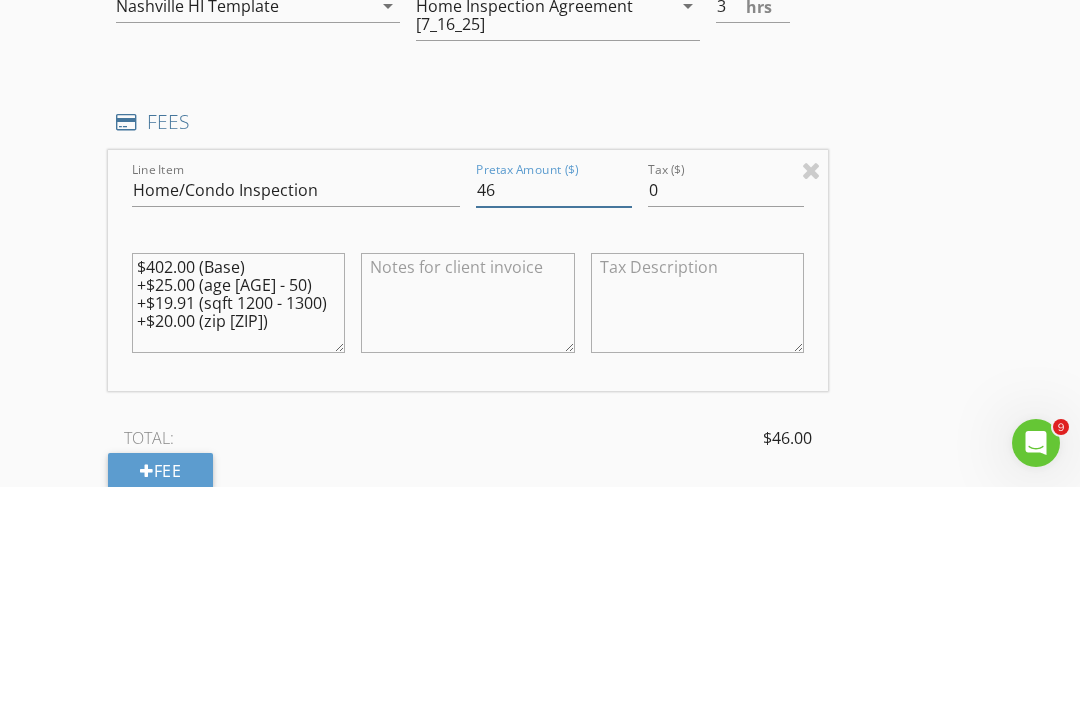 type on "4" 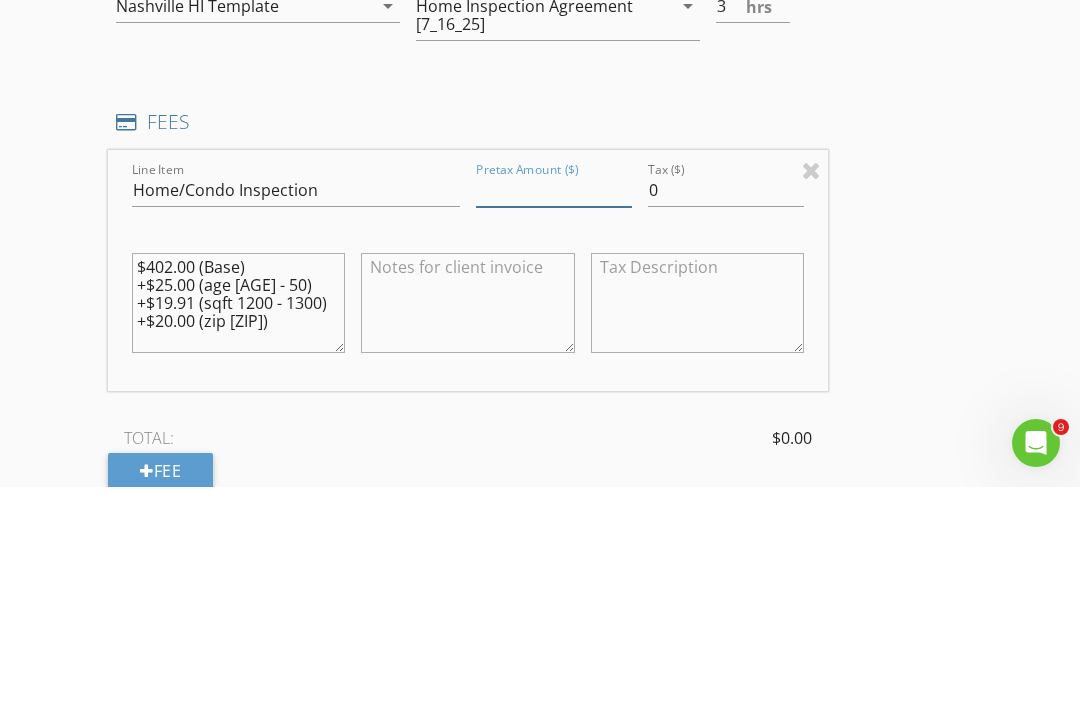 type 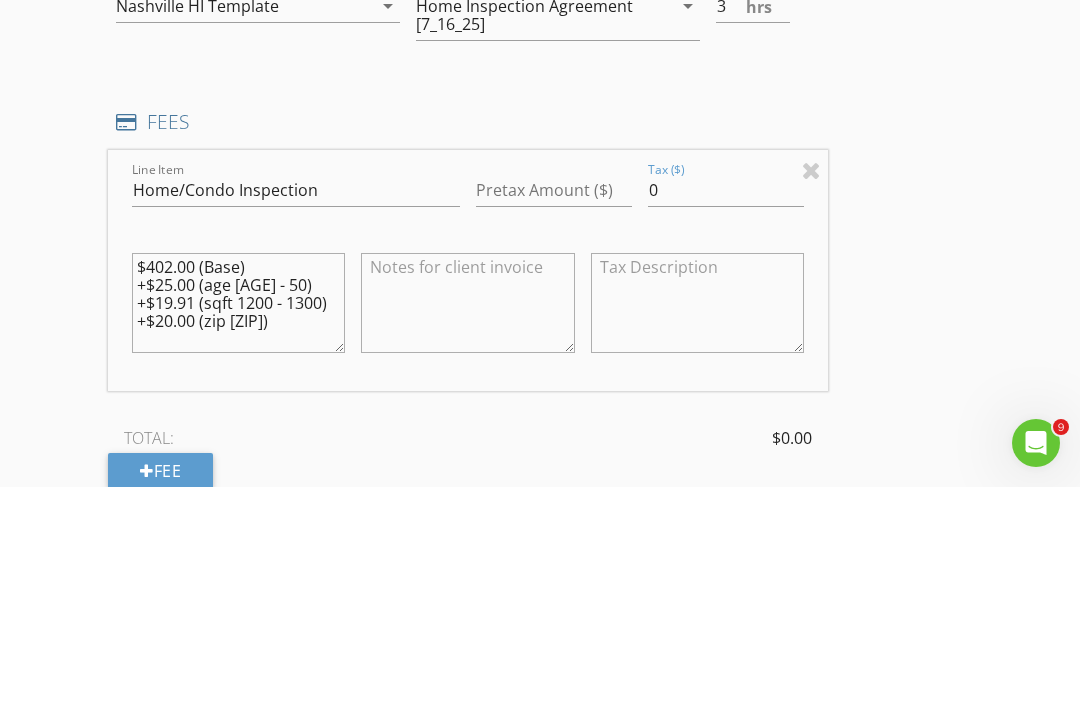 click on "New Inspection
REFERRAL SOURCE
Referral Source arrow_drop_down
client
check_box Enable Client CC email for this inspection   Client Search     check_box_outline_blank Client is a Company/Organization     First Name Collins   Last Name Horton   Email This email is invalid   CC Email   Phone         Tags         Notes   Private Notes
ADD ADDITIONAL client
Location
Address Search       Address 825 Luxemburg Dr   Unit   City Nashville   State TN   Zip 37076   County Davidson     Square Feet 1259   Year Built 1976   Foundation arrow_drop_down       client's  AGENT
AGENT FORM
ADD ADDITIONAL
client's  AGENT
LISTING AGENT
AGENT FORM
ADDITIONAL PEOPLE
MISCELLANEOUS" at bounding box center [540, -1609] 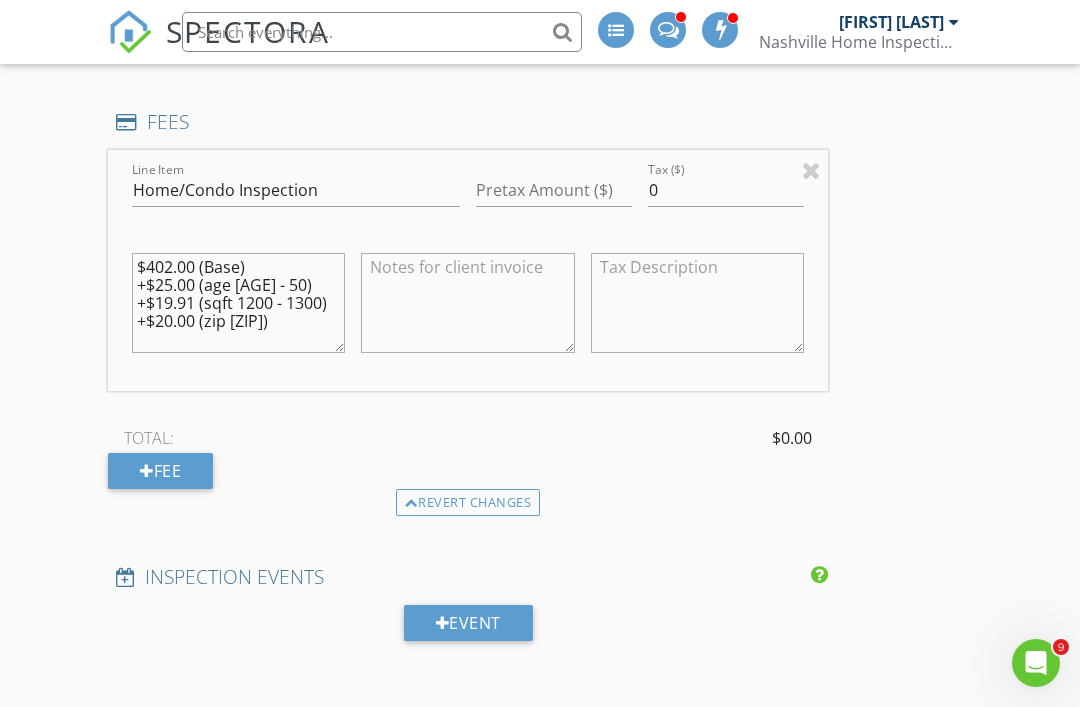 click on "REFERRAL SOURCE
Referral Source arrow_drop_down
client
check_box Enable Client CC email for this inspection   Client Search     check_box_outline_blank Client is a Company/Organization     First Name Collins   Last Name Horton   Email This email is invalid   CC Email   Phone         Tags         Notes   Private Notes
ADD ADDITIONAL client
Location
Address Search       Address 825 Luxemburg Dr   Unit   City Nashville   State TN   Zip 37076   County Davidson     Square Feet 1259   Year Built 1976   Foundation arrow_drop_down       client's  AGENT
AGENT FORM
ADD ADDITIONAL
client's  AGENT
LISTING AGENT
AGENT FORM
ADDITIONAL PEOPLE
ADD ADDITIONAL PERSON" at bounding box center (540, -1795) 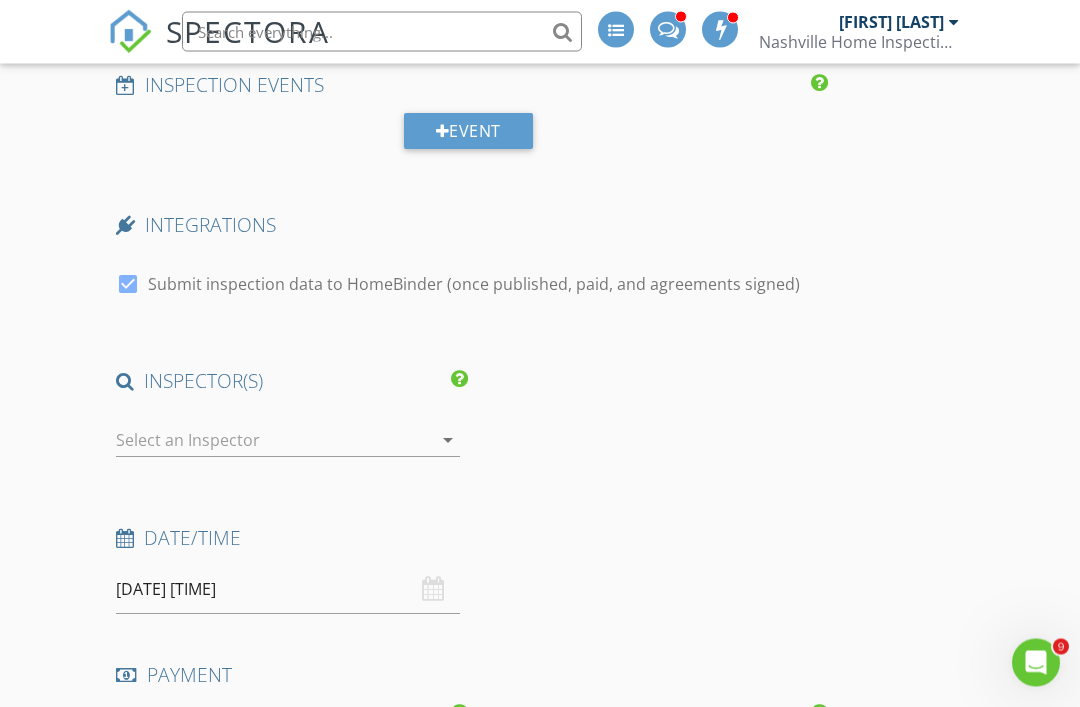 scroll, scrollTop: 5932, scrollLeft: 0, axis: vertical 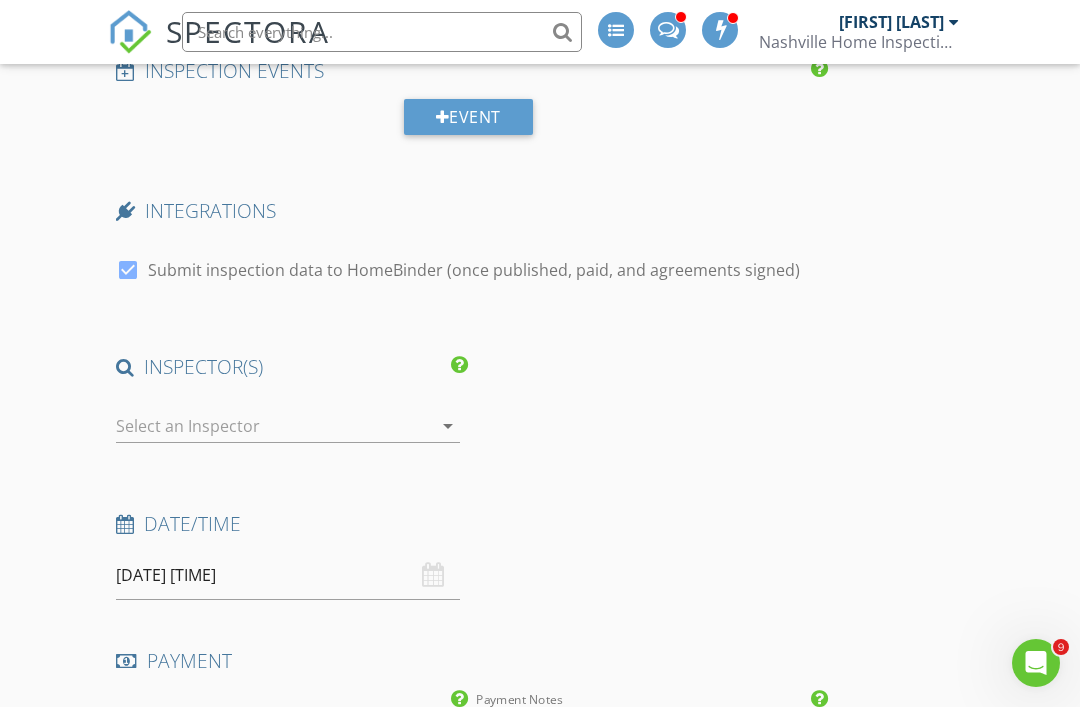 click at bounding box center (274, 426) 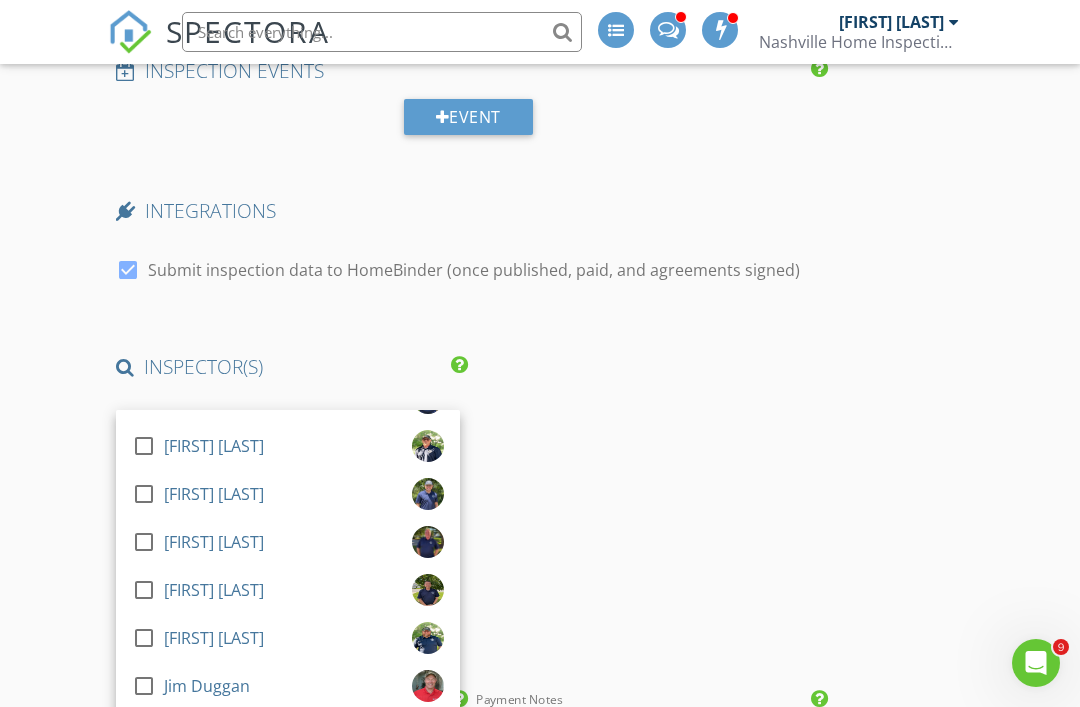 scroll, scrollTop: 464, scrollLeft: 0, axis: vertical 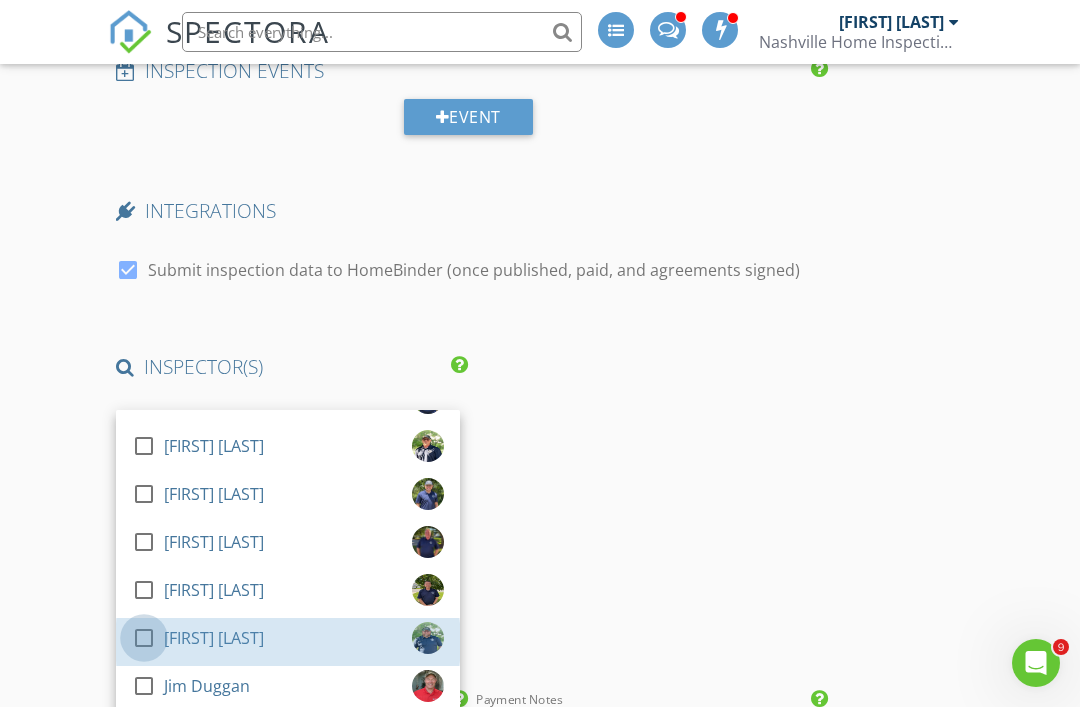 click at bounding box center (144, 638) 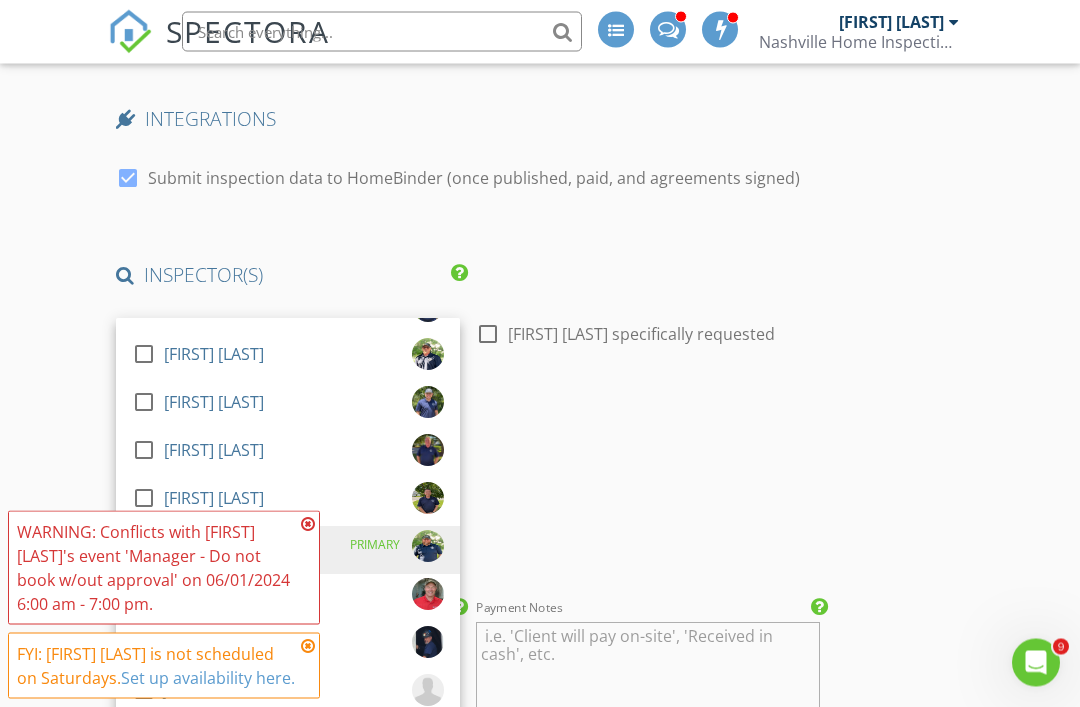 scroll, scrollTop: 6206, scrollLeft: 0, axis: vertical 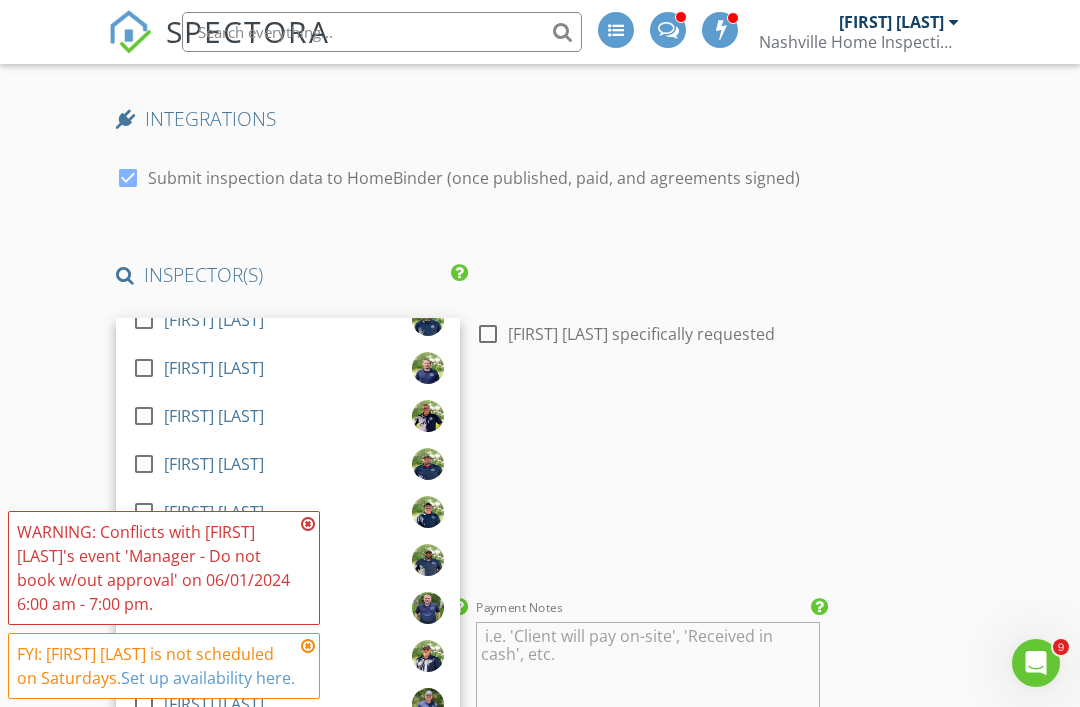 click at bounding box center (144, 464) 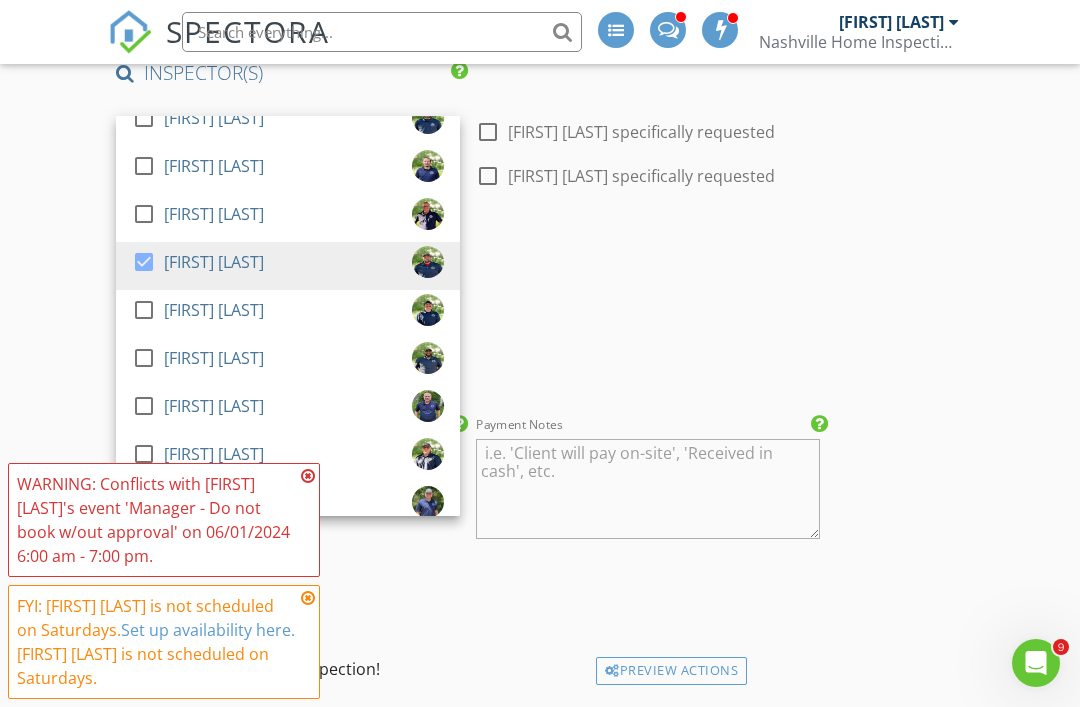 scroll, scrollTop: 6503, scrollLeft: 0, axis: vertical 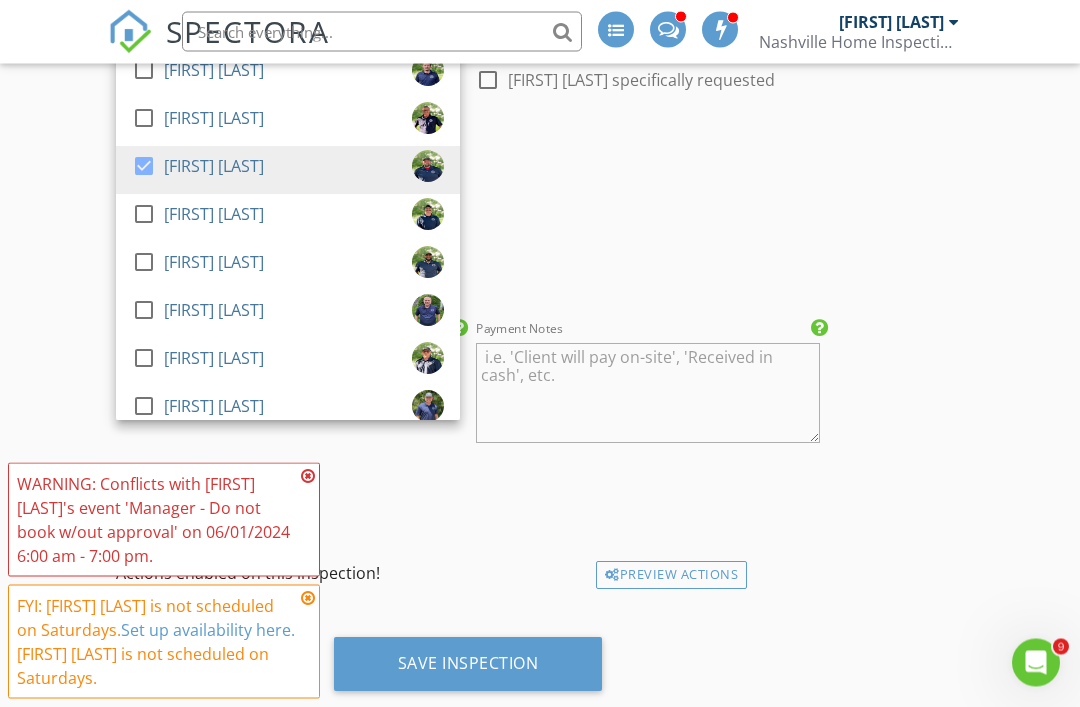 click on "REFERRAL SOURCE
Referral Source arrow_drop_down
client
check_box Enable Client CC email for this inspection   Client Search     check_box_outline_blank Client is a Company/Organization     First Name Collins   Last Name Horton   Email This email is invalid   CC Email   Phone         Tags         Notes   Private Notes
ADD ADDITIONAL client
Location
Address Search       Address 825 Luxemburg Dr   Unit   City Nashville   State TN   Zip 37076   County Davidson     Square Feet 1259   Year Built 1976   Foundation arrow_drop_down     Adam Brown     37.9 miles     (an hour)         Frank Collins Horton     0.0 miles     (a few seconds)           client's  AGENT
AGENT FORM
ADD ADDITIONAL
client's  AGENT
LISTING AGENT
AGENT FORM" at bounding box center [540, -2771] 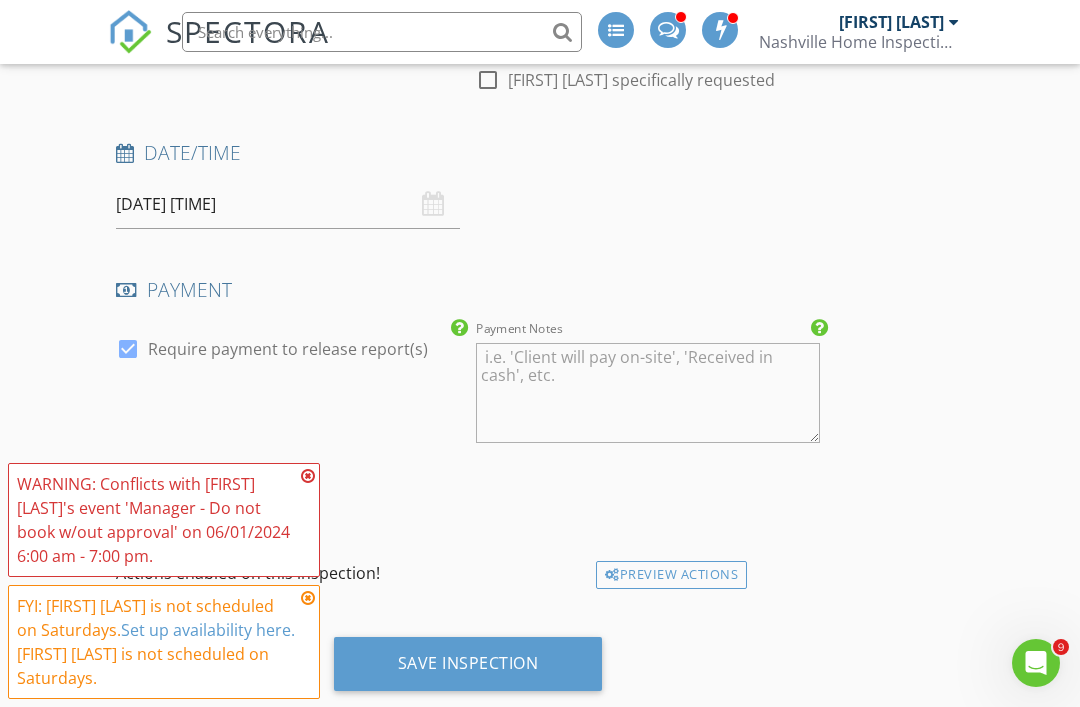 scroll, scrollTop: 6509, scrollLeft: 0, axis: vertical 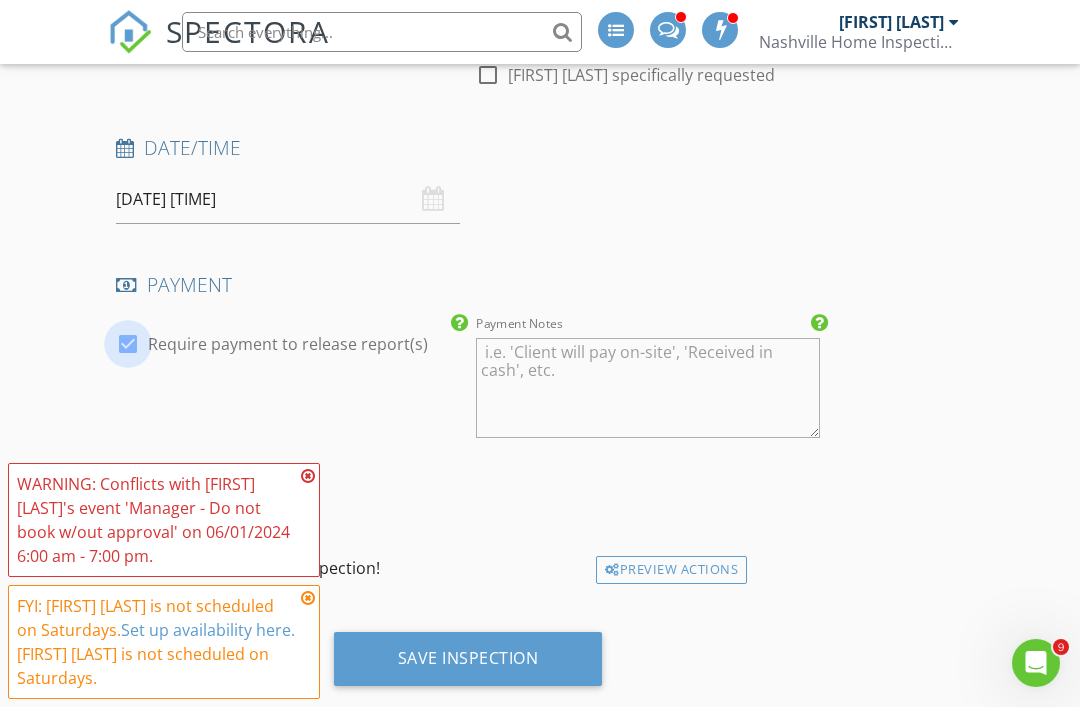 click at bounding box center (128, 344) 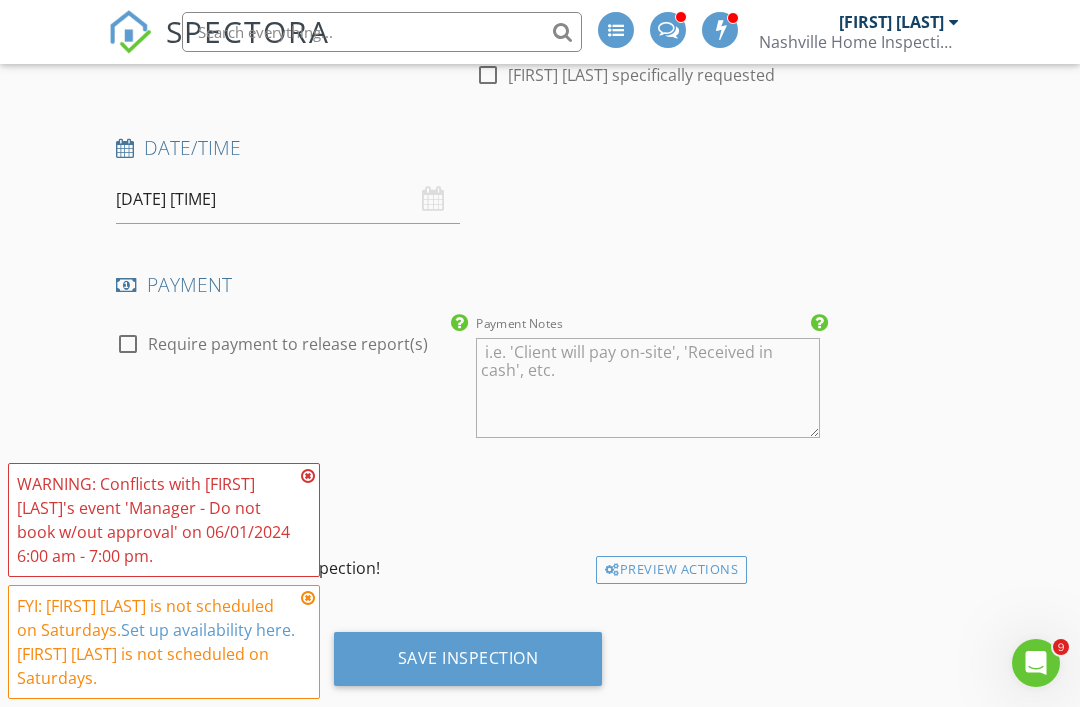 click on "check_box_outline_blank Require payment to release report(s)" at bounding box center [288, 390] 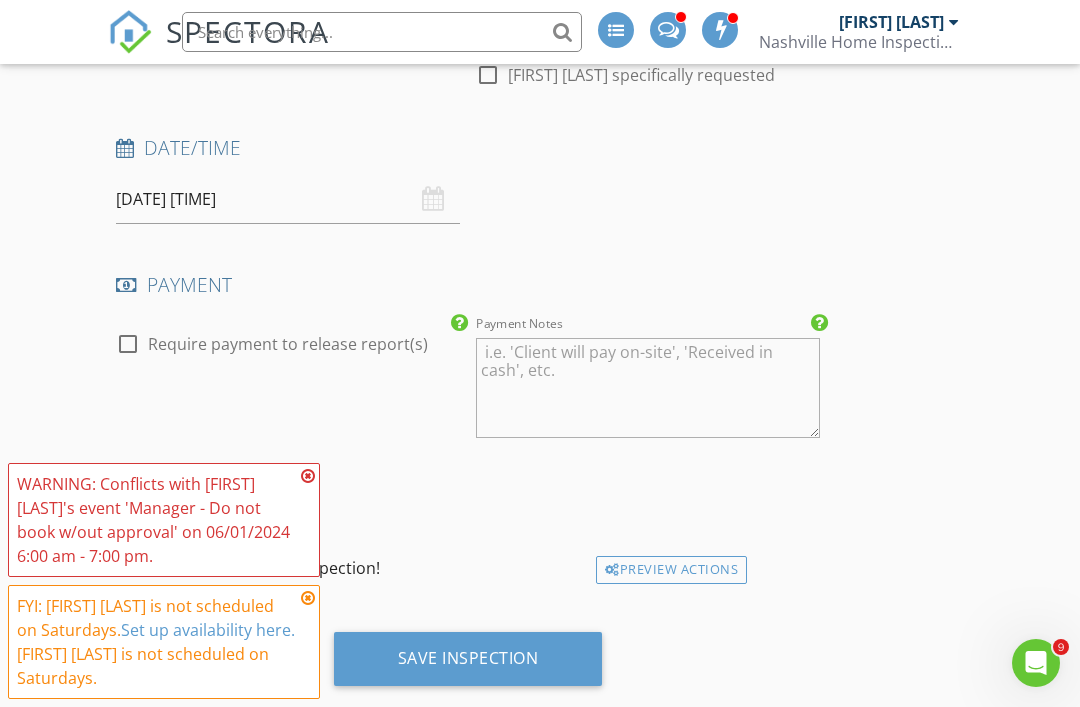 click on "Save Inspection" at bounding box center (468, 658) 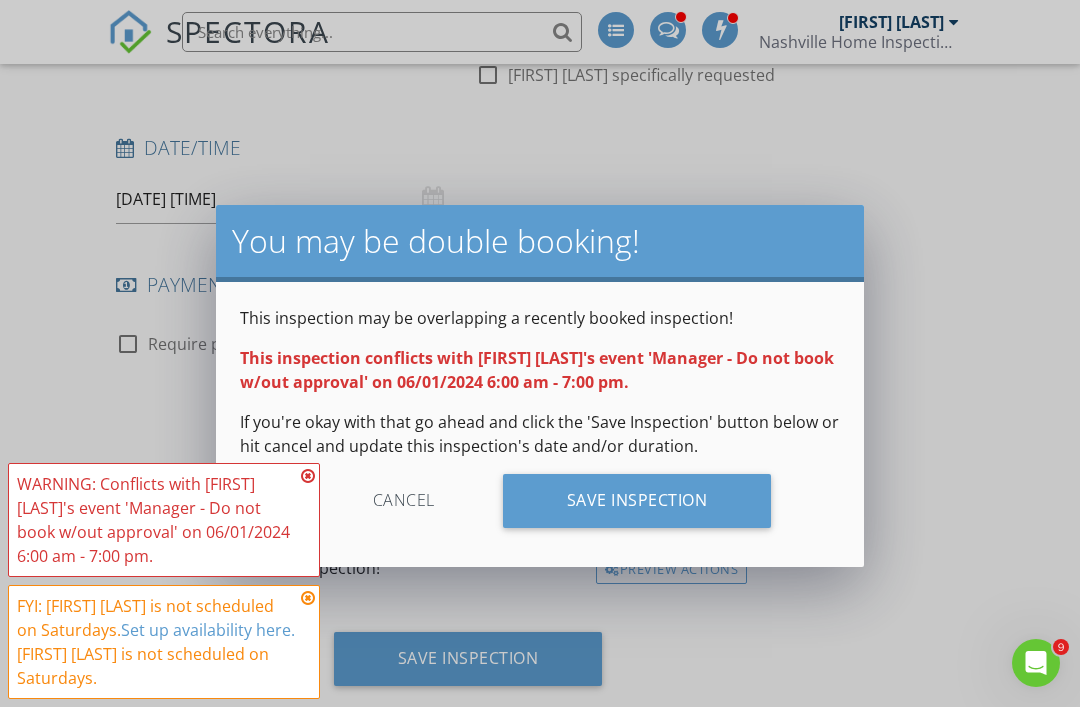 click on "Save Inspection" at bounding box center (637, 501) 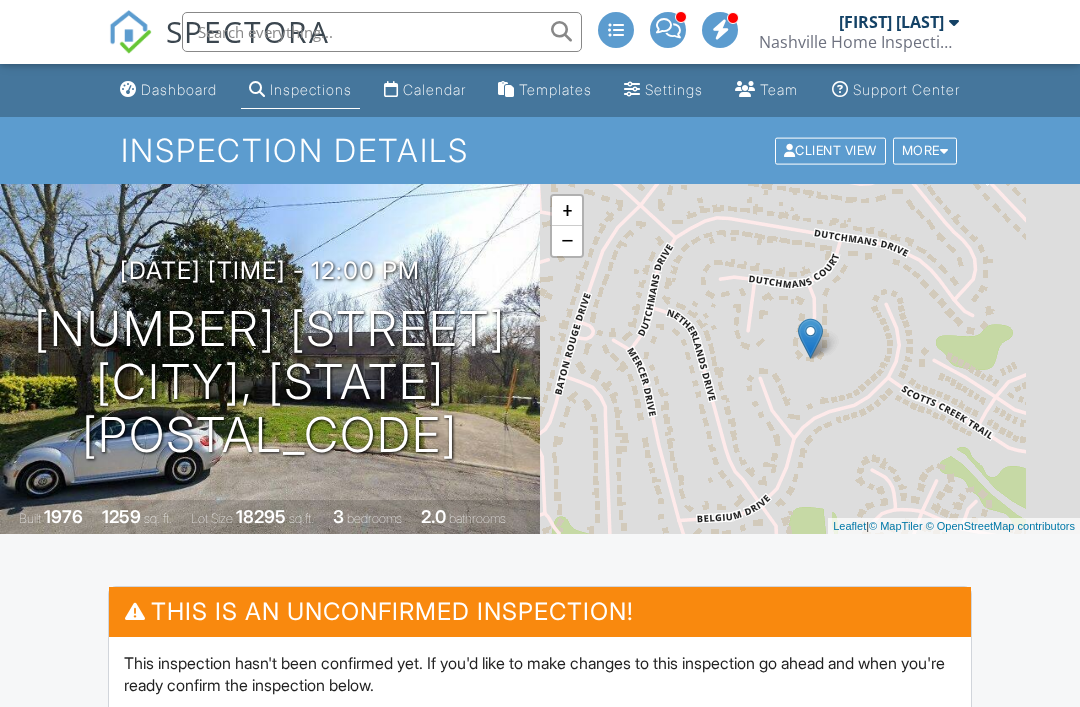 scroll, scrollTop: 0, scrollLeft: 0, axis: both 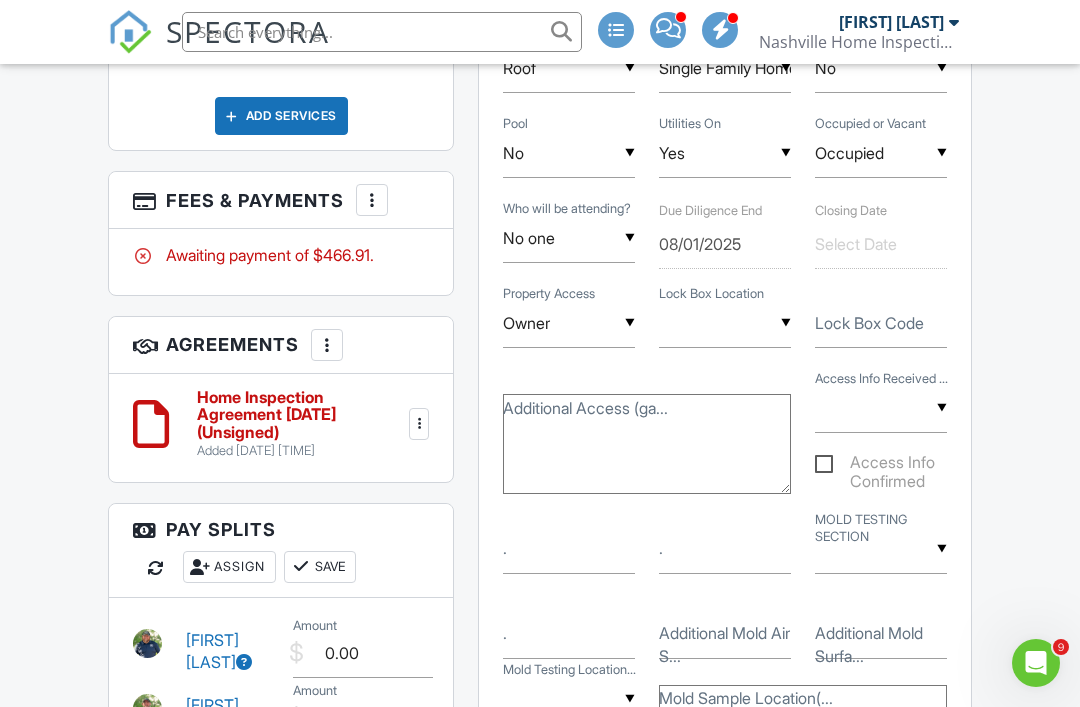 click at bounding box center (143, 256) 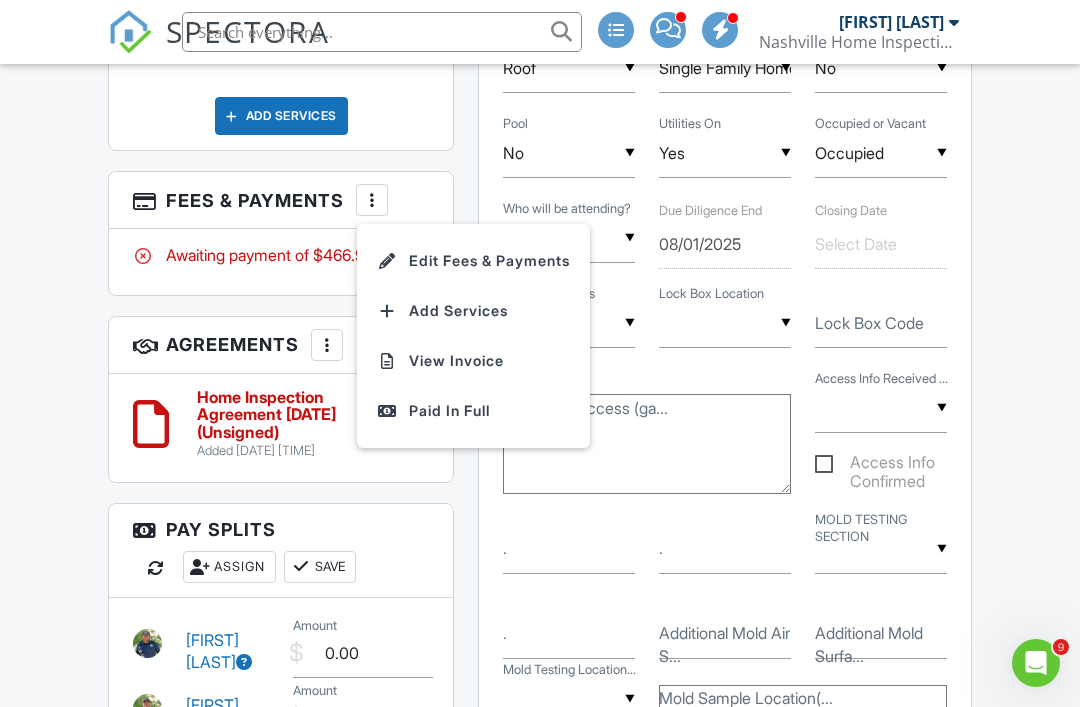 click at bounding box center (387, 261) 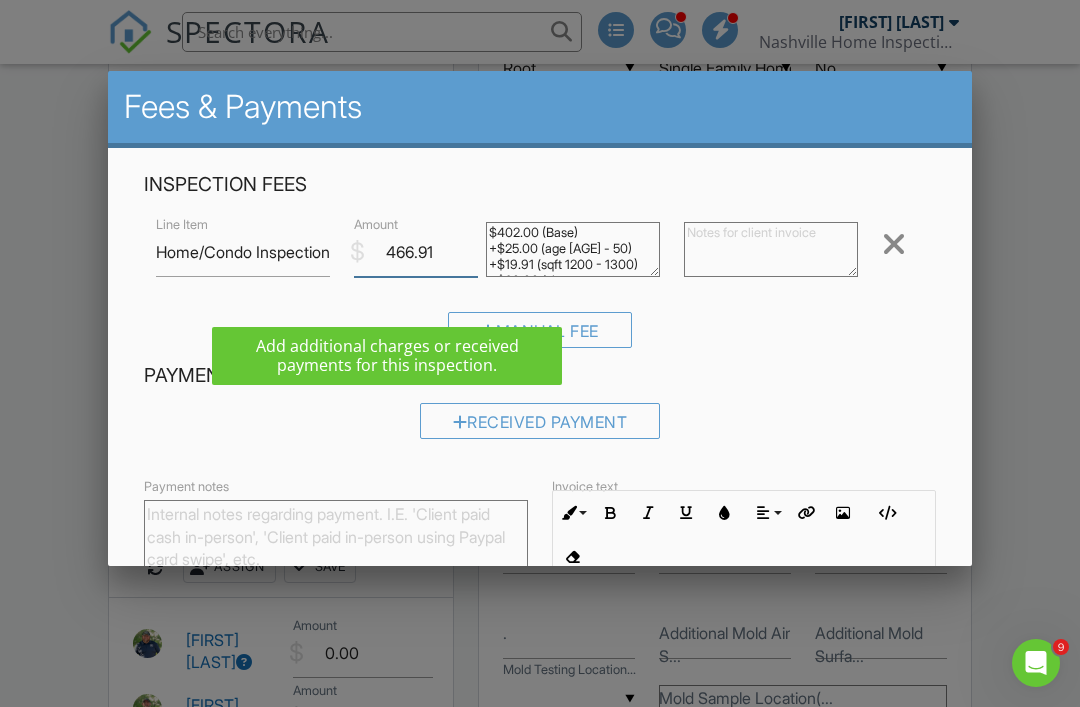 click on "466.91" at bounding box center [416, 252] 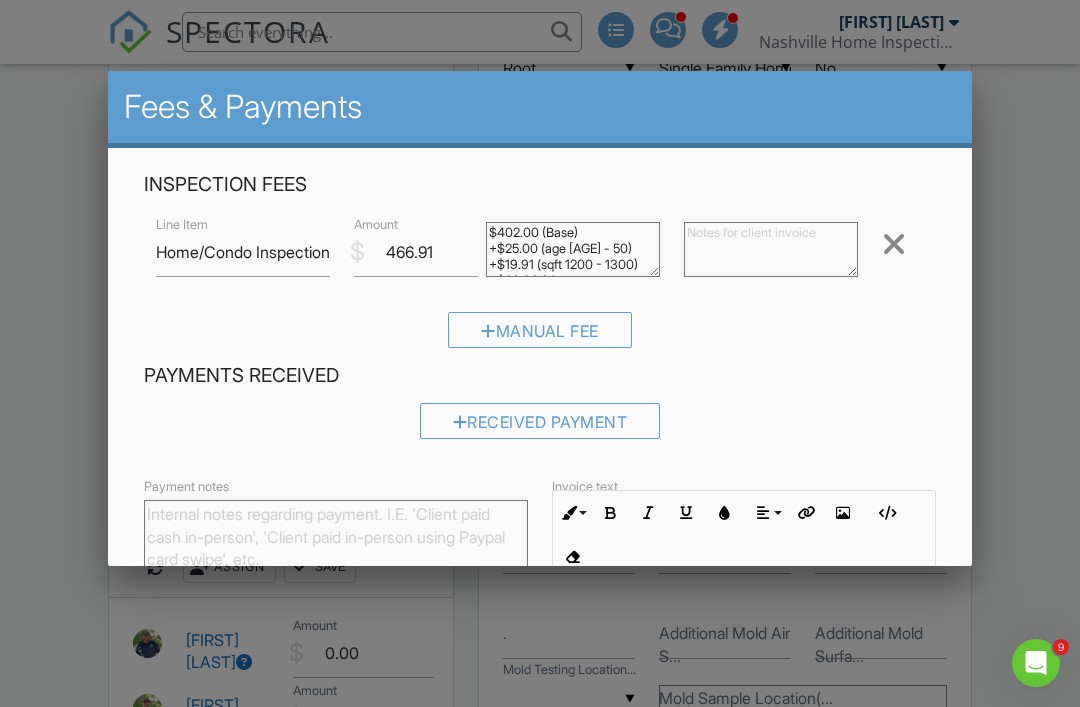 click at bounding box center [894, 244] 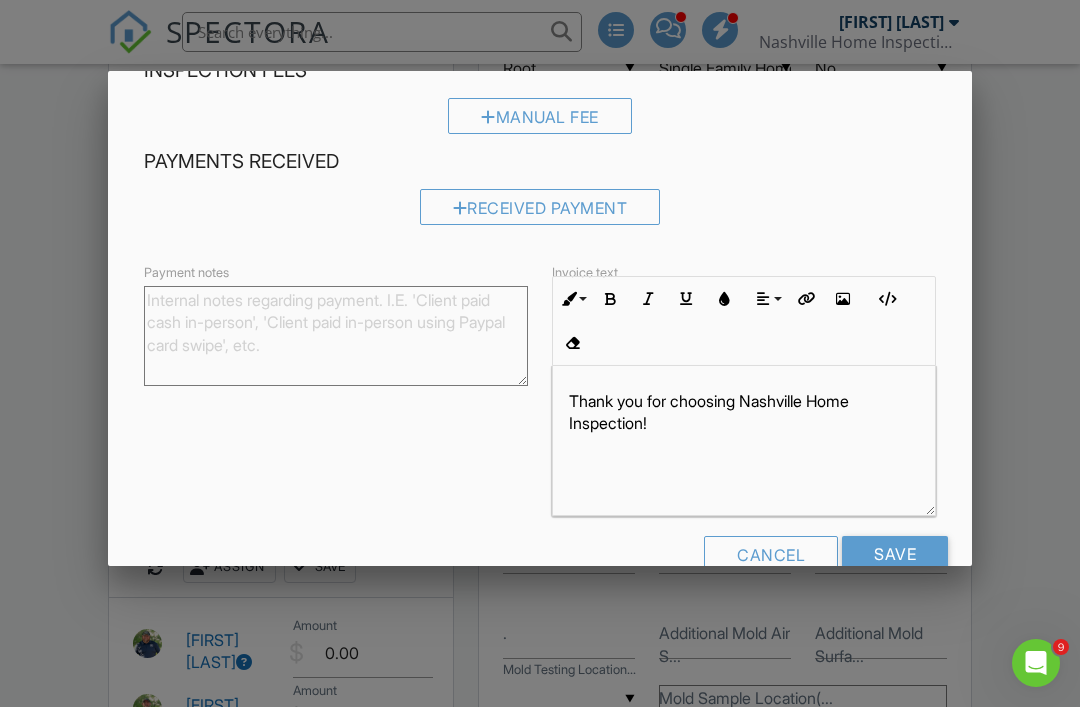 scroll, scrollTop: 113, scrollLeft: 0, axis: vertical 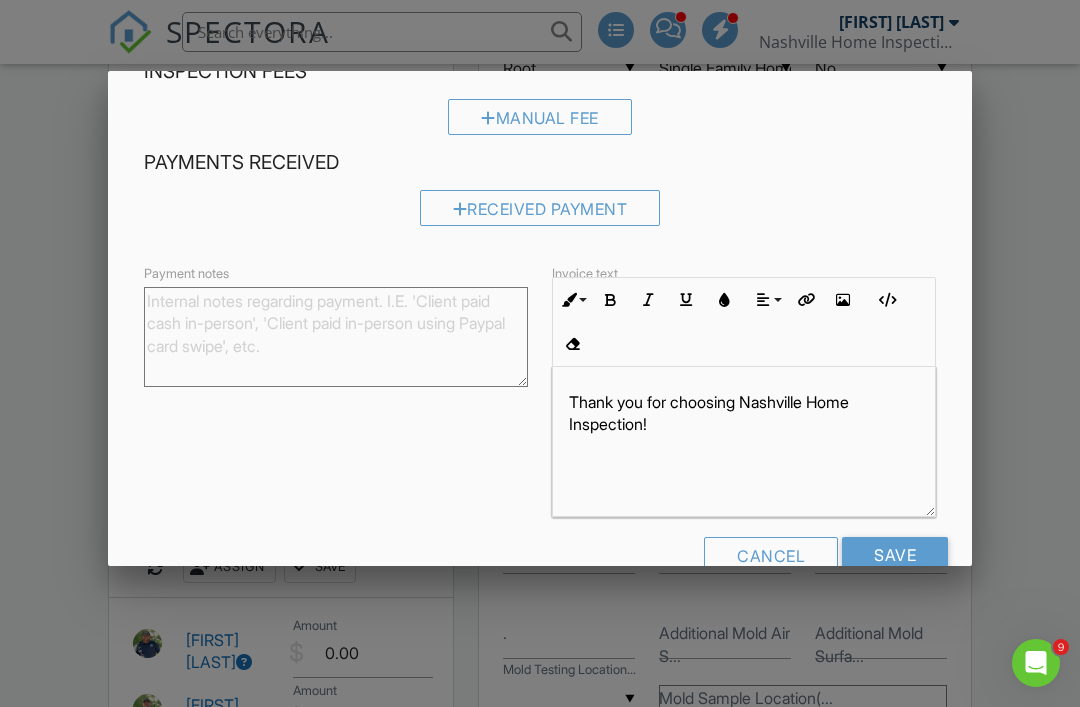 click on "Save" at bounding box center [895, 555] 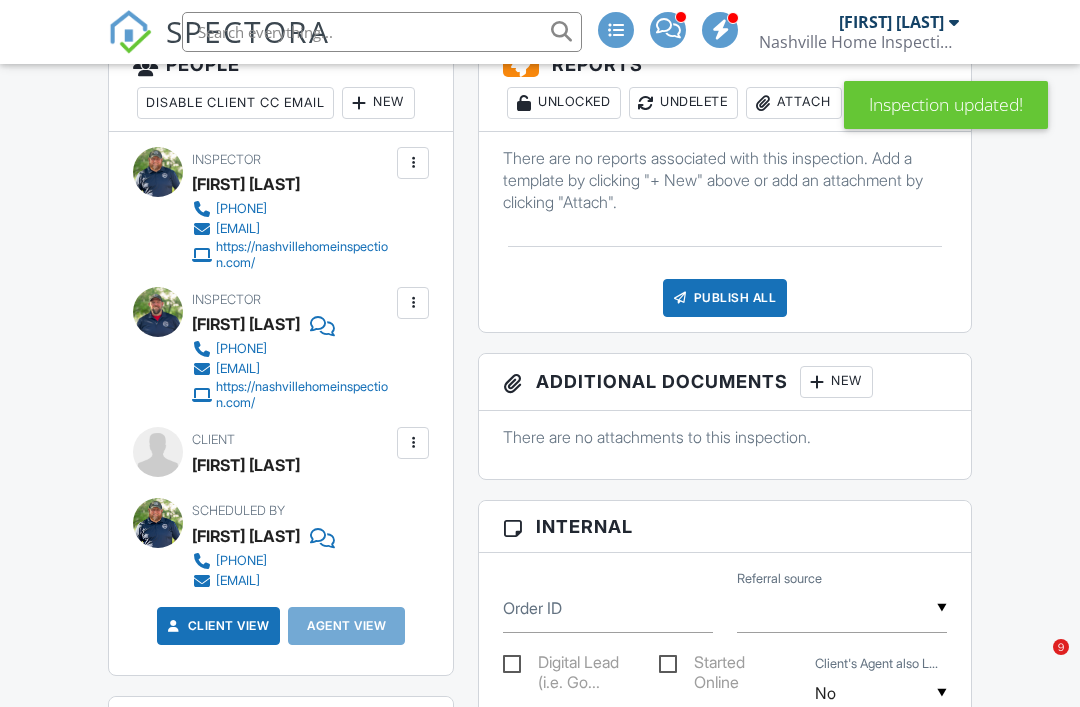 scroll, scrollTop: 1157, scrollLeft: 0, axis: vertical 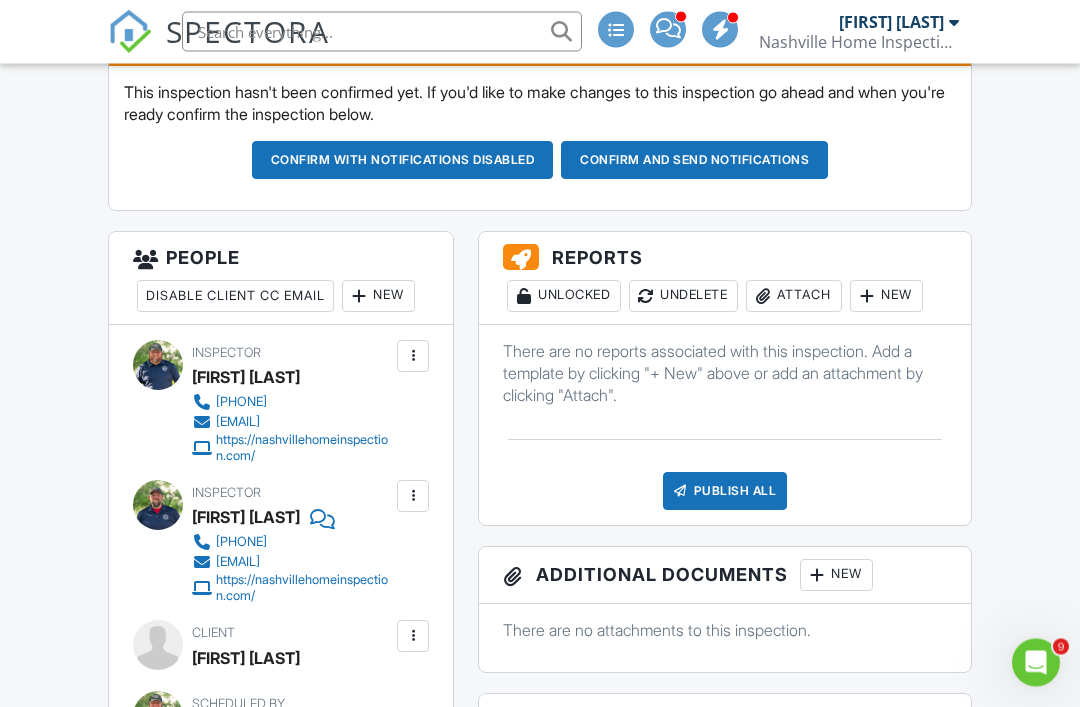 click on "New" at bounding box center [886, 297] 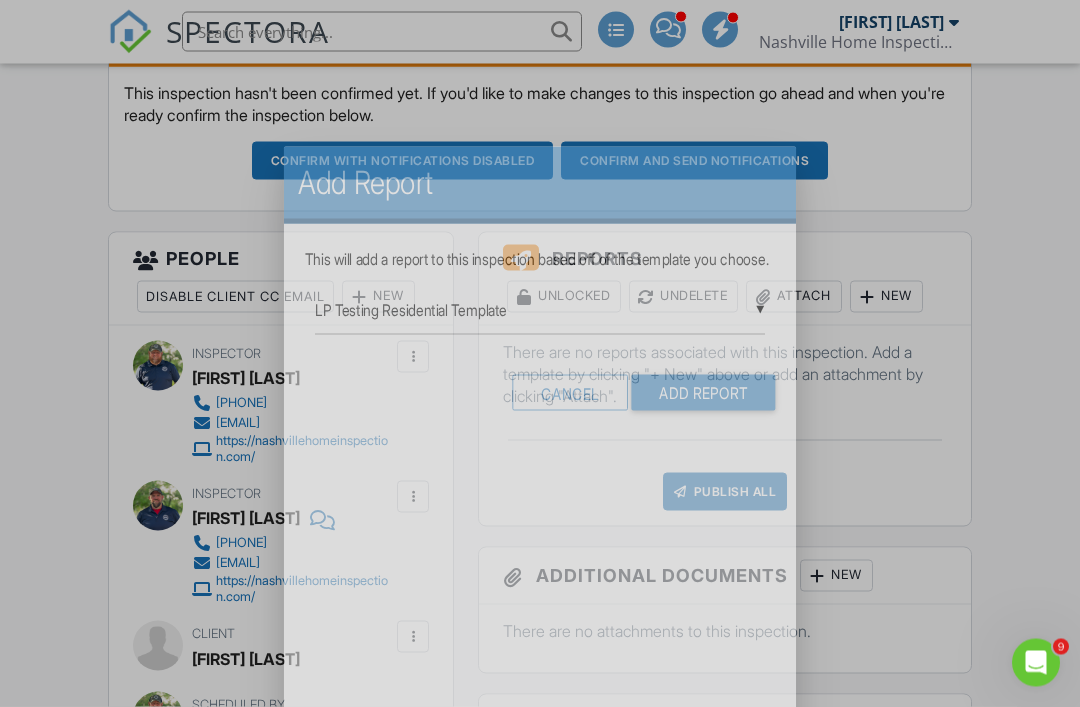 scroll, scrollTop: 571, scrollLeft: 0, axis: vertical 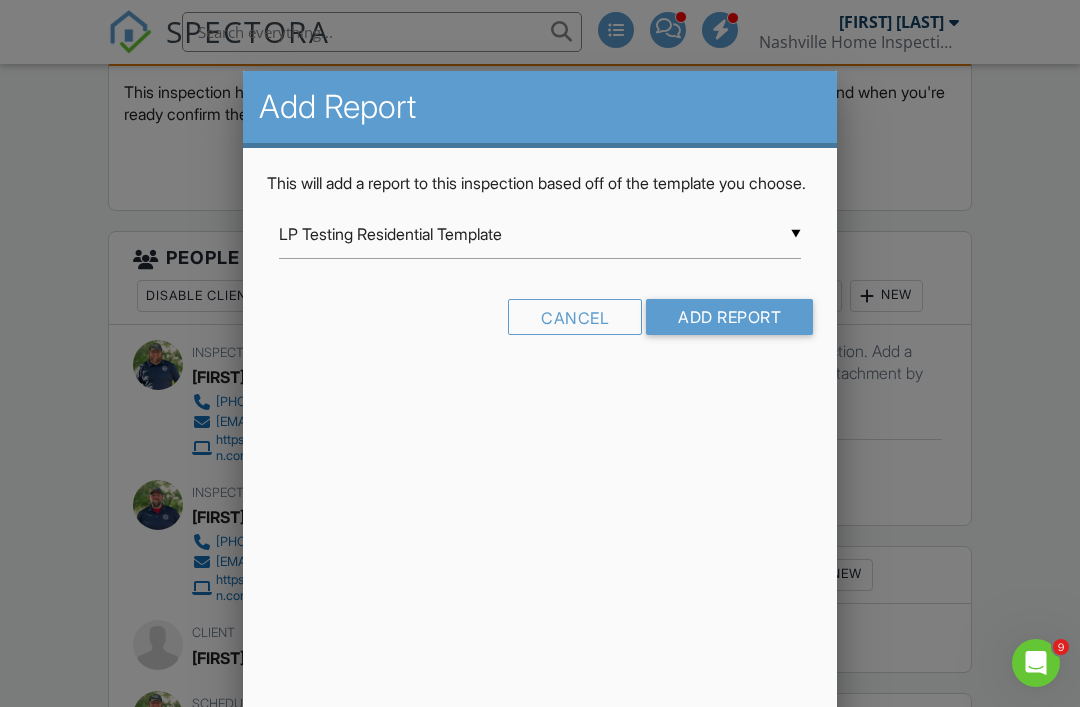 click on "LP Testing Residential Template" at bounding box center [540, 234] 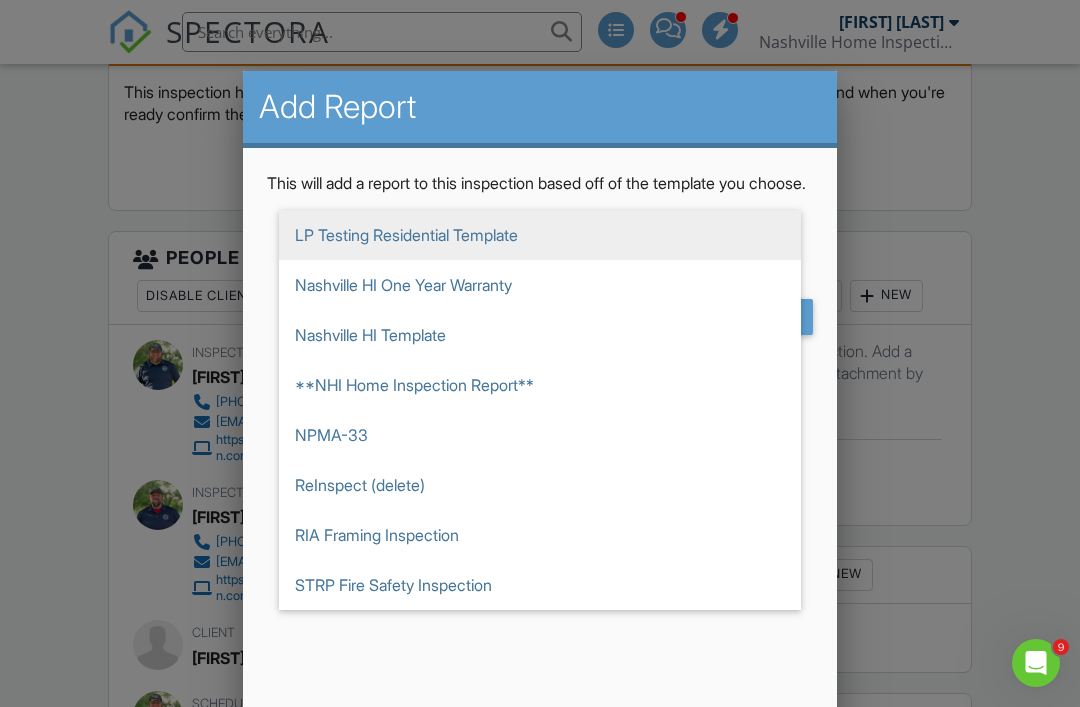 click on "Nashville HI Template" at bounding box center [540, 335] 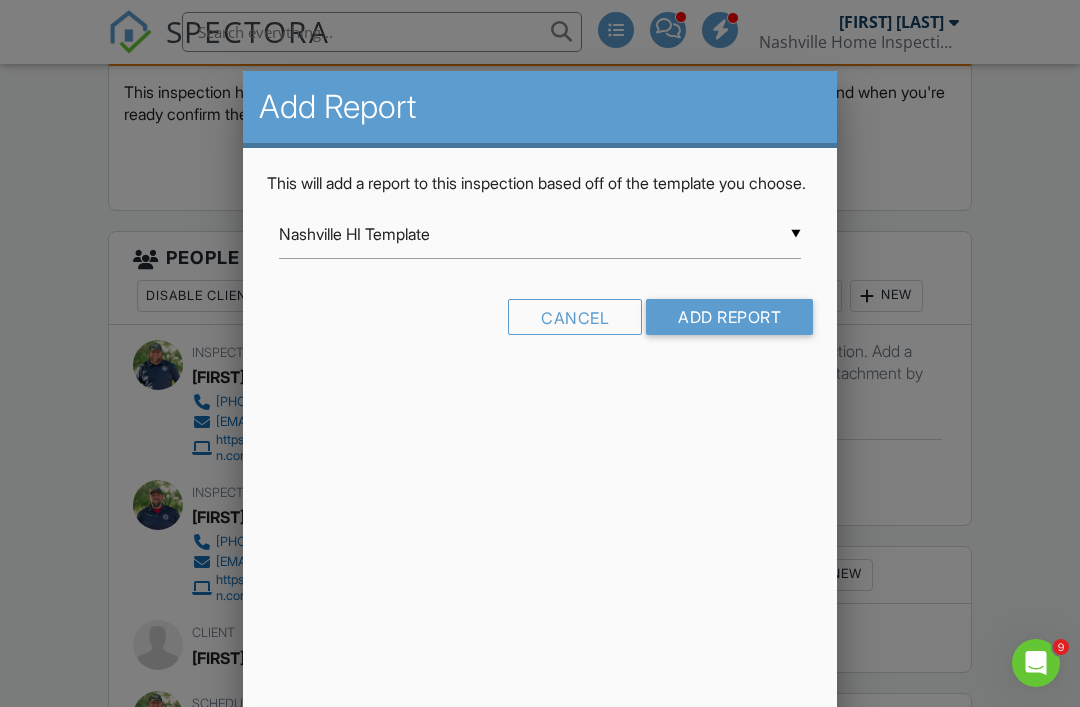 click on "Add Report" at bounding box center (729, 317) 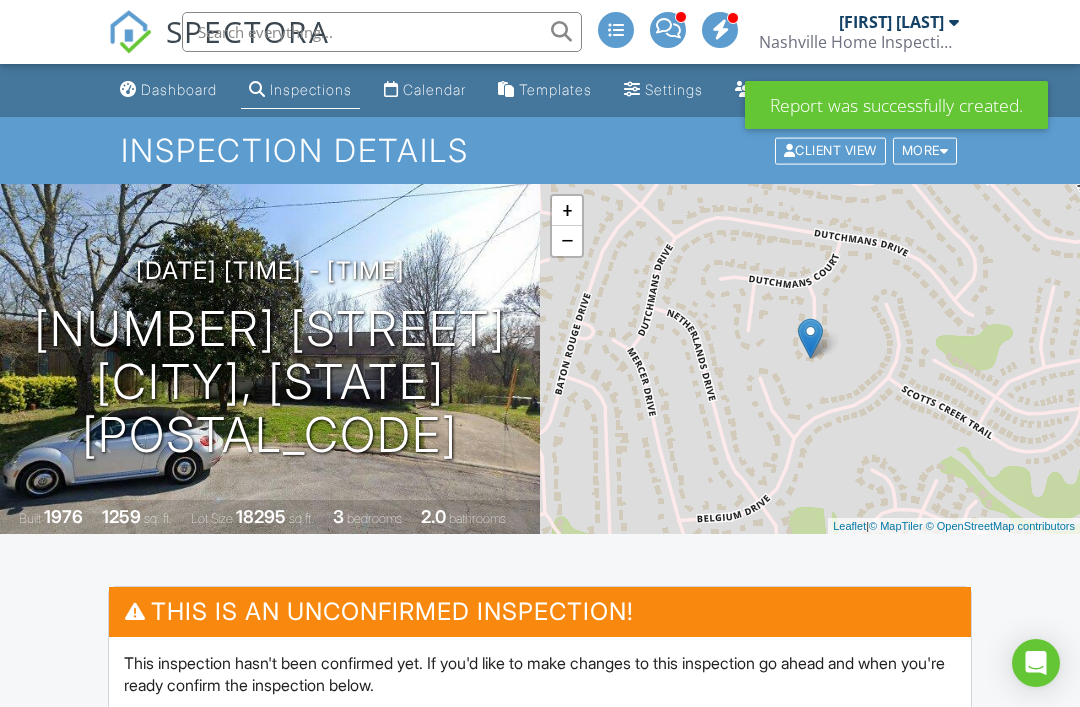 scroll, scrollTop: 0, scrollLeft: 0, axis: both 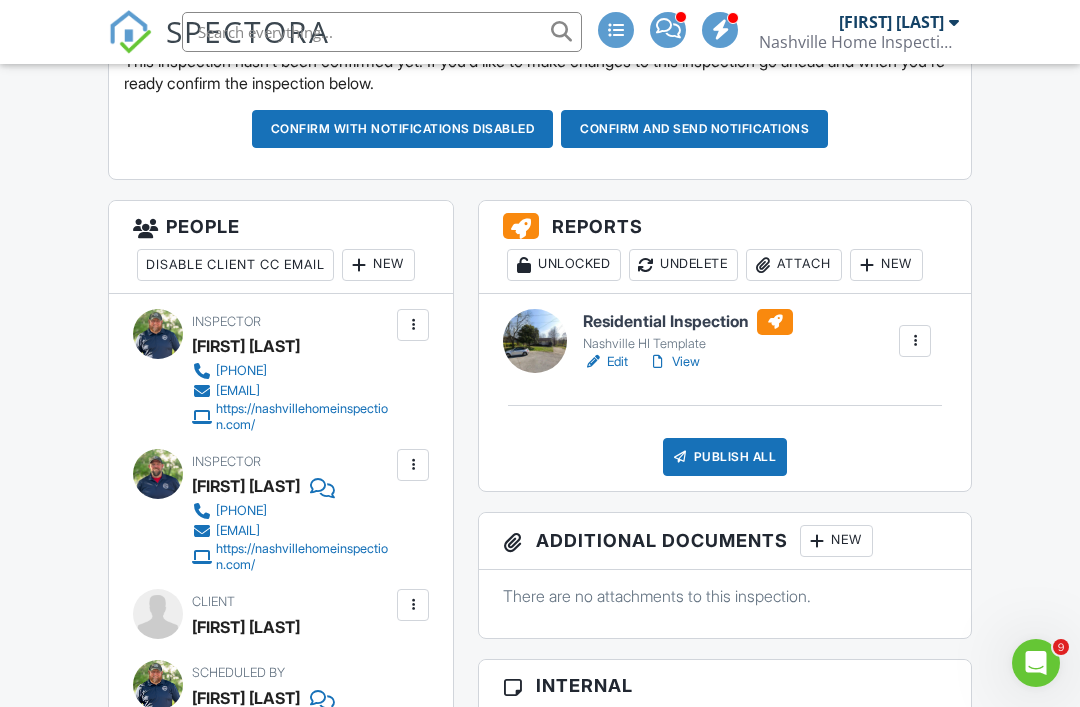 click on "View" at bounding box center [674, 362] 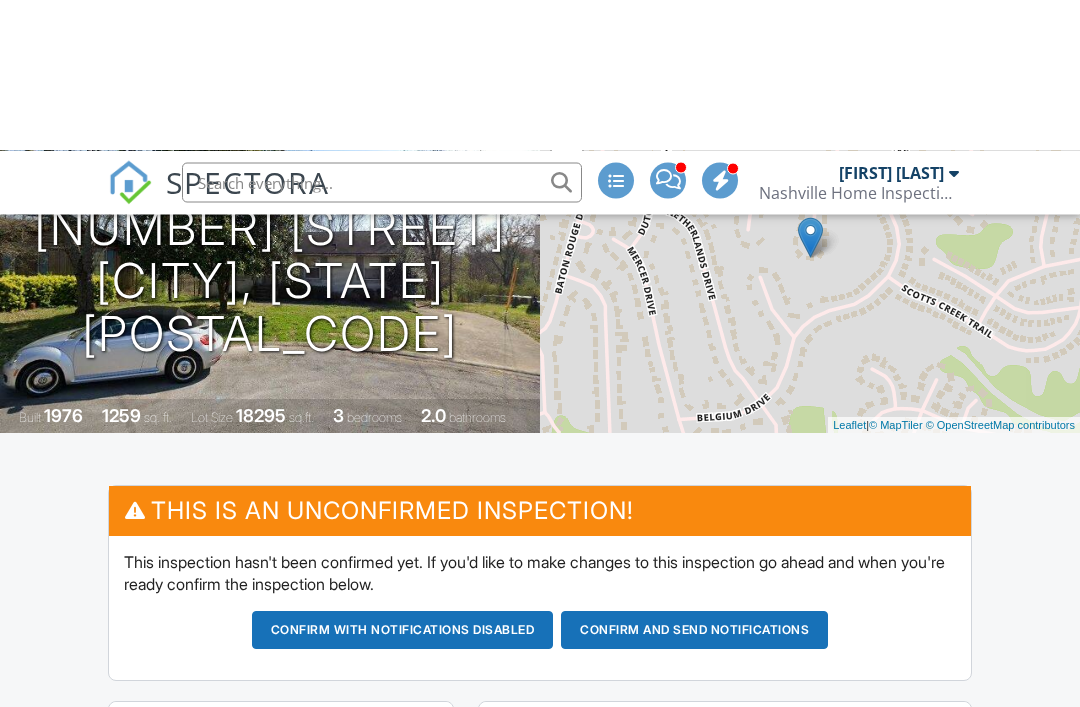 scroll, scrollTop: 0, scrollLeft: 0, axis: both 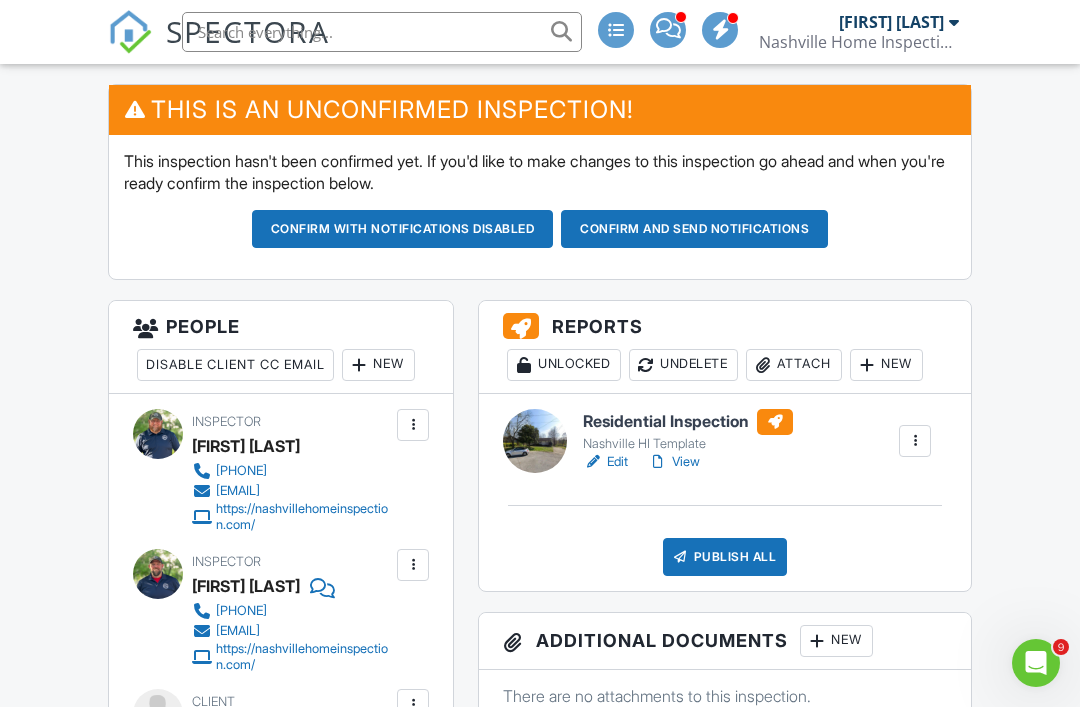 click on "Confirm with notifications disabled" at bounding box center [403, 229] 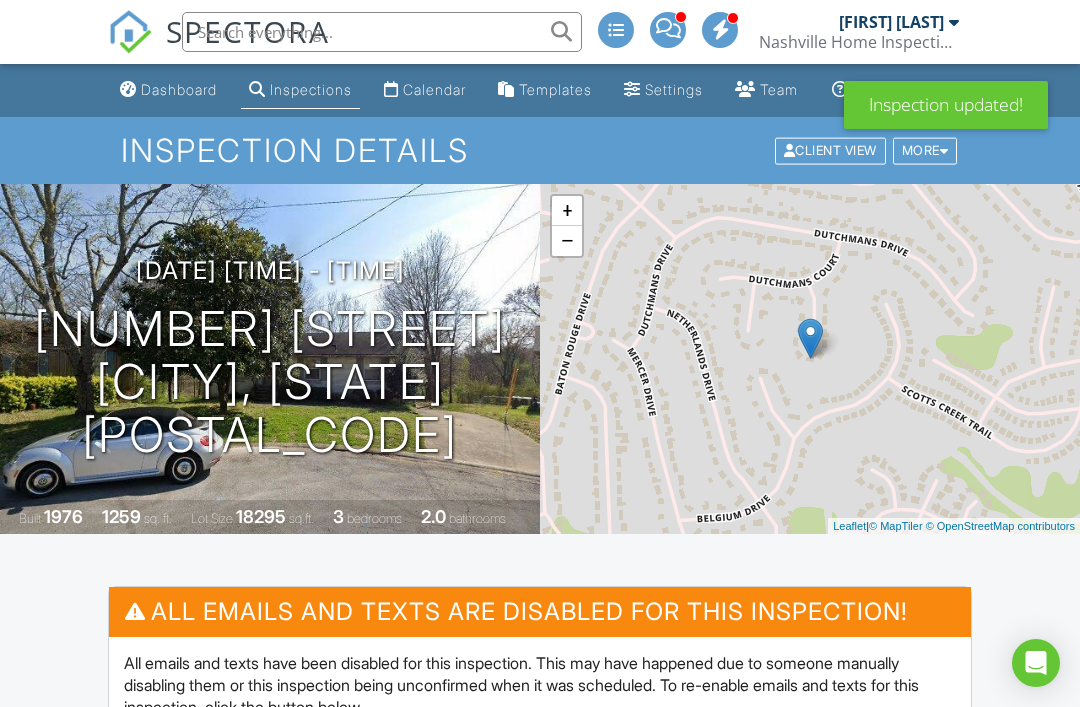 scroll, scrollTop: 146, scrollLeft: 0, axis: vertical 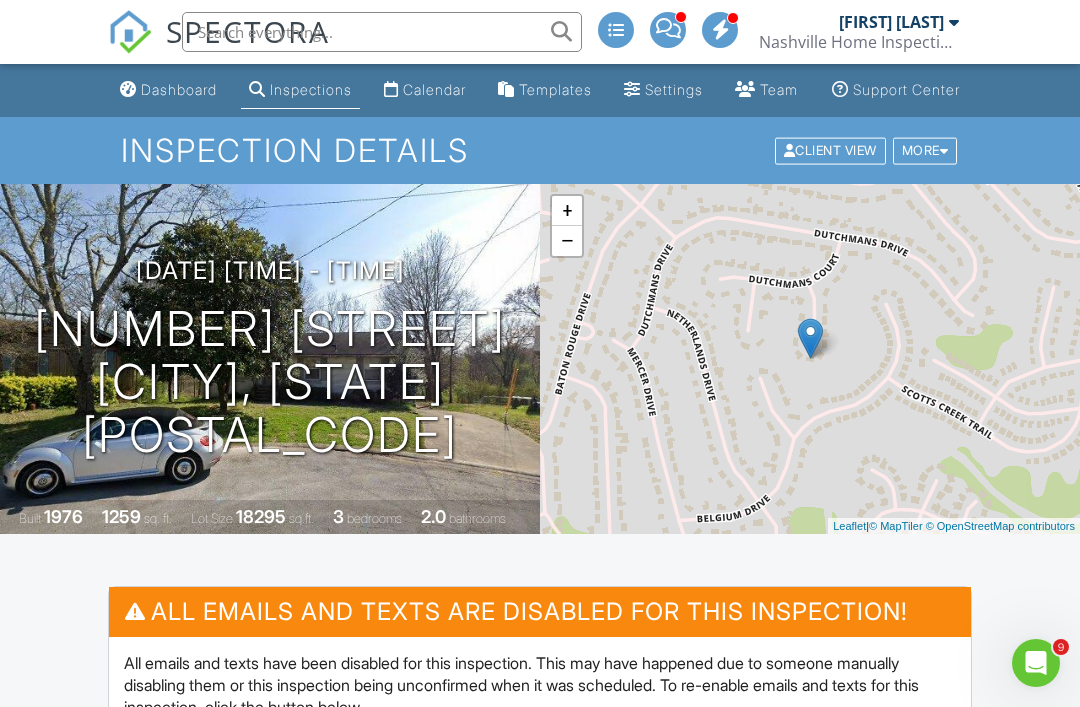 click on "Calendar" at bounding box center (434, 89) 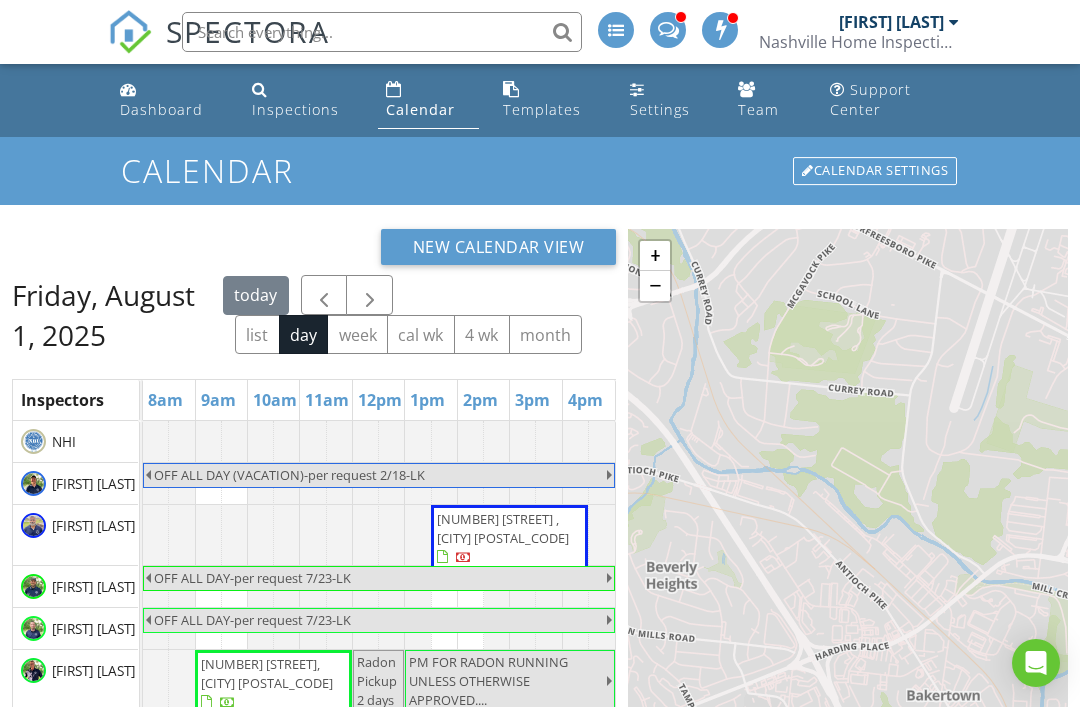 scroll, scrollTop: 0, scrollLeft: 0, axis: both 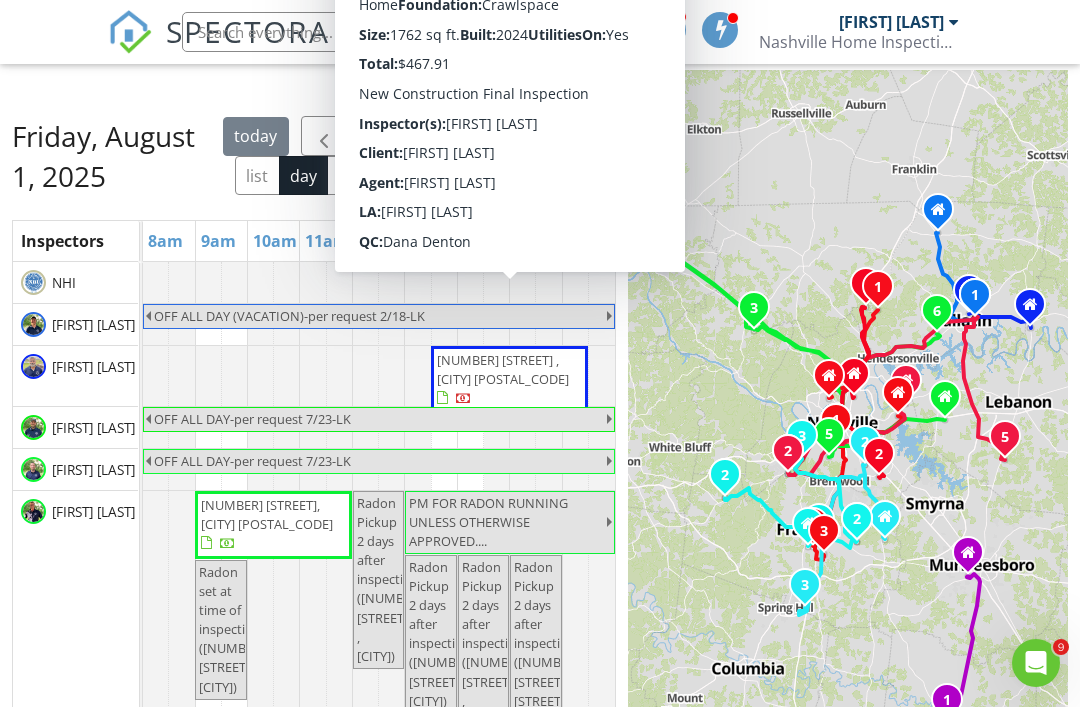click on "[NUMBER] [STREET] , [CITY] [POSTAL_CODE]" at bounding box center [503, 369] 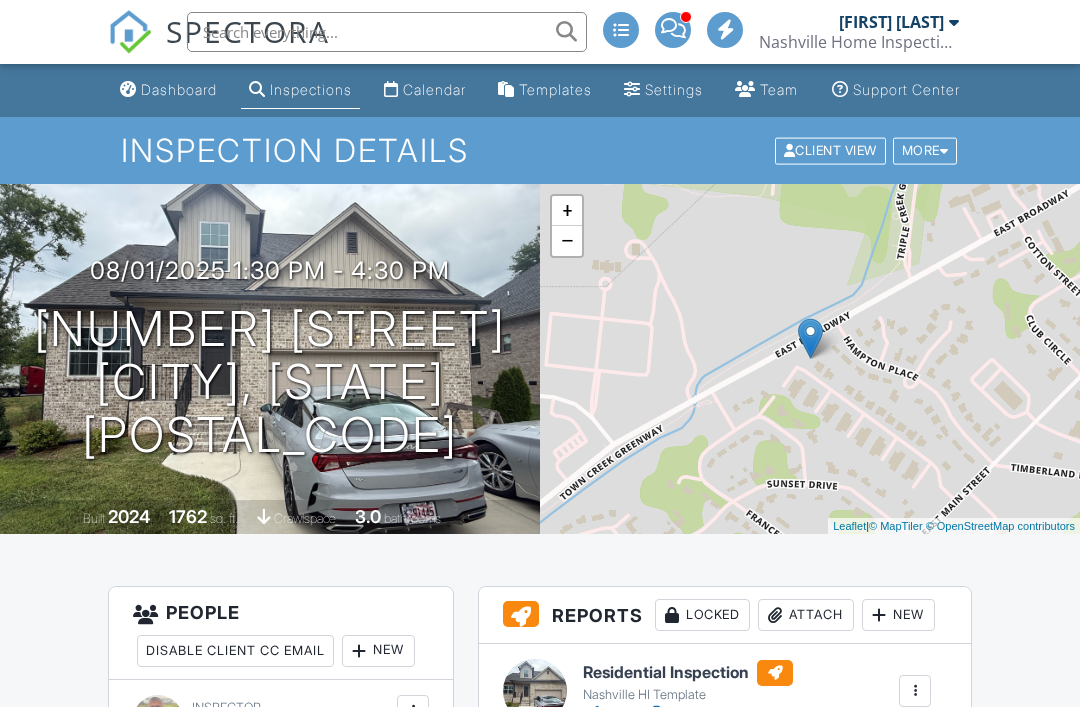 scroll, scrollTop: 0, scrollLeft: 0, axis: both 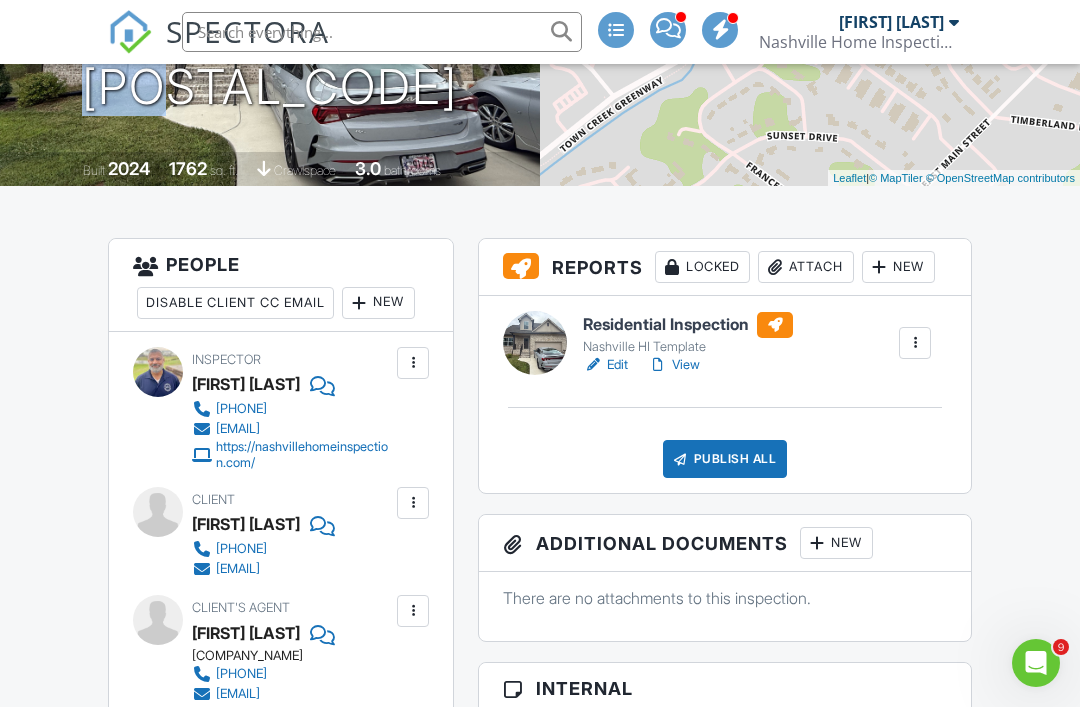 click on "View" at bounding box center (674, 365) 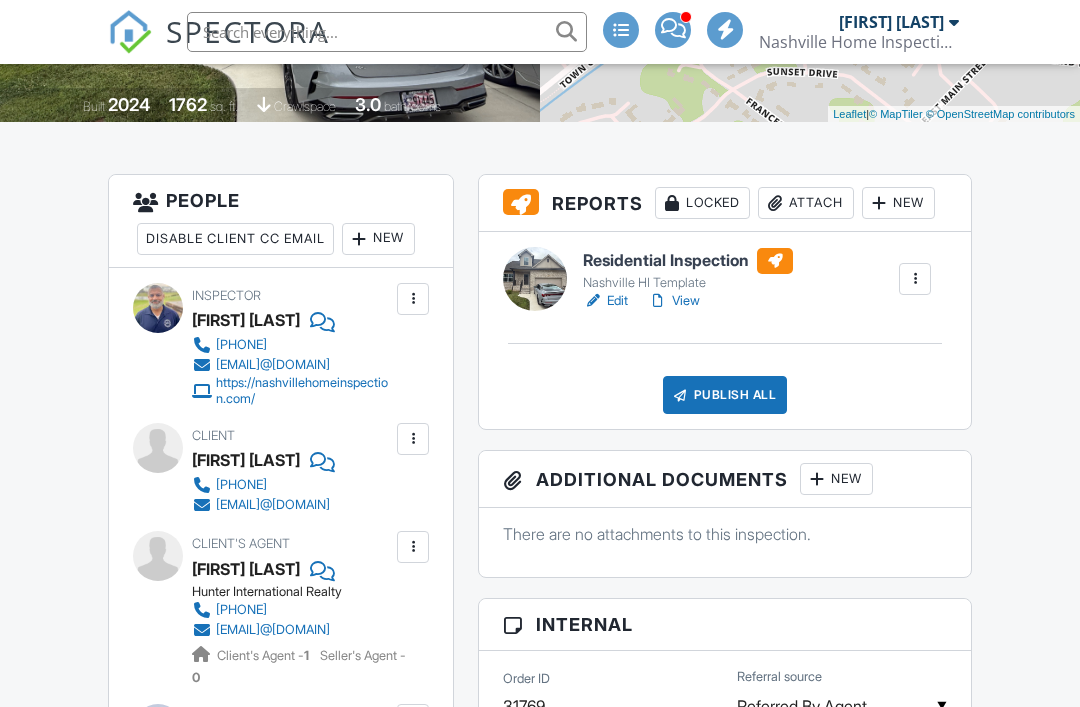 scroll, scrollTop: 412, scrollLeft: 0, axis: vertical 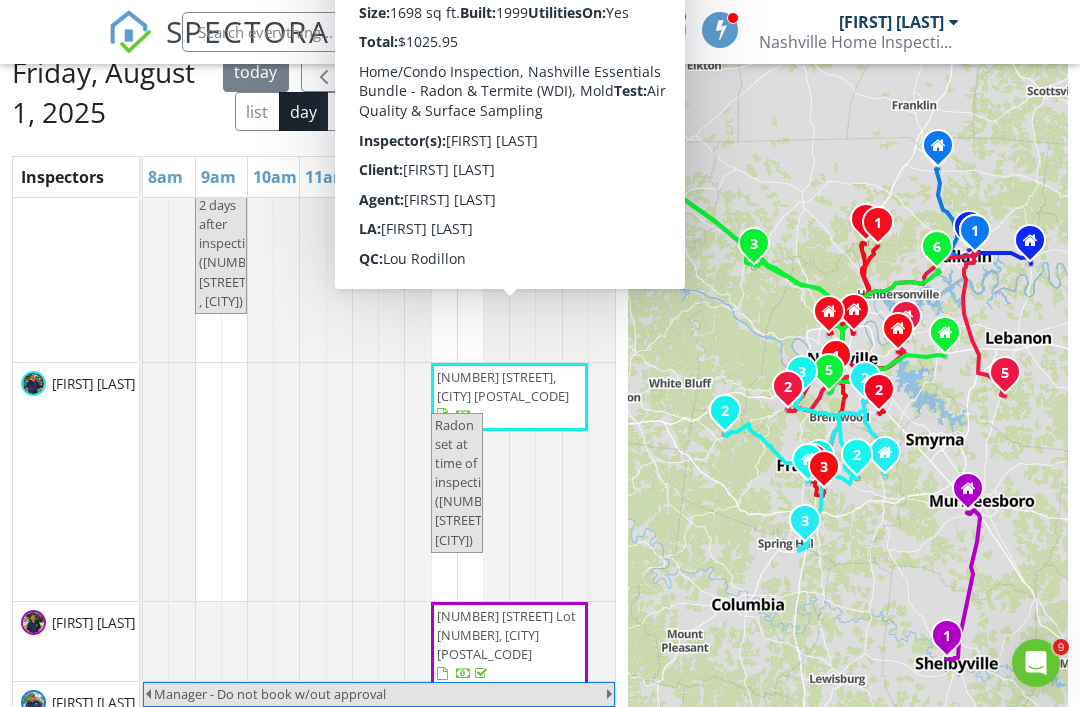 click on "[NUMBER] [STREET], [CITY] [POSTAL_CODE]" at bounding box center (509, 397) 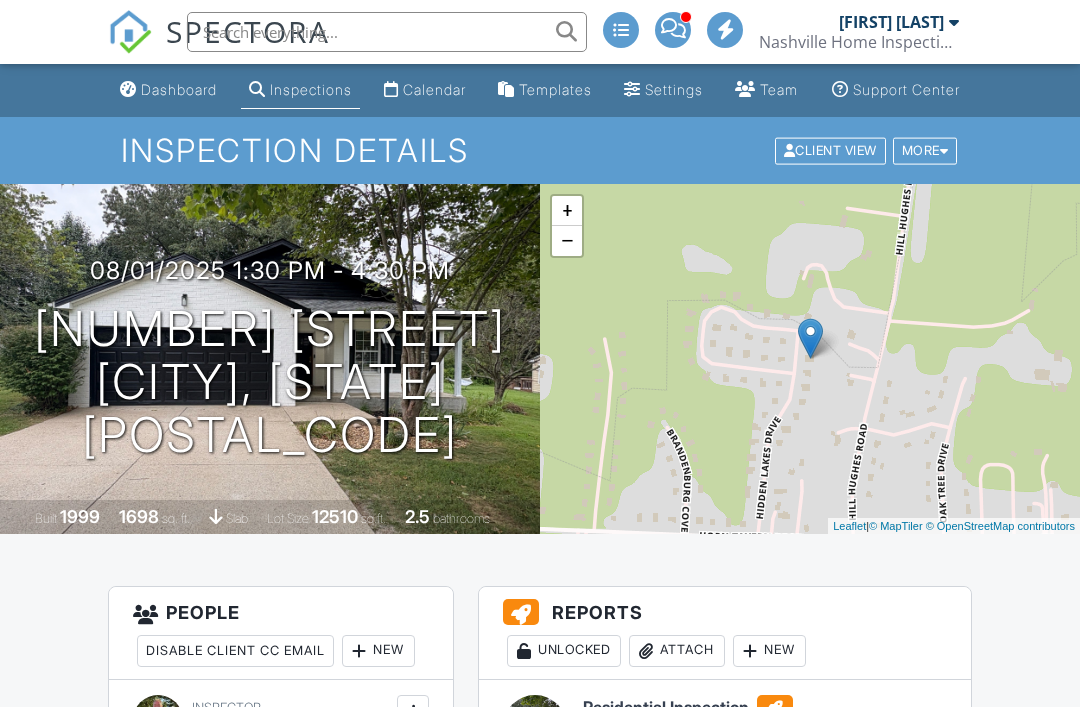 scroll, scrollTop: 0, scrollLeft: 0, axis: both 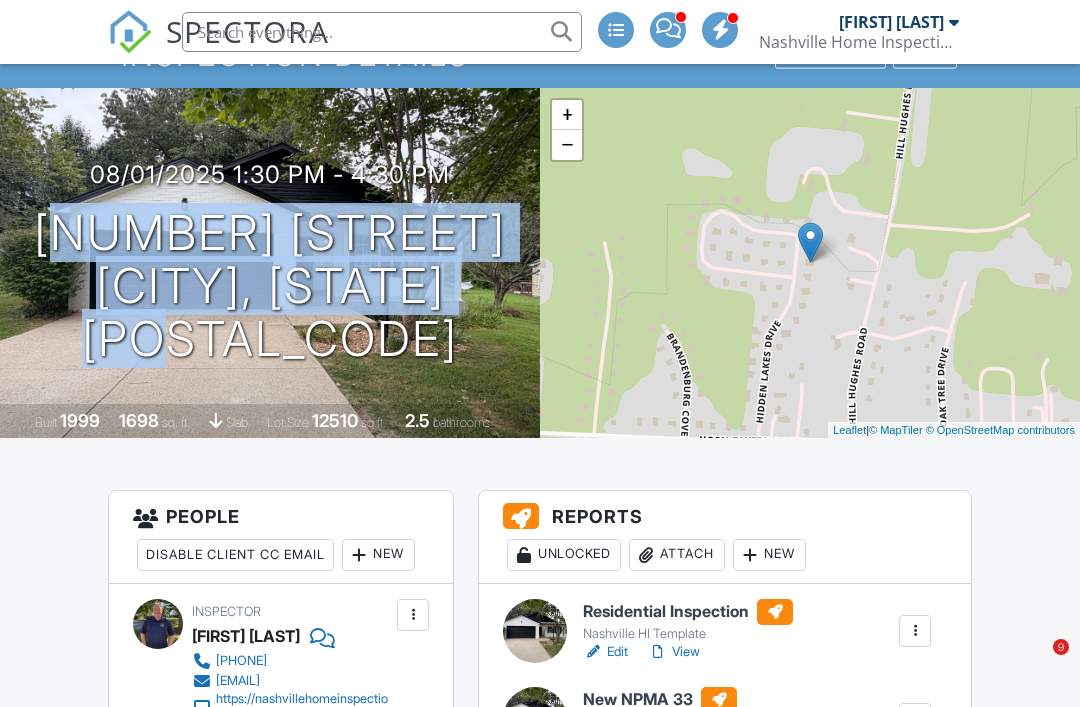 click on "View" at bounding box center [674, 652] 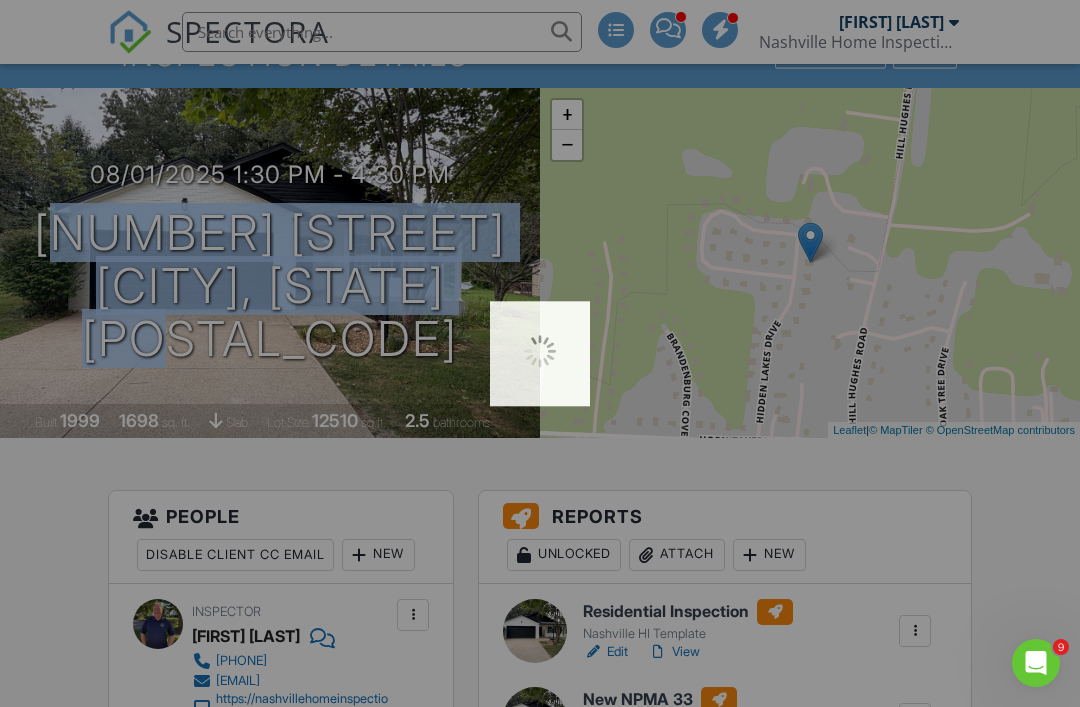 scroll, scrollTop: 0, scrollLeft: 0, axis: both 